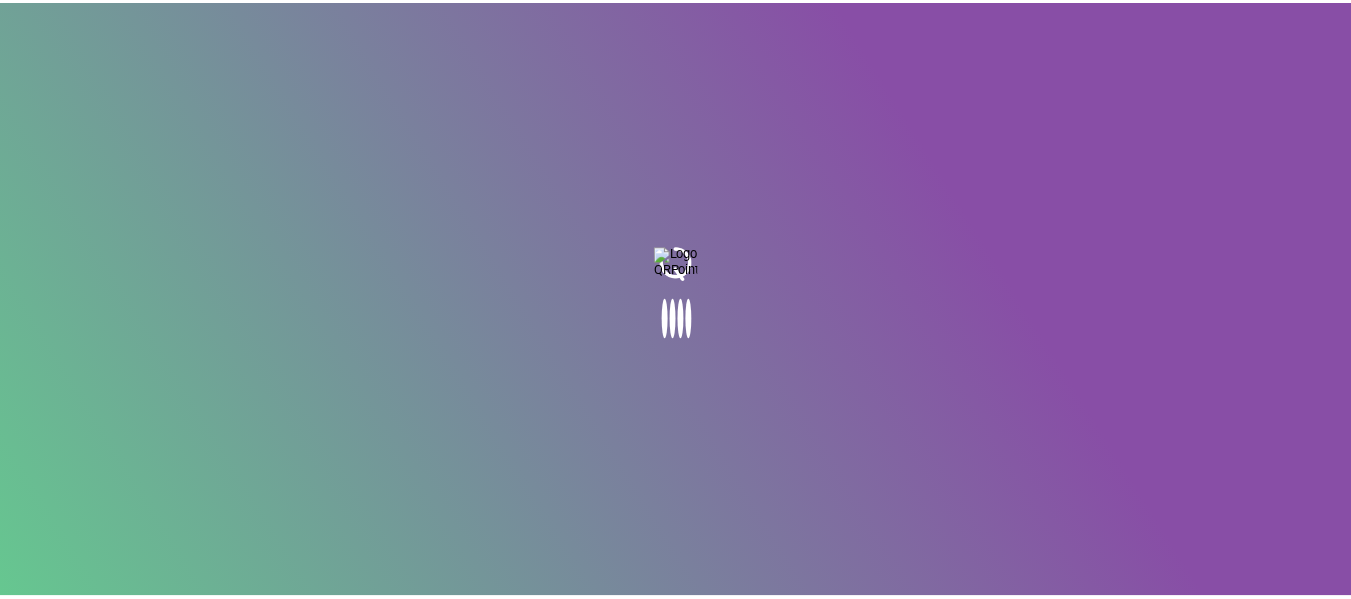scroll, scrollTop: 0, scrollLeft: 0, axis: both 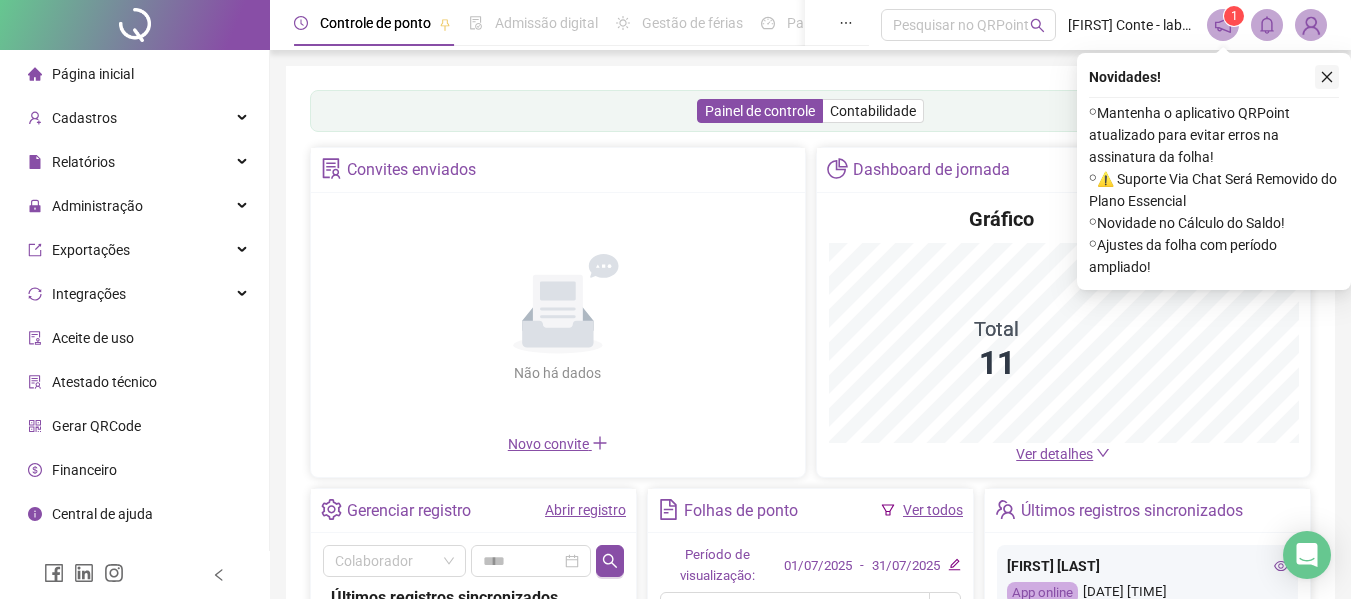 click 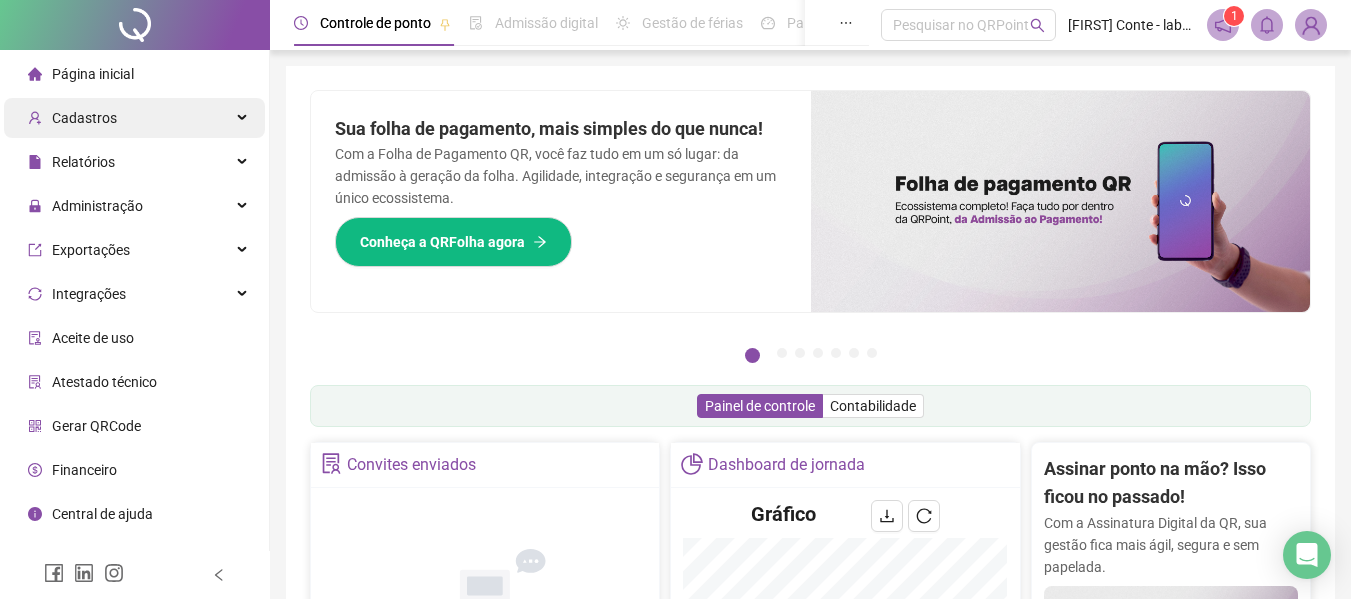 click on "Cadastros" at bounding box center [134, 118] 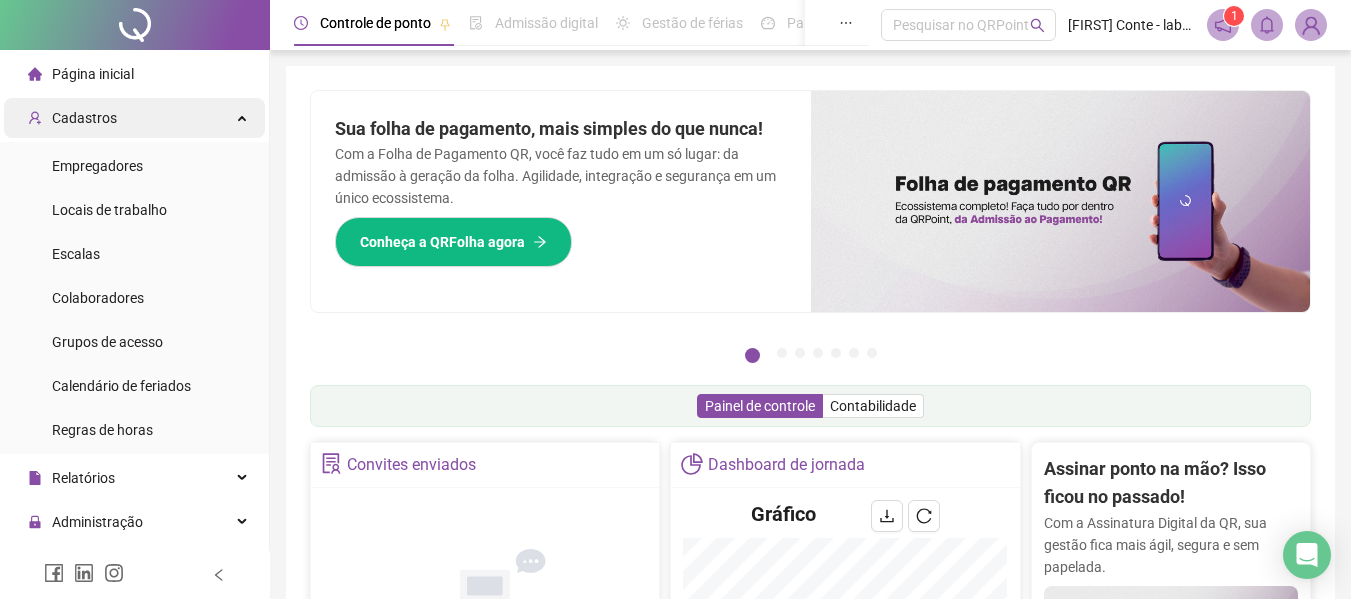 click on "Cadastros" at bounding box center [134, 118] 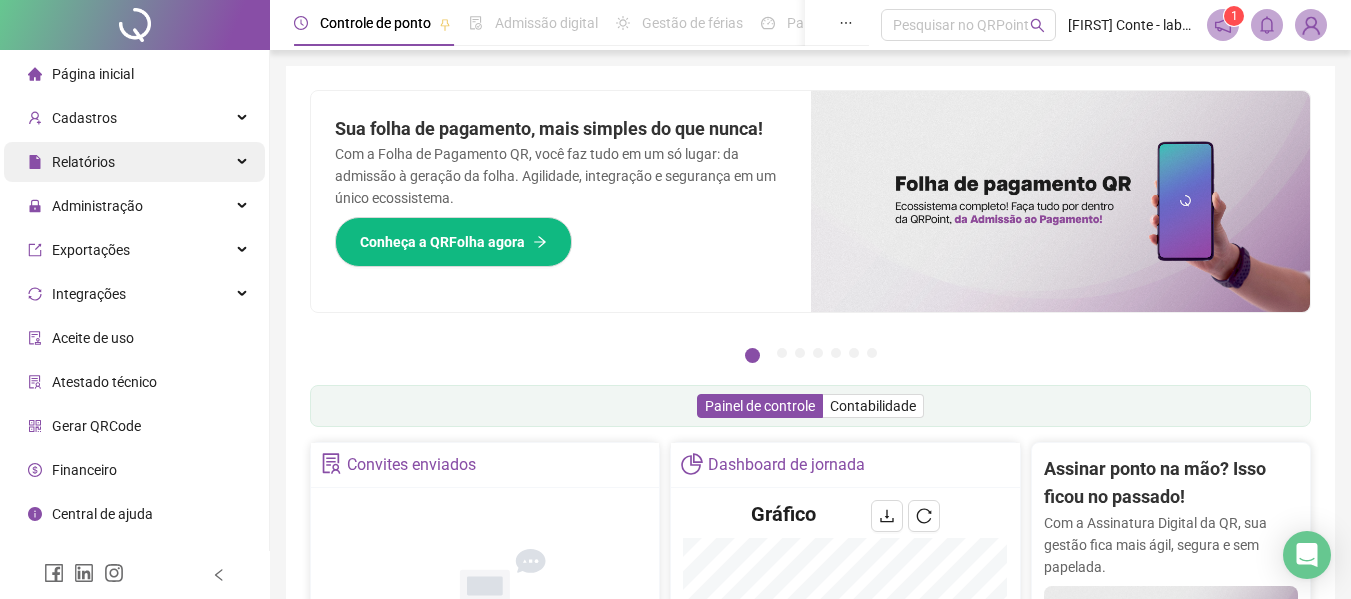 click on "Relatórios" at bounding box center (83, 162) 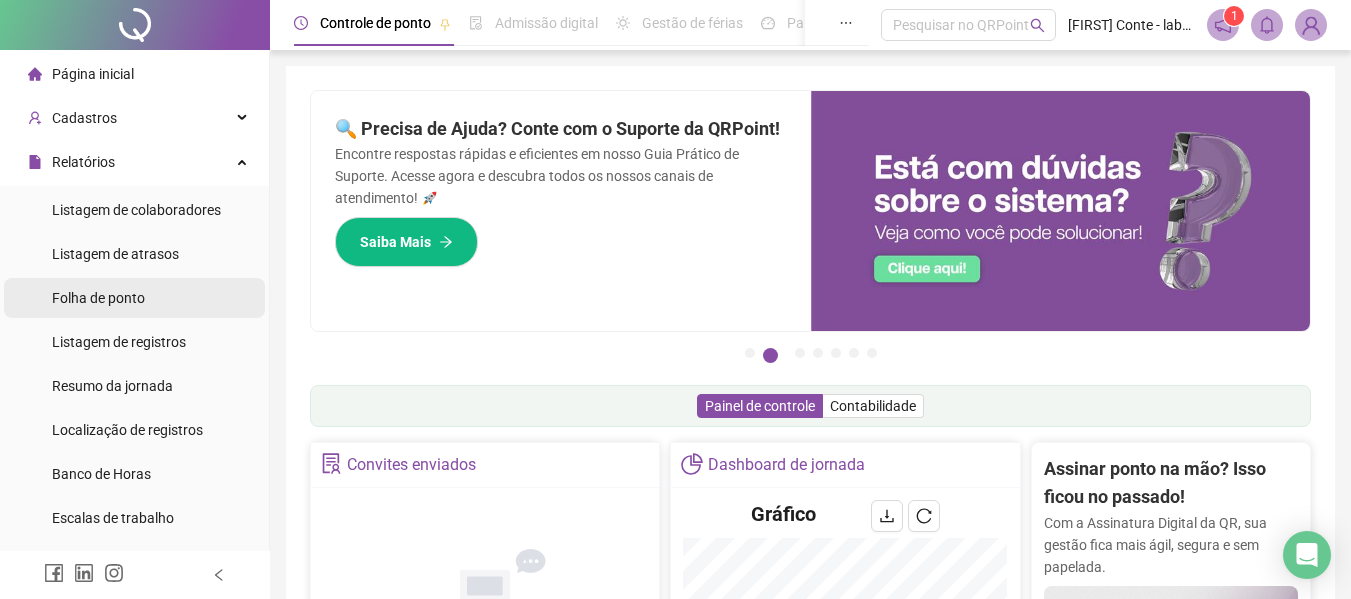 click on "Folha de ponto" at bounding box center (98, 298) 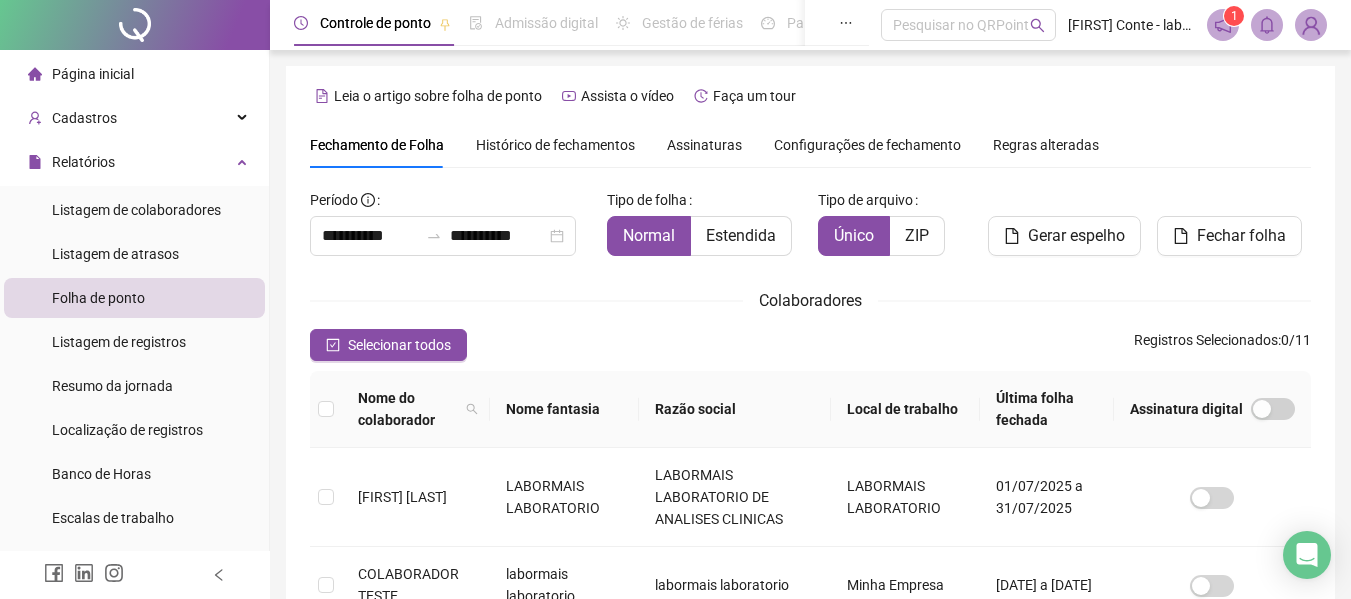 scroll, scrollTop: 110, scrollLeft: 0, axis: vertical 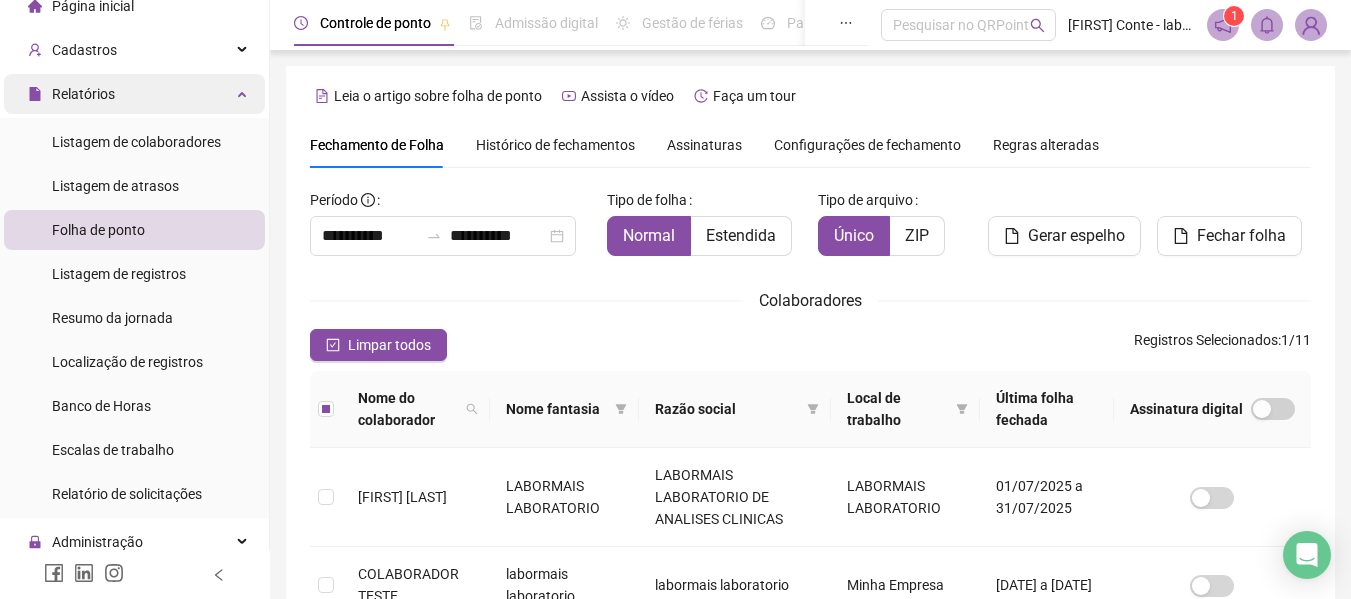 click on "Relatórios" at bounding box center [134, 94] 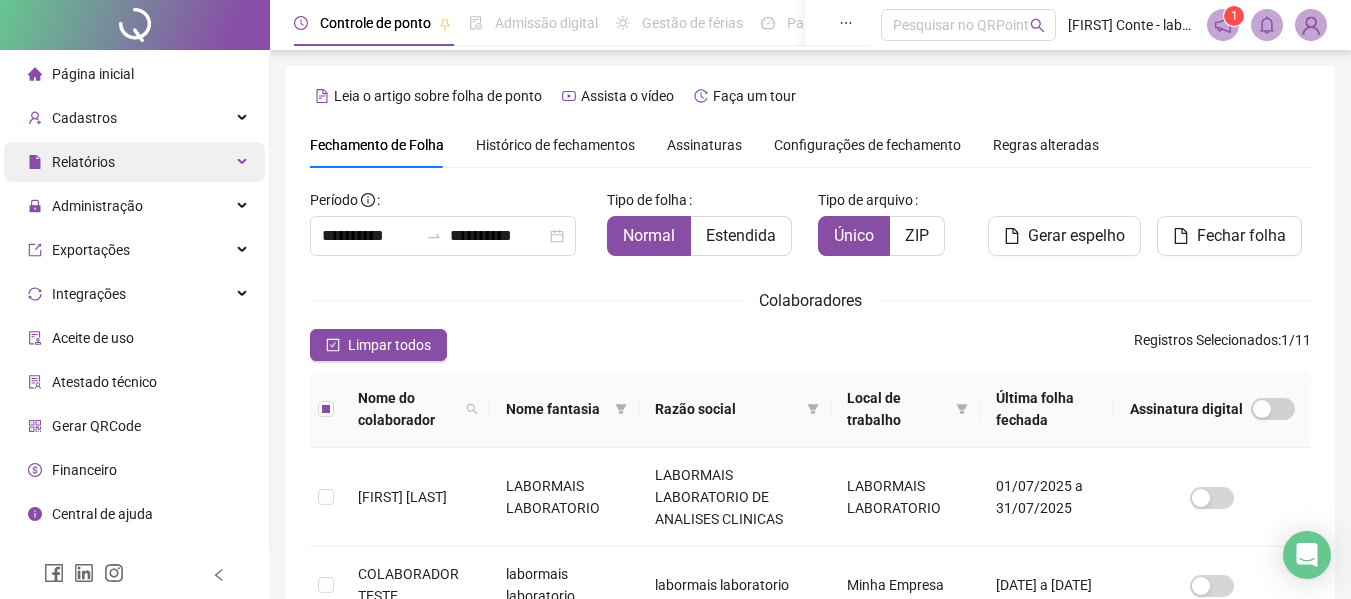 scroll, scrollTop: 0, scrollLeft: 0, axis: both 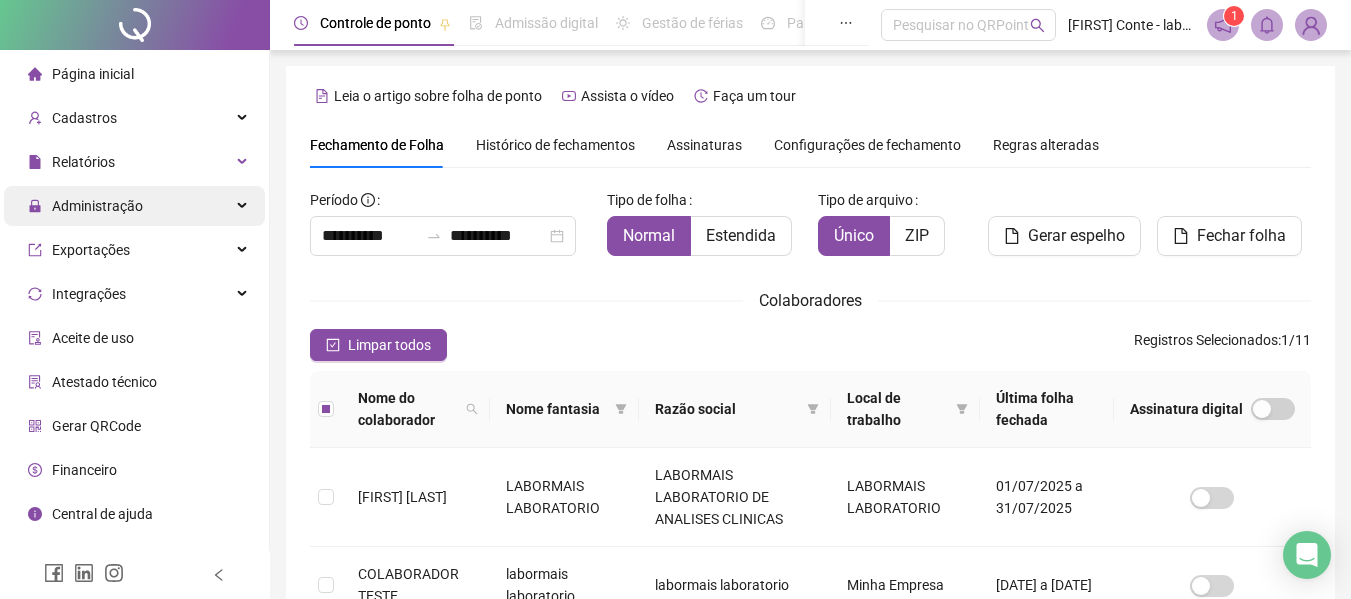 click on "Administração" at bounding box center [85, 206] 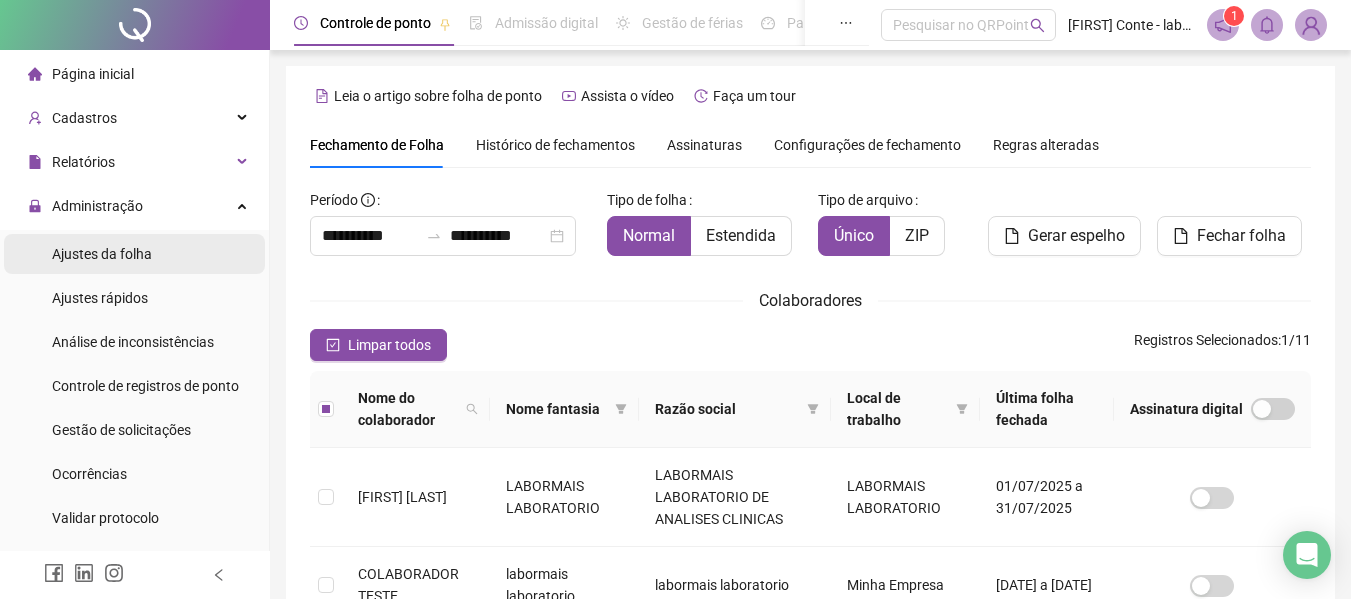 click on "Ajustes da folha" at bounding box center (102, 254) 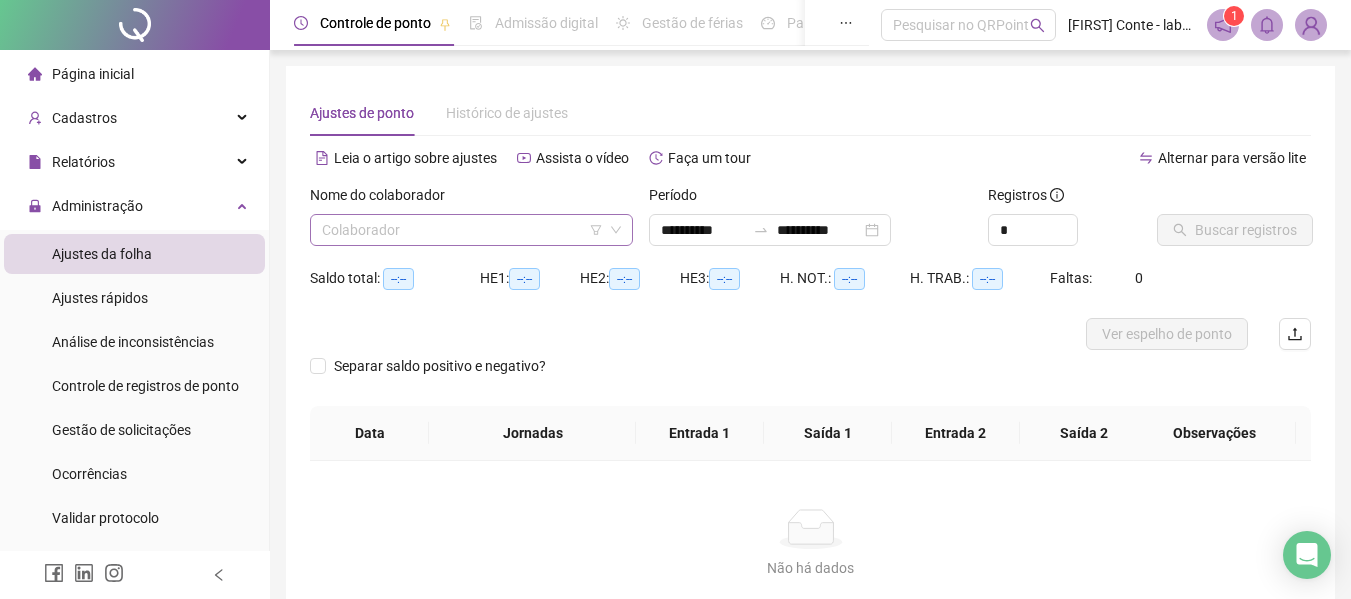 click 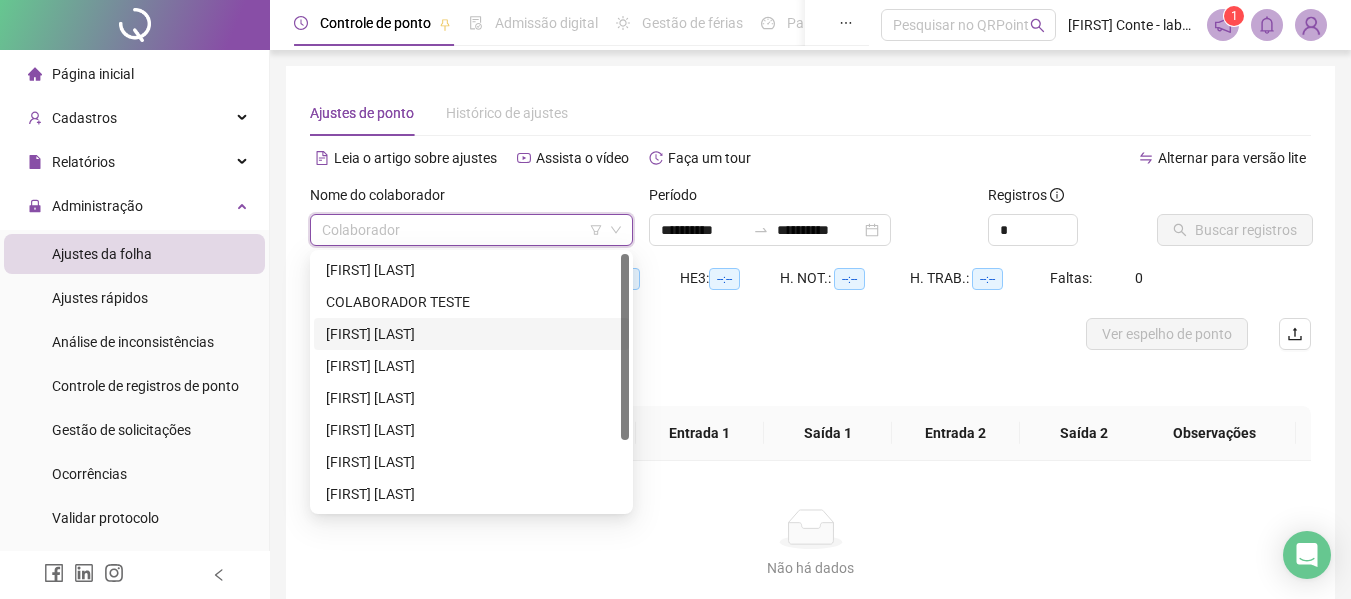click on "[FIRST] [LAST]" at bounding box center (471, 334) 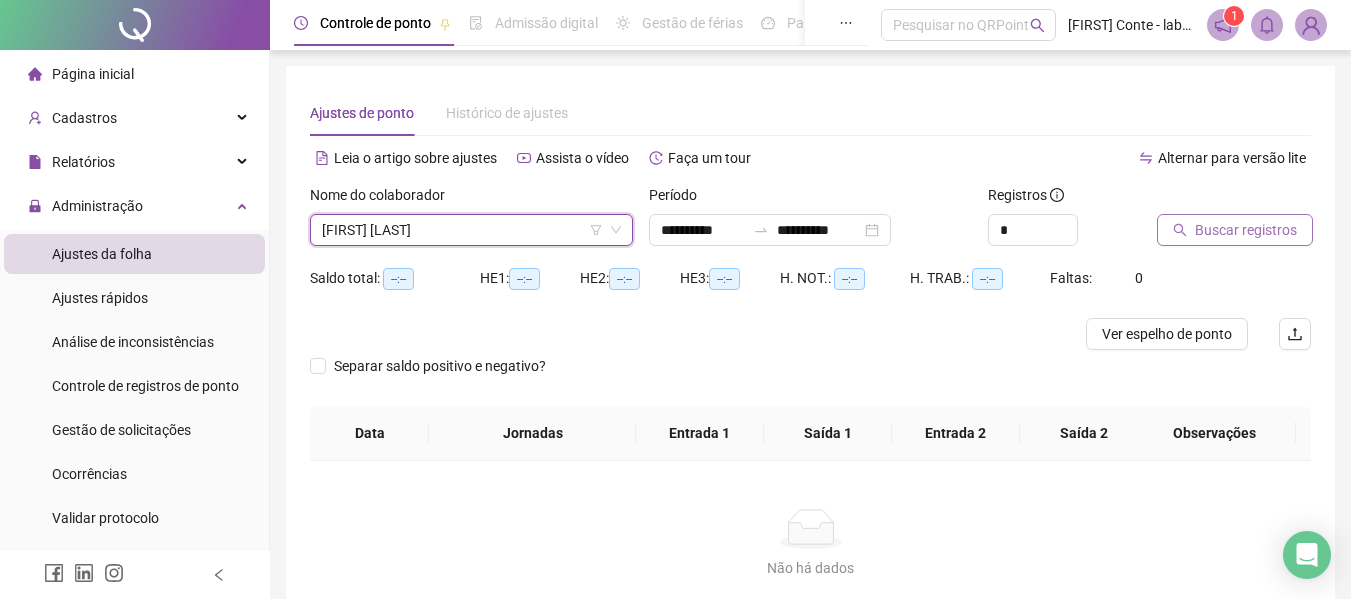 click on "Buscar registros" at bounding box center [1246, 230] 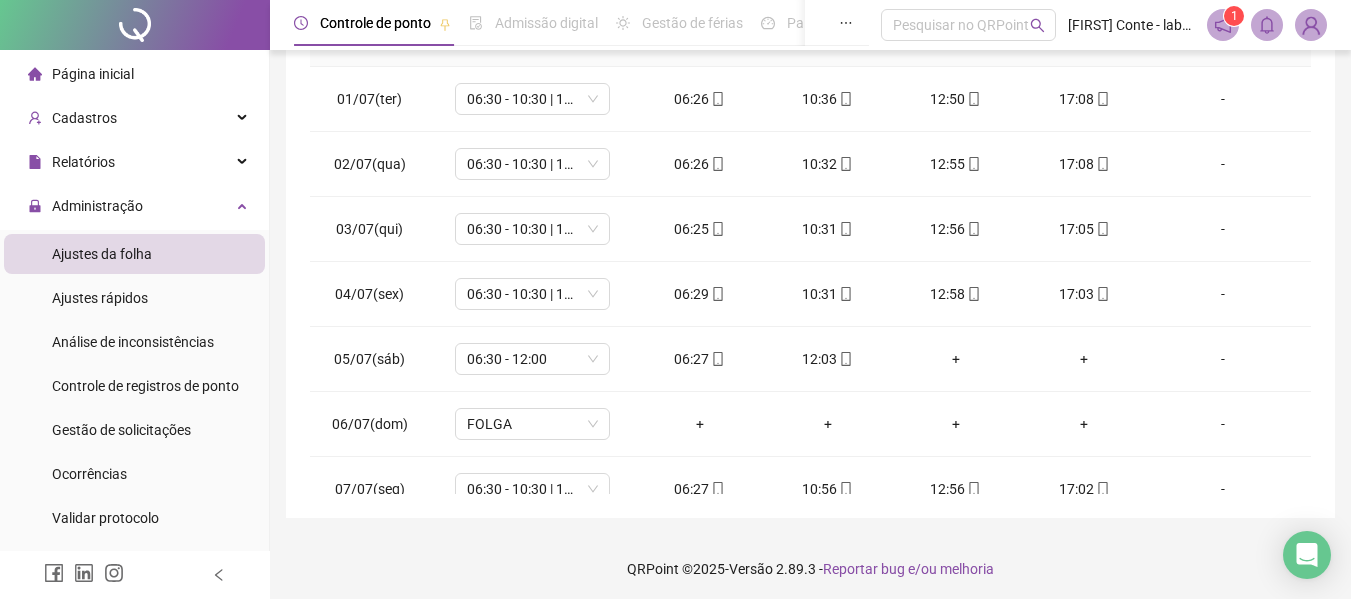 scroll, scrollTop: 399, scrollLeft: 0, axis: vertical 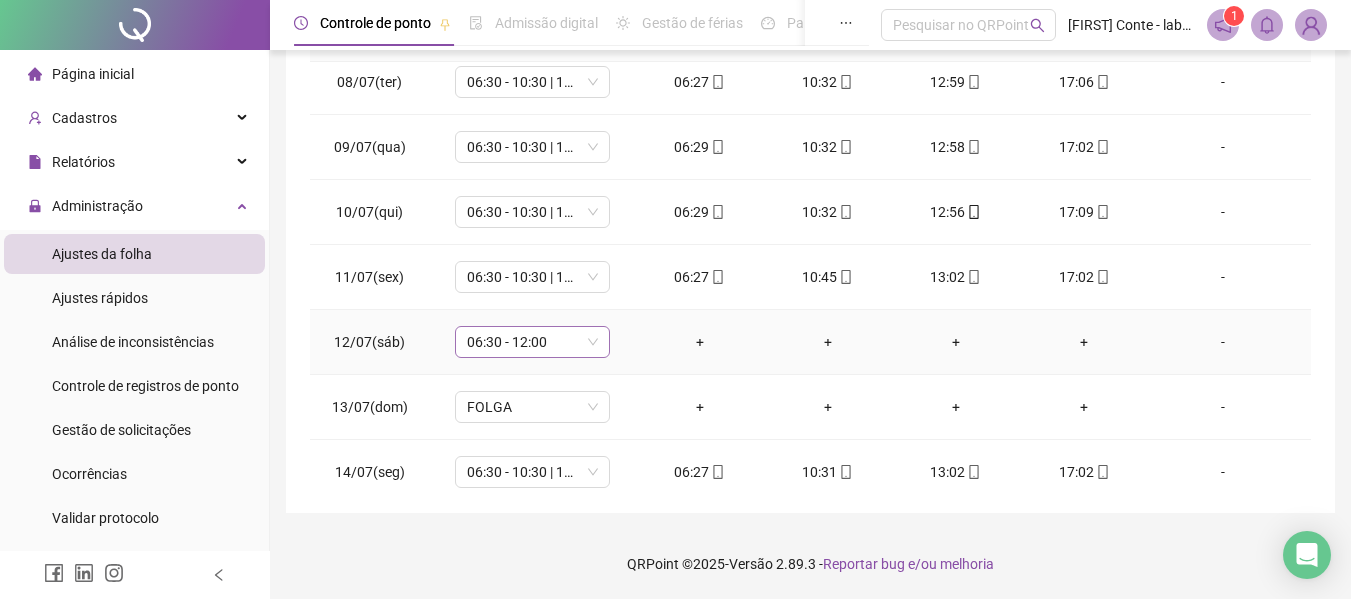 click on "06:30 - 12:00" at bounding box center (532, 342) 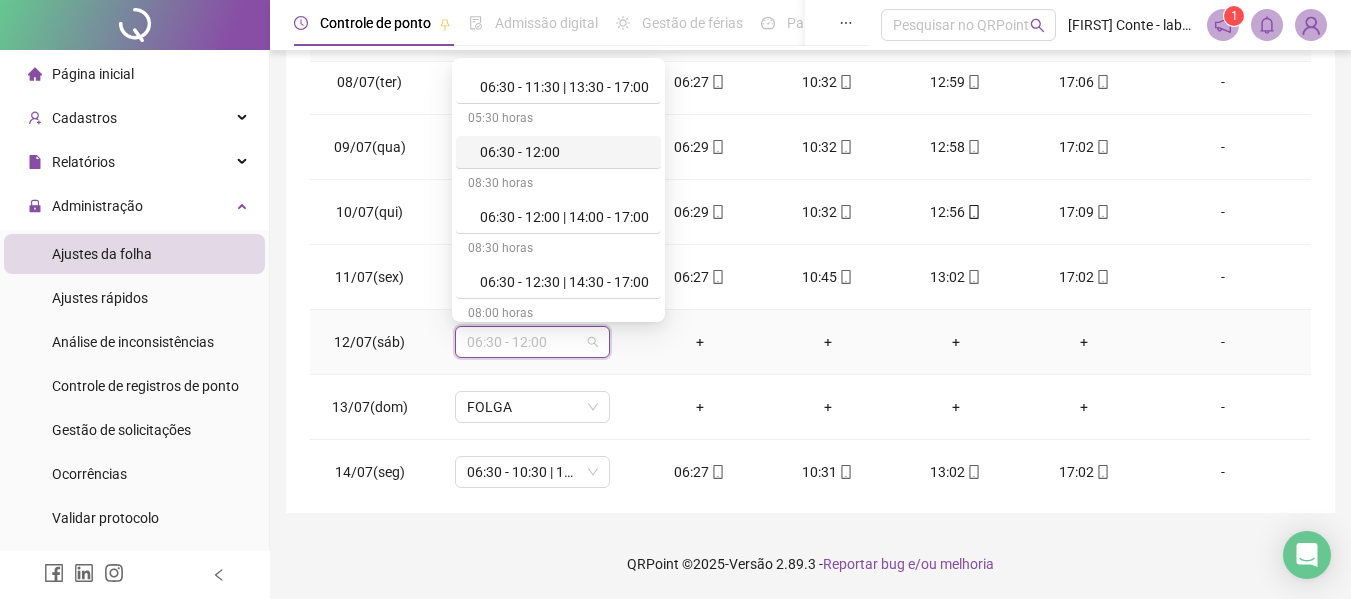 scroll, scrollTop: 160, scrollLeft: 0, axis: vertical 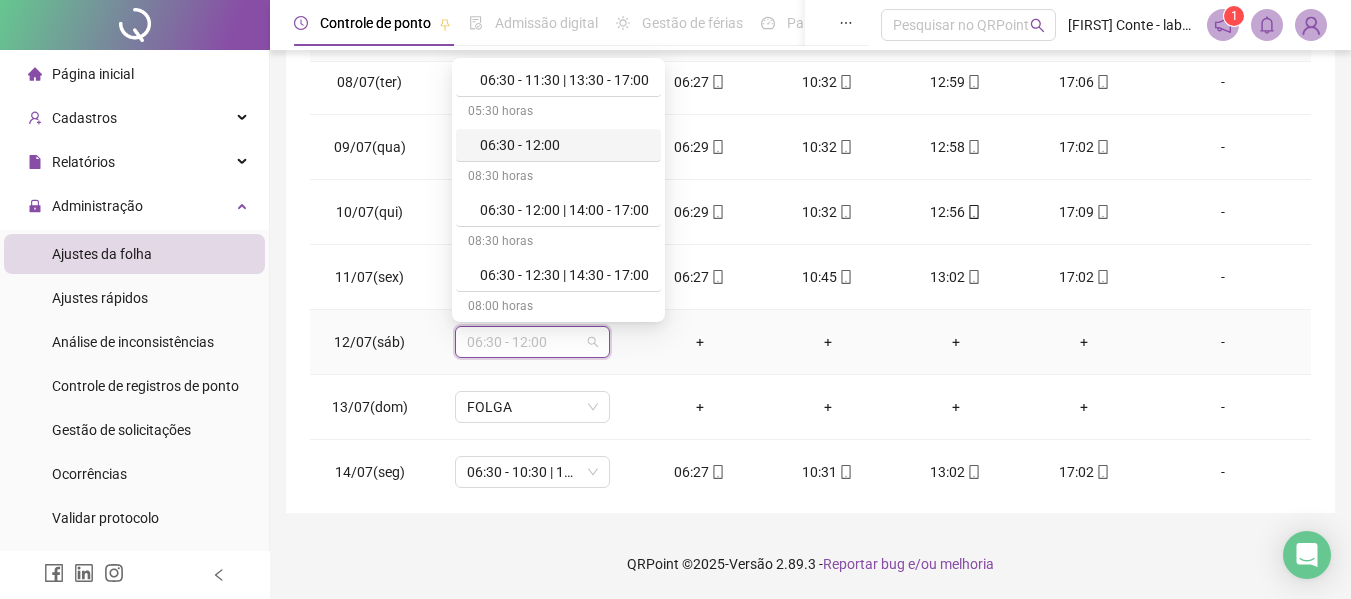 type on "*" 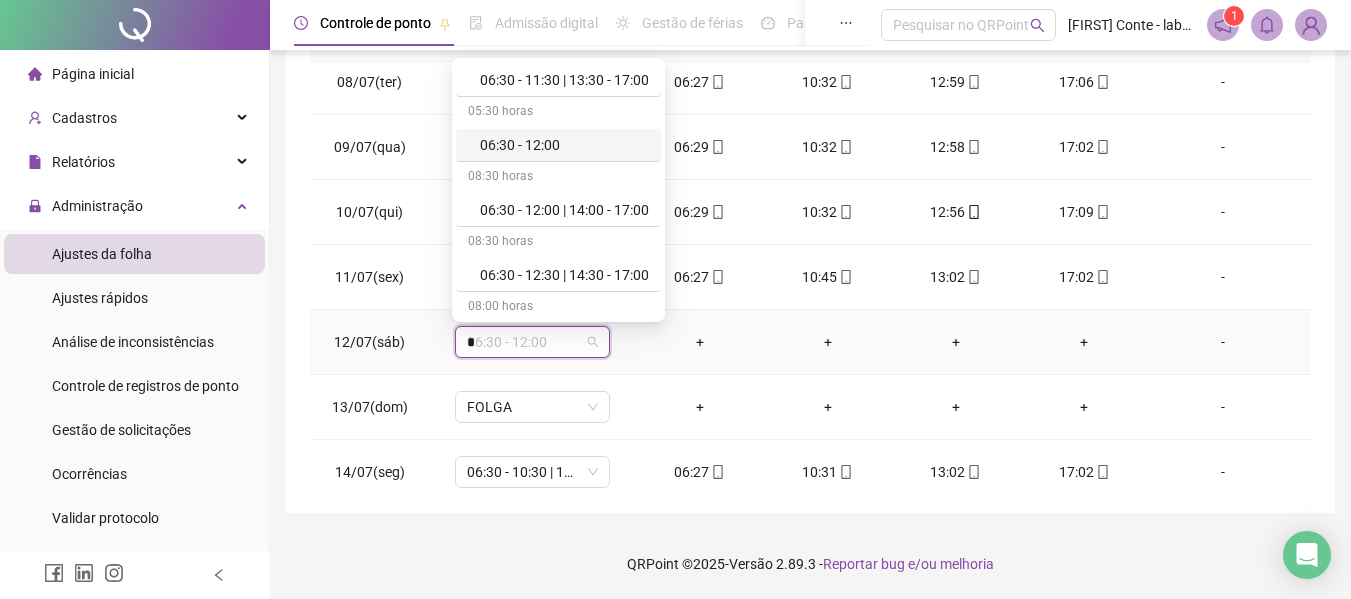 scroll, scrollTop: 0, scrollLeft: 0, axis: both 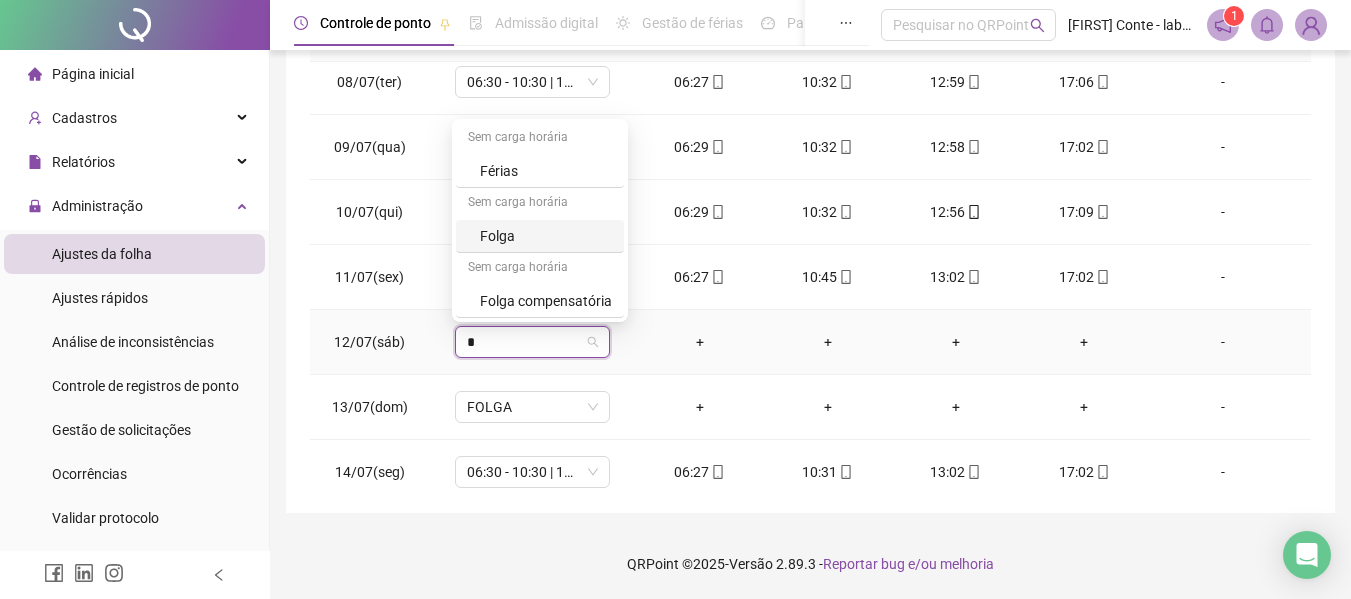 click on "Folga" at bounding box center (546, 236) 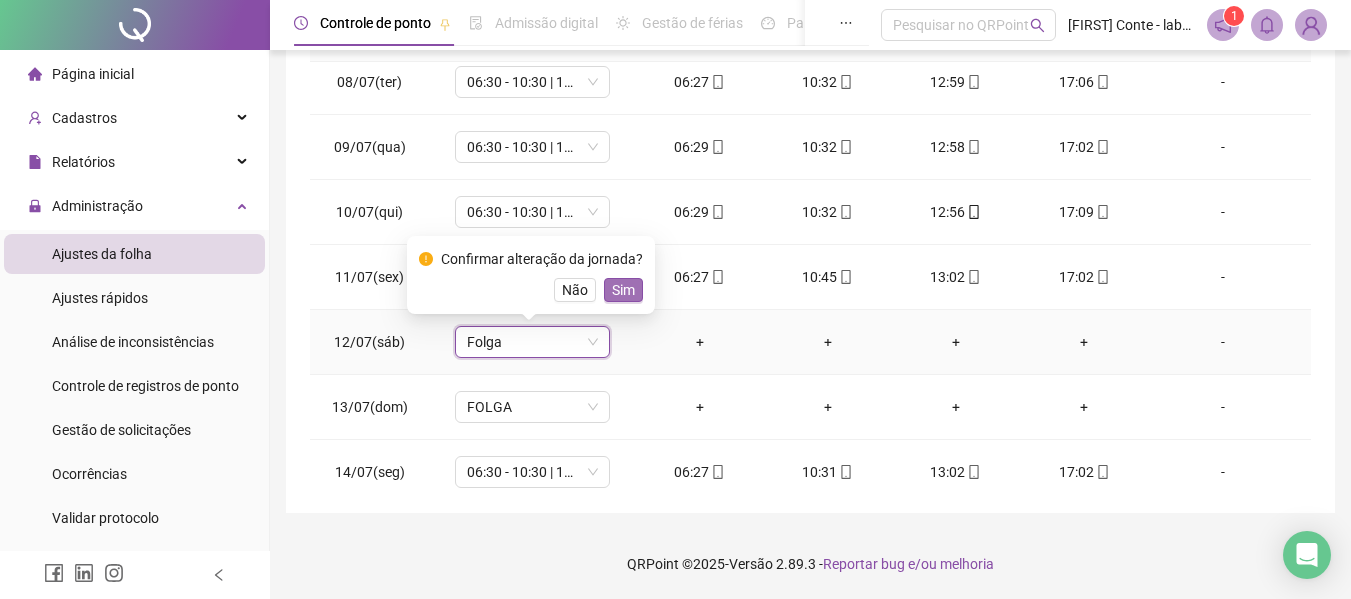 click on "Sim" at bounding box center (623, 290) 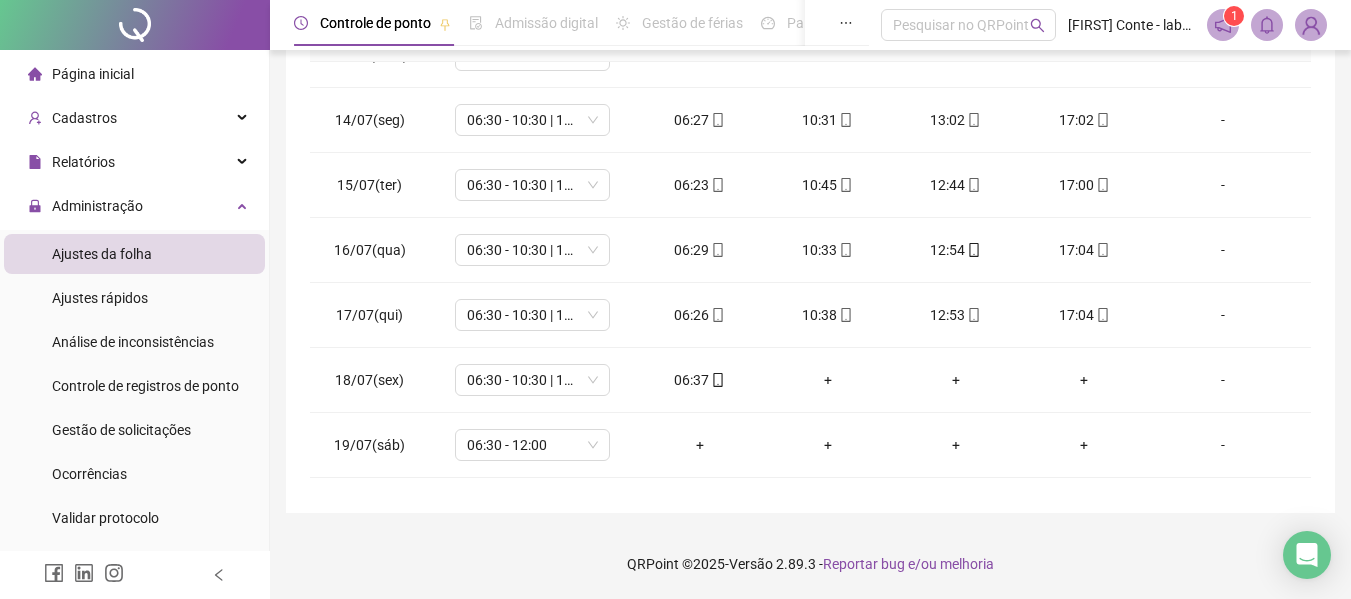 scroll, scrollTop: 827, scrollLeft: 0, axis: vertical 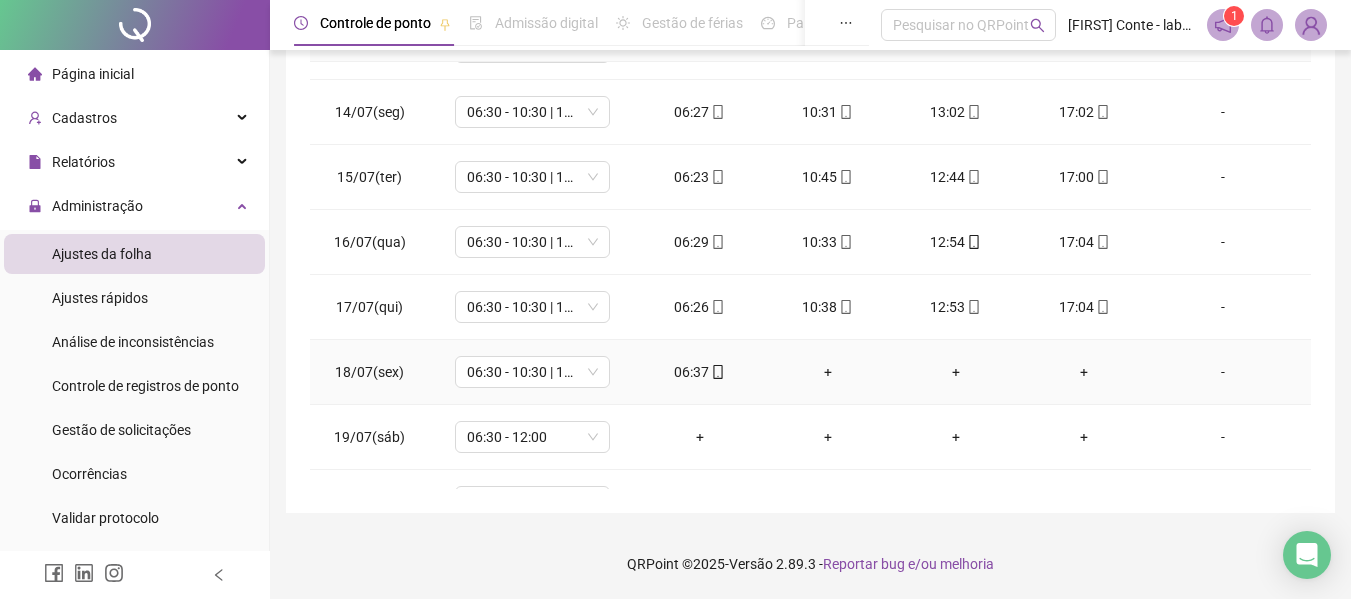 click on "+" at bounding box center (828, 372) 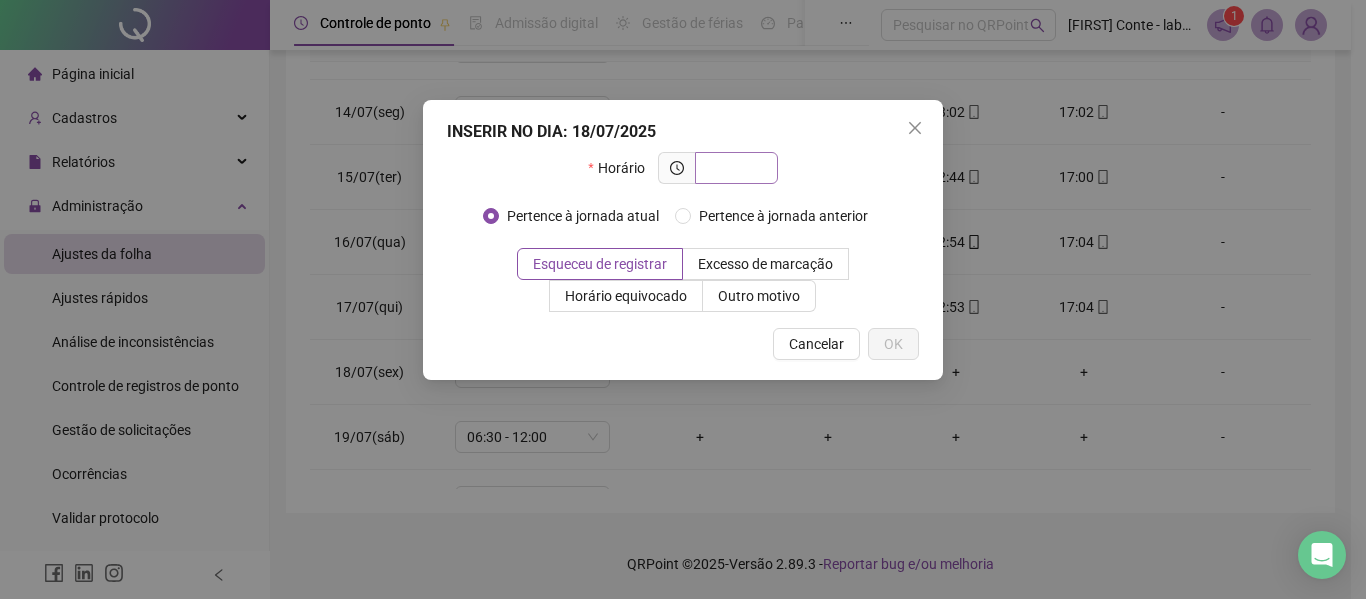 click at bounding box center [734, 168] 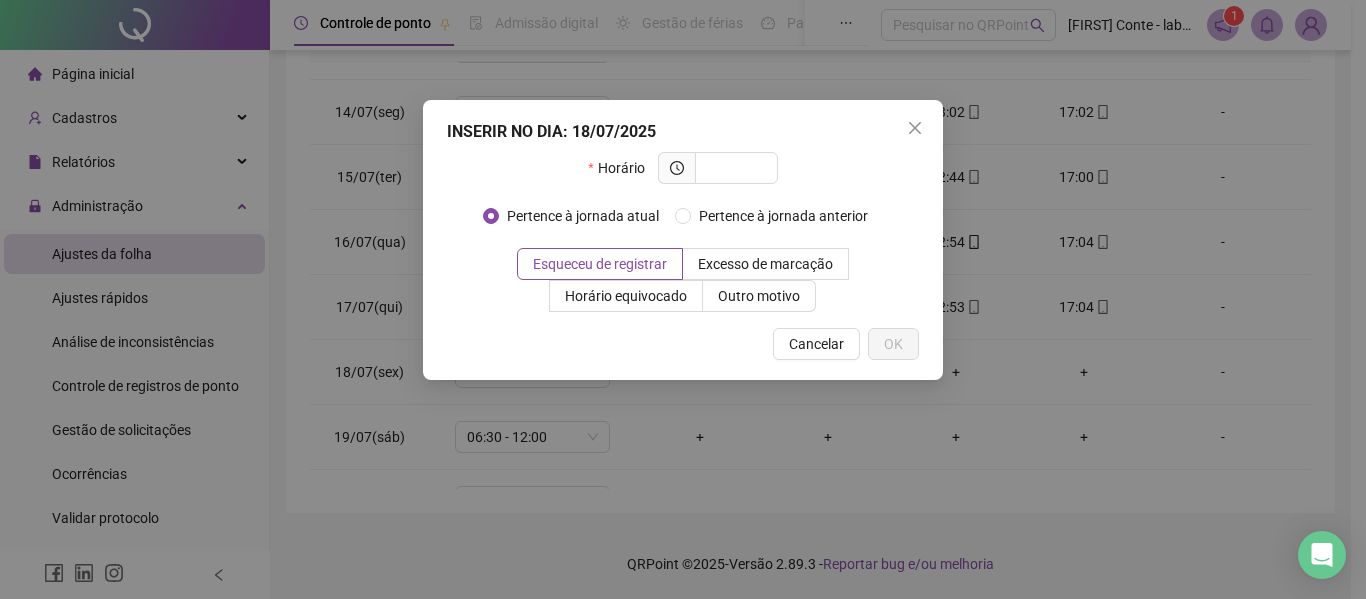 click 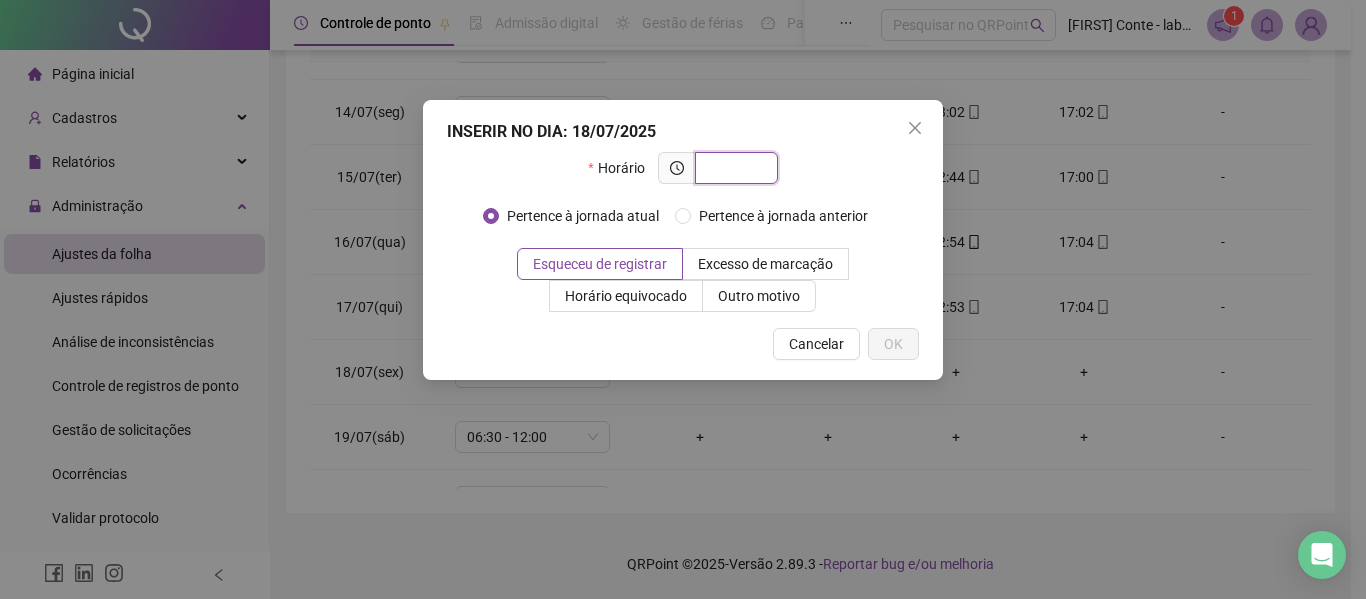 click at bounding box center [734, 168] 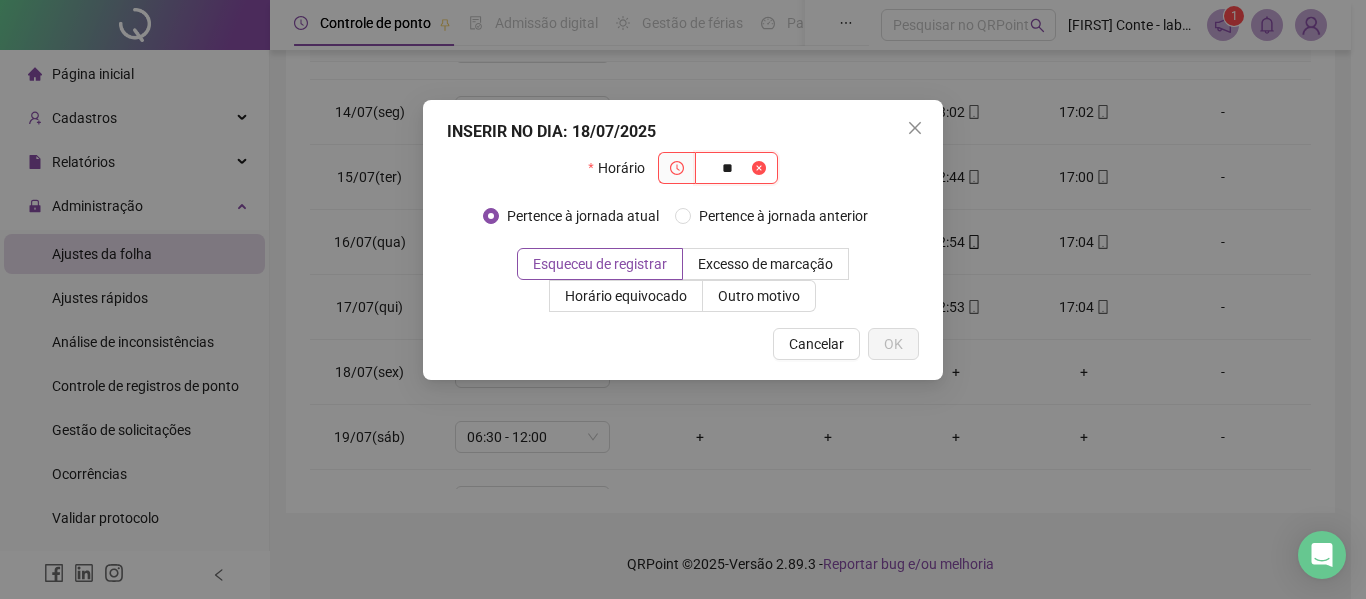 type on "**" 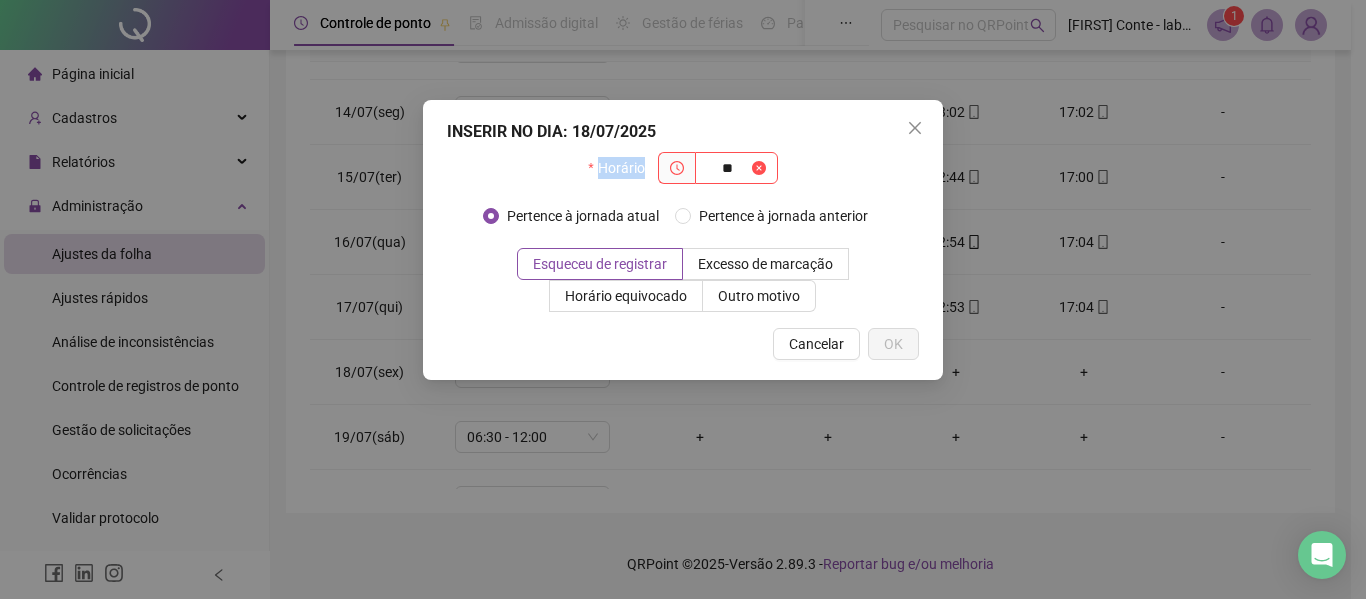 drag, startPoint x: 747, startPoint y: 106, endPoint x: 1062, endPoint y: 193, distance: 326.79352 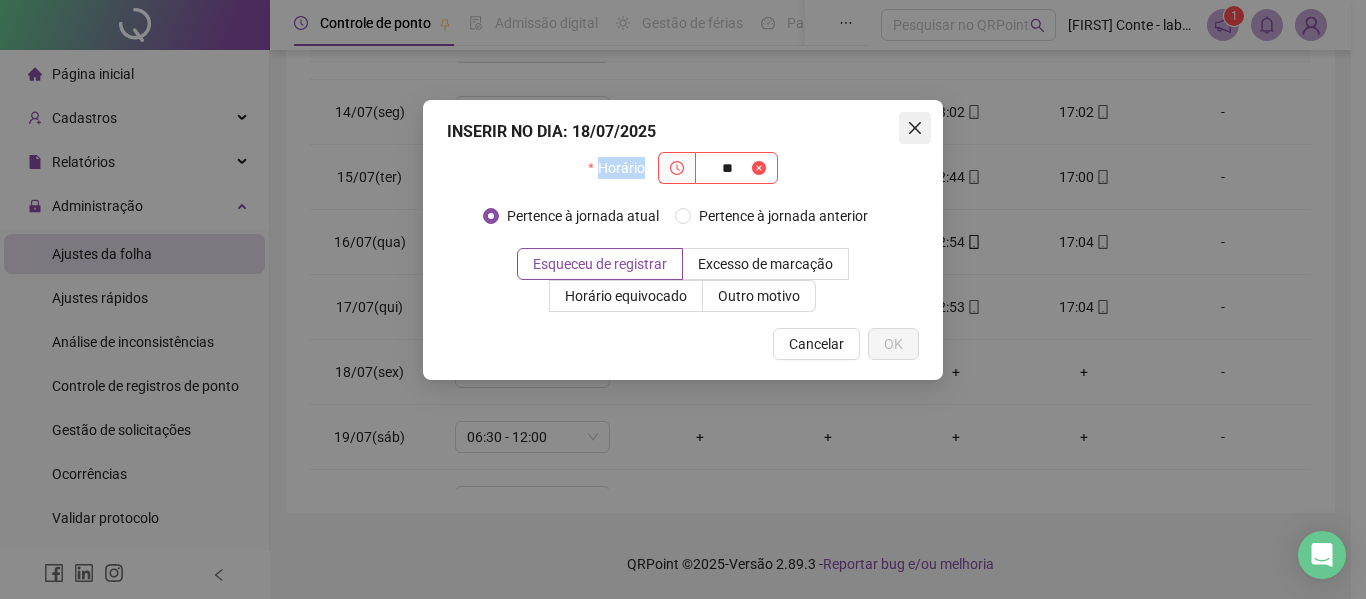 click at bounding box center (915, 128) 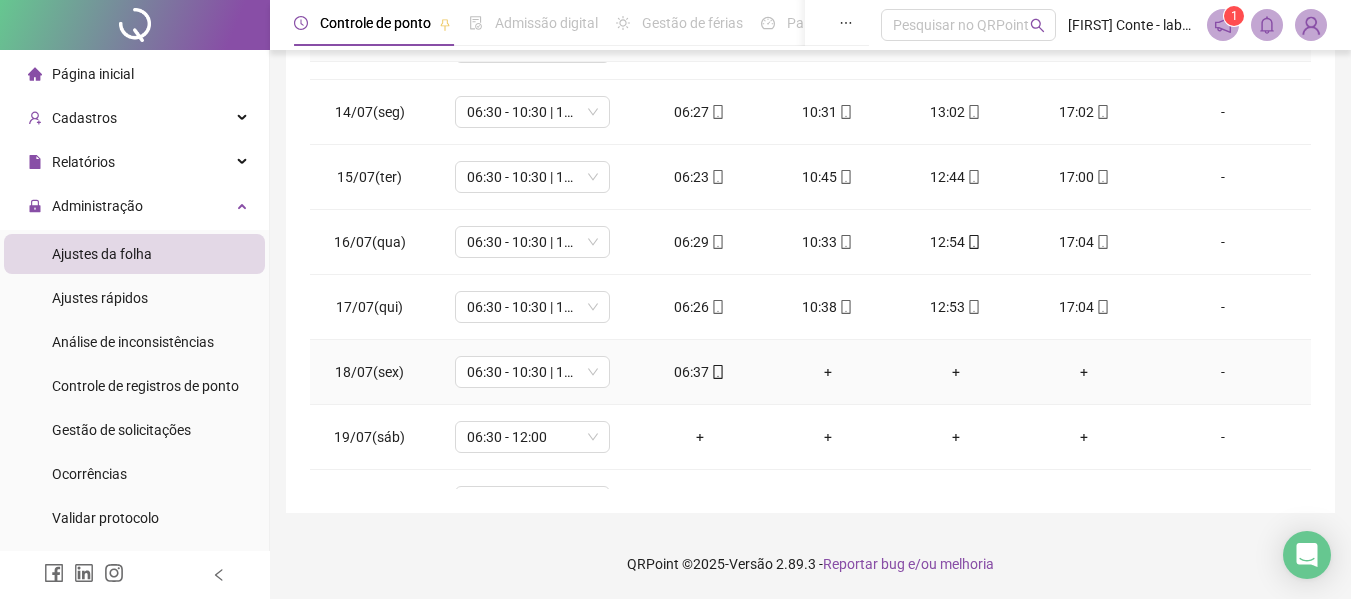 click on "+" at bounding box center (828, 372) 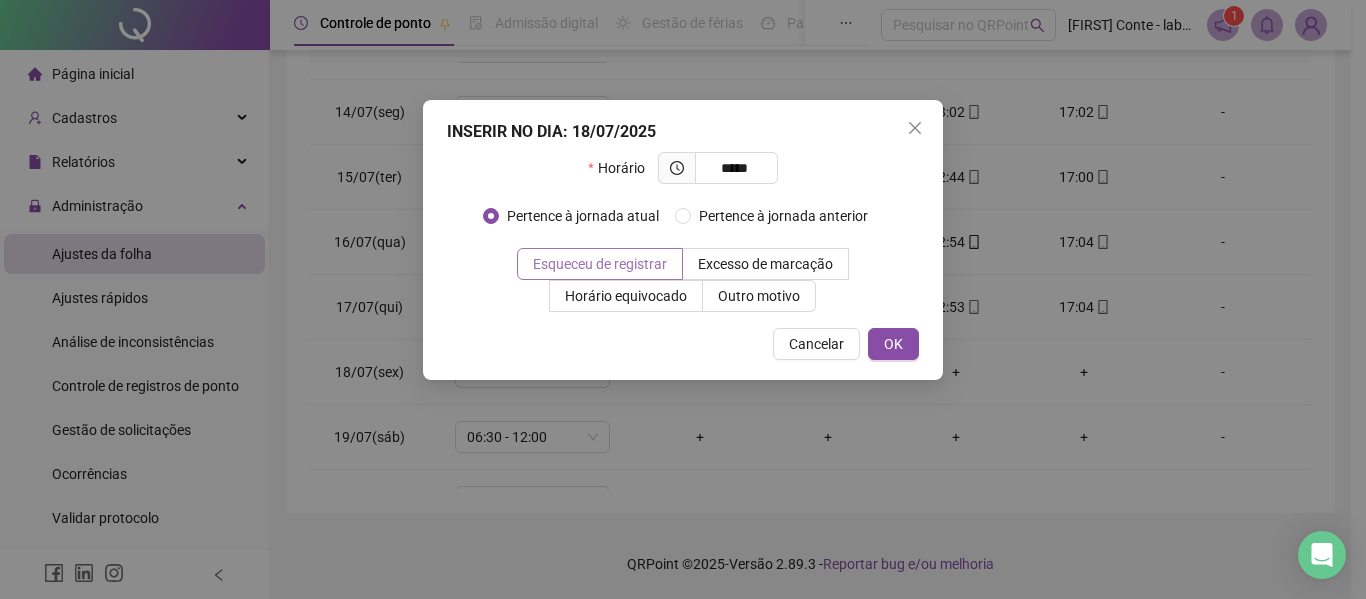 type on "*****" 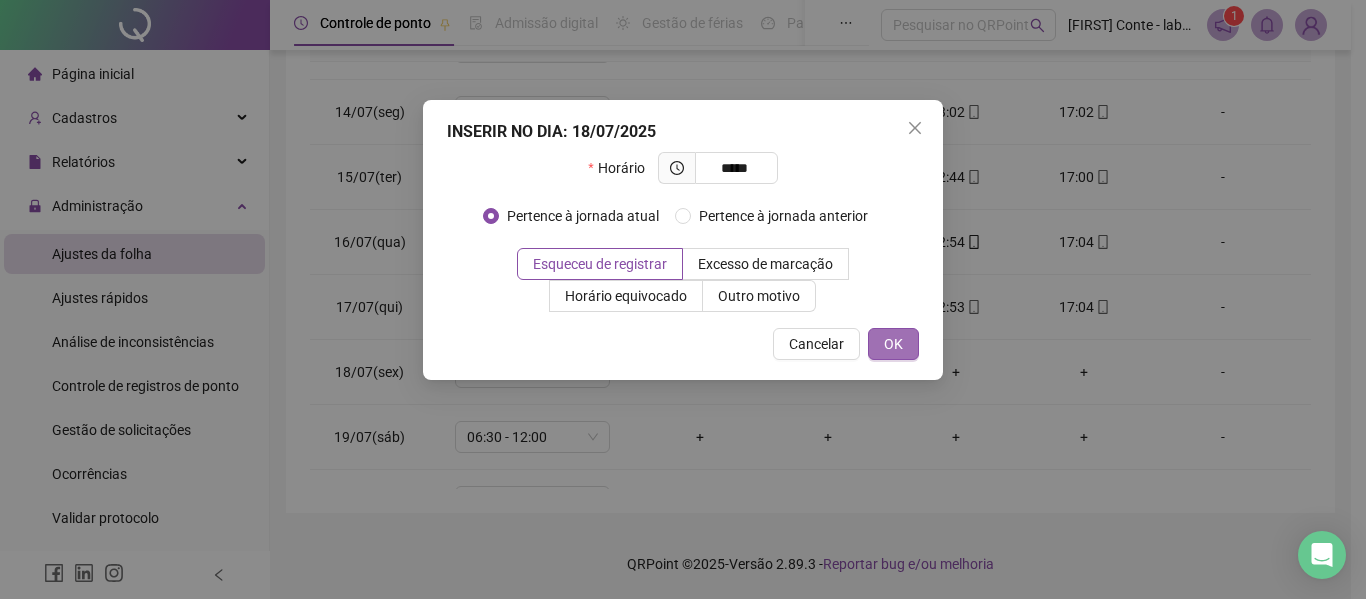 click on "OK" at bounding box center (893, 344) 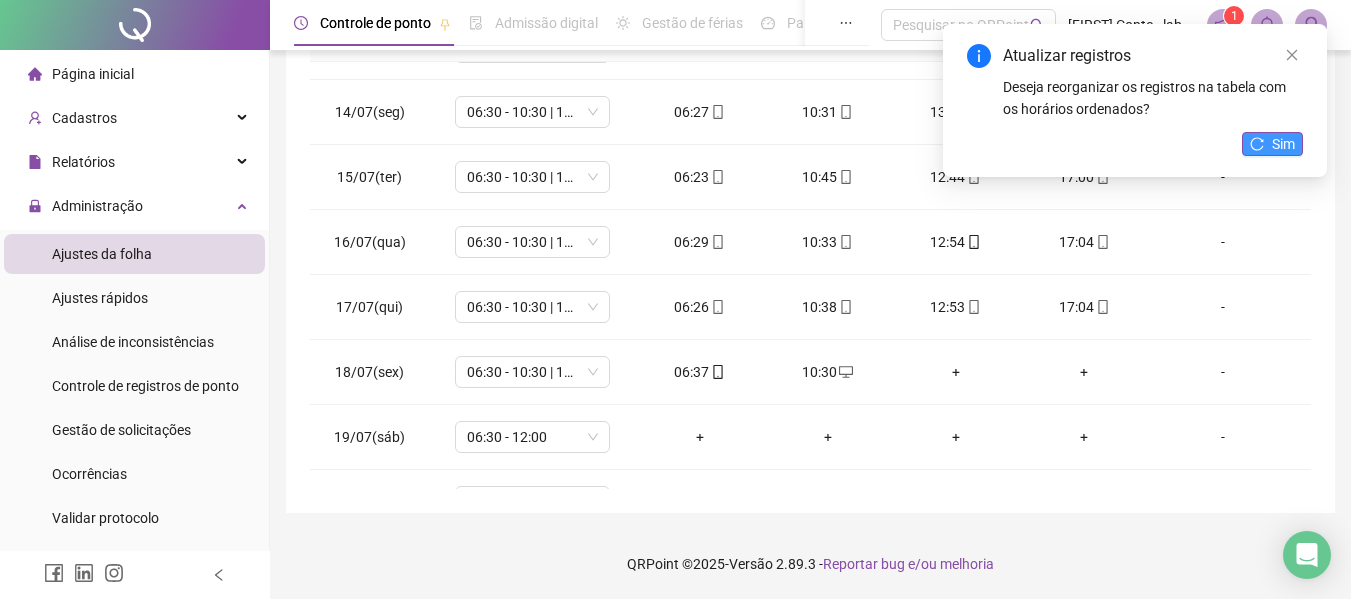 click on "Sim" at bounding box center (1272, 144) 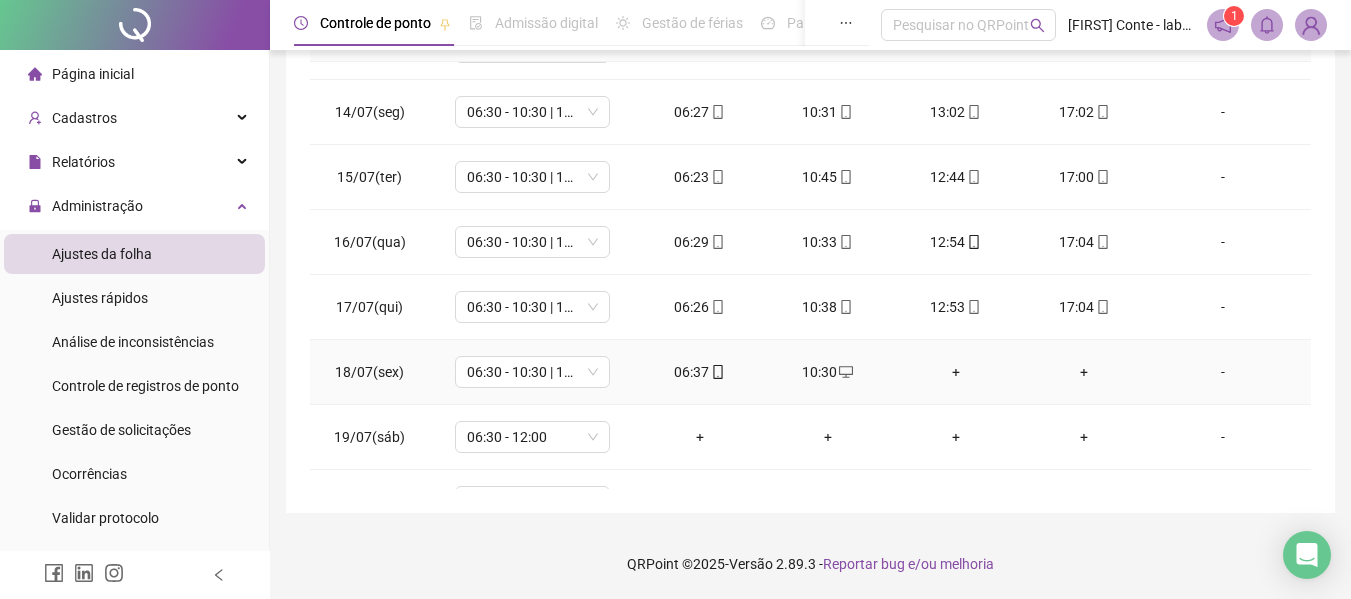 click on "+" at bounding box center [956, 372] 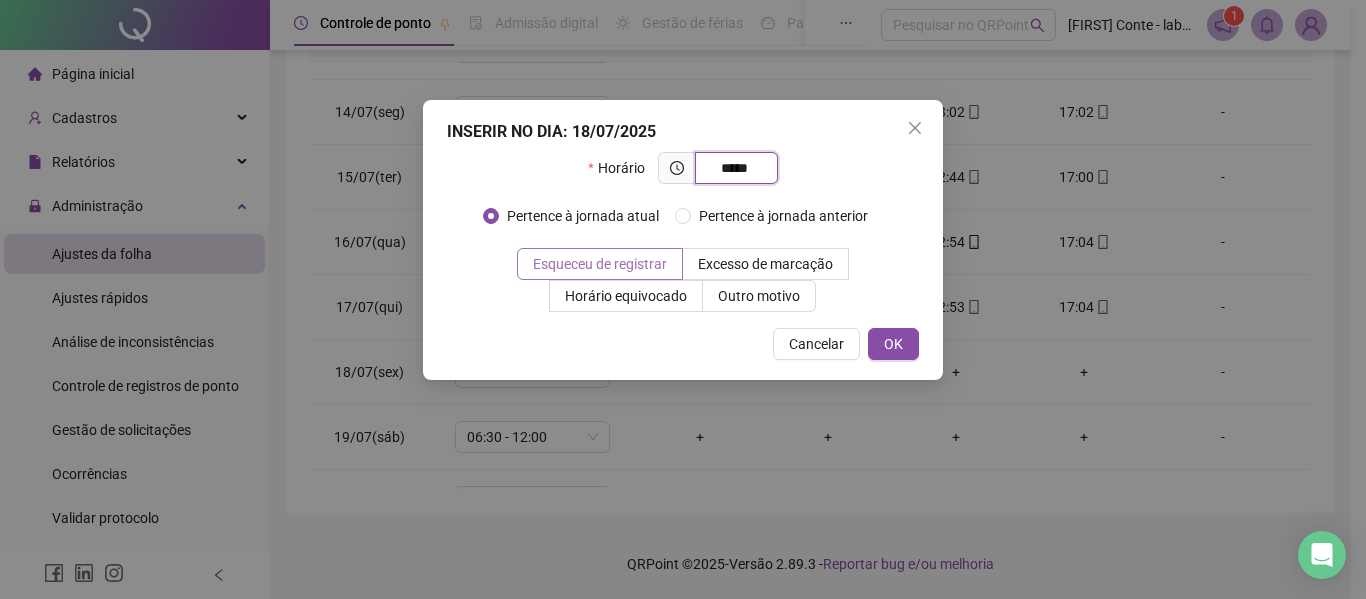 type on "*****" 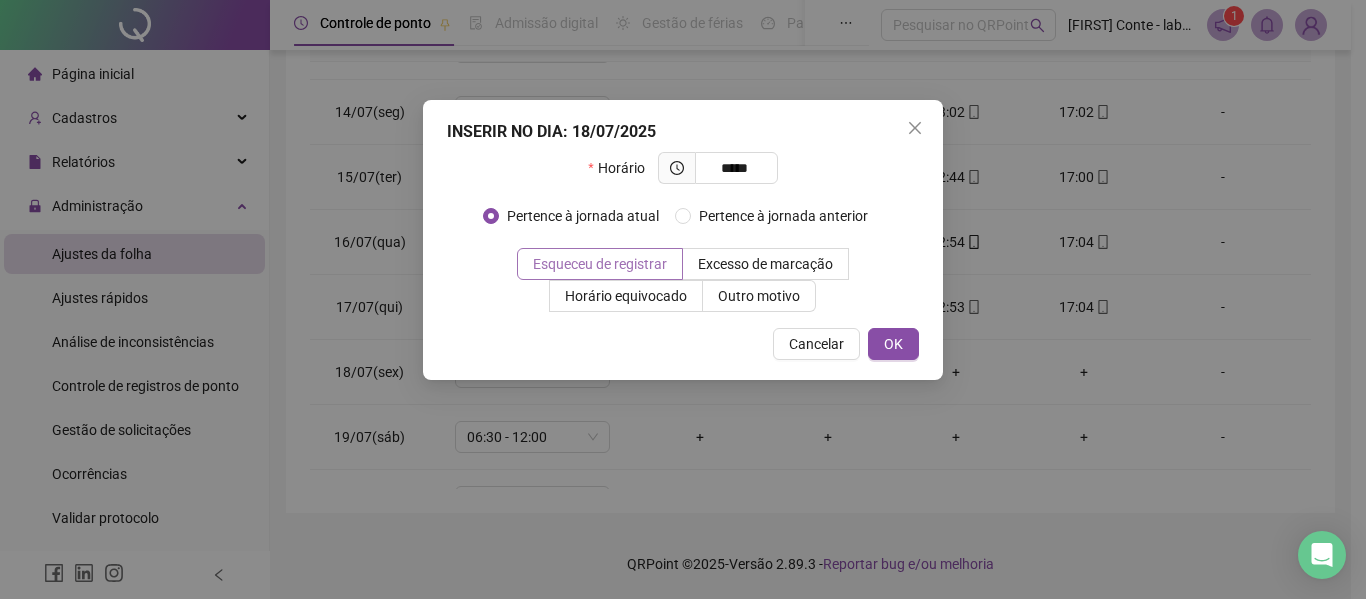 click on "Esqueceu de registrar" at bounding box center [600, 264] 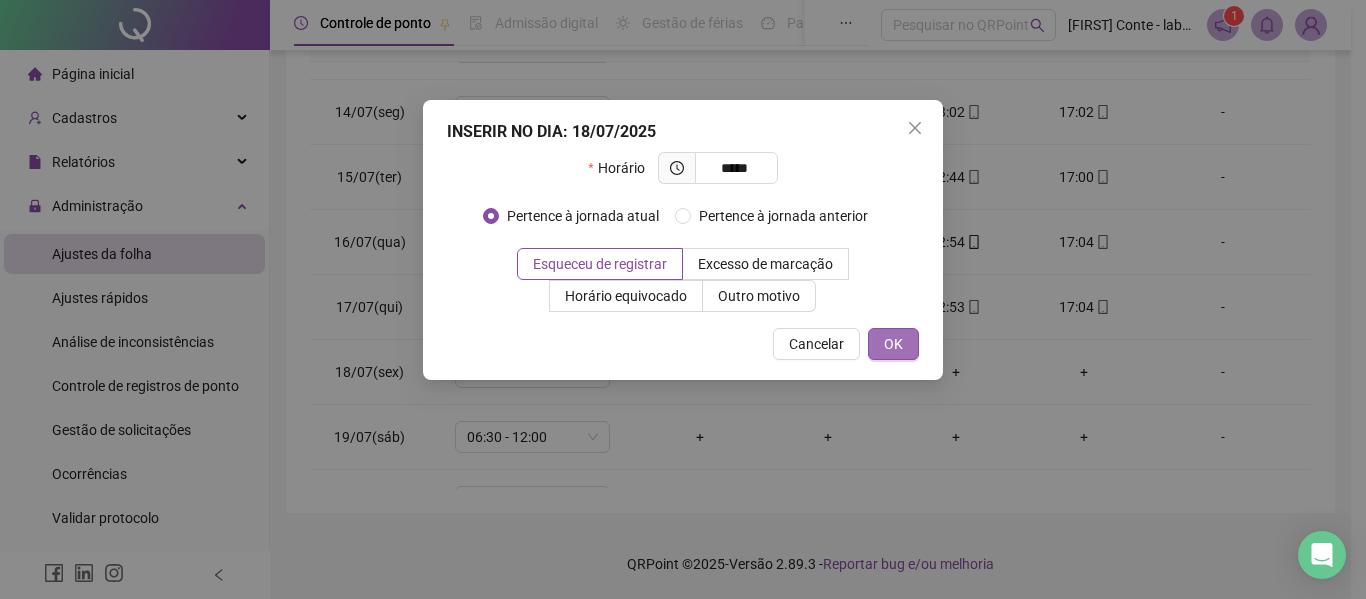 click on "OK" at bounding box center [893, 344] 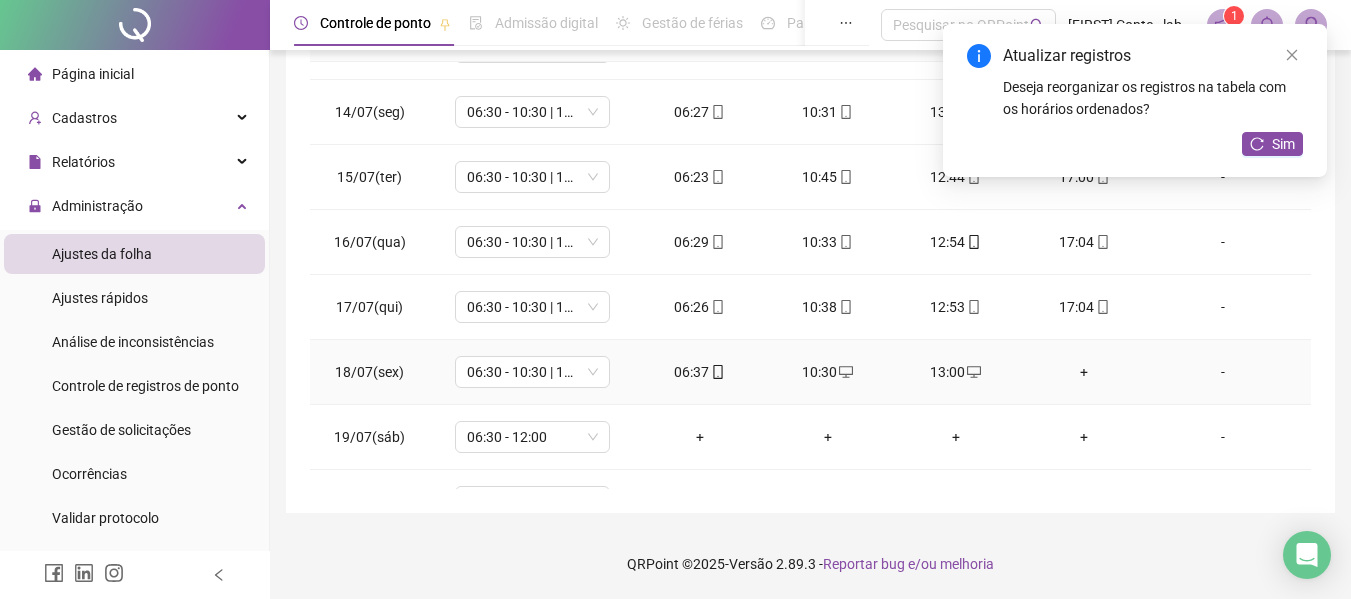 click on "+" at bounding box center [1084, 372] 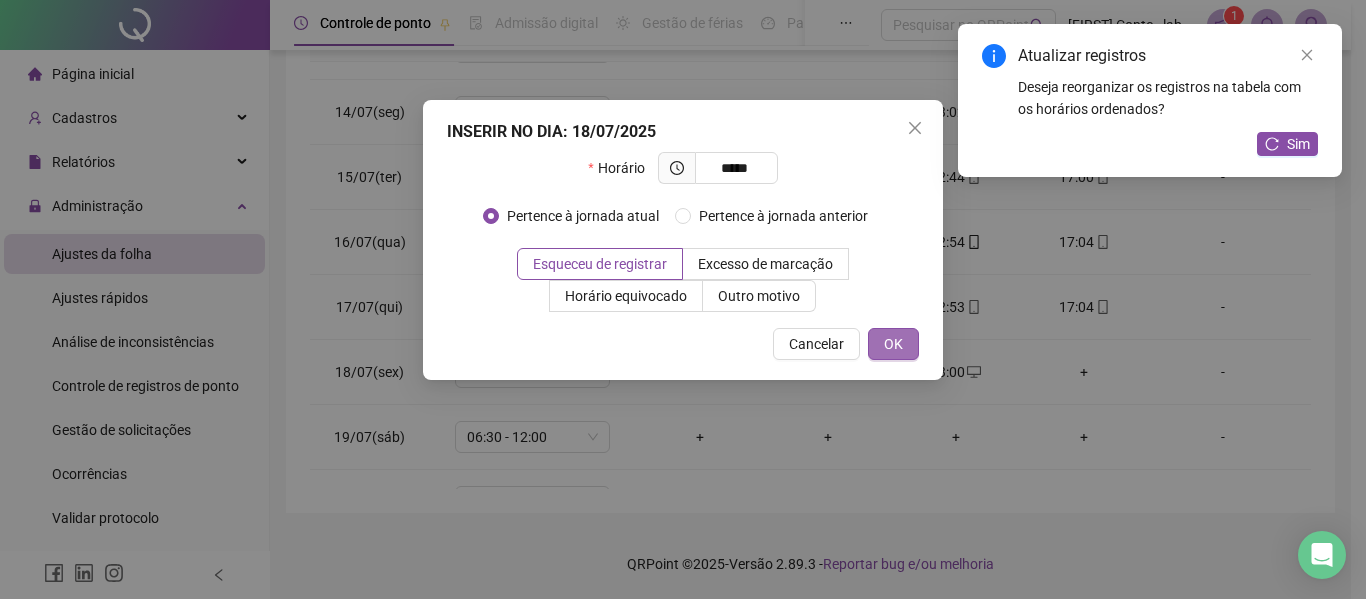 type on "*****" 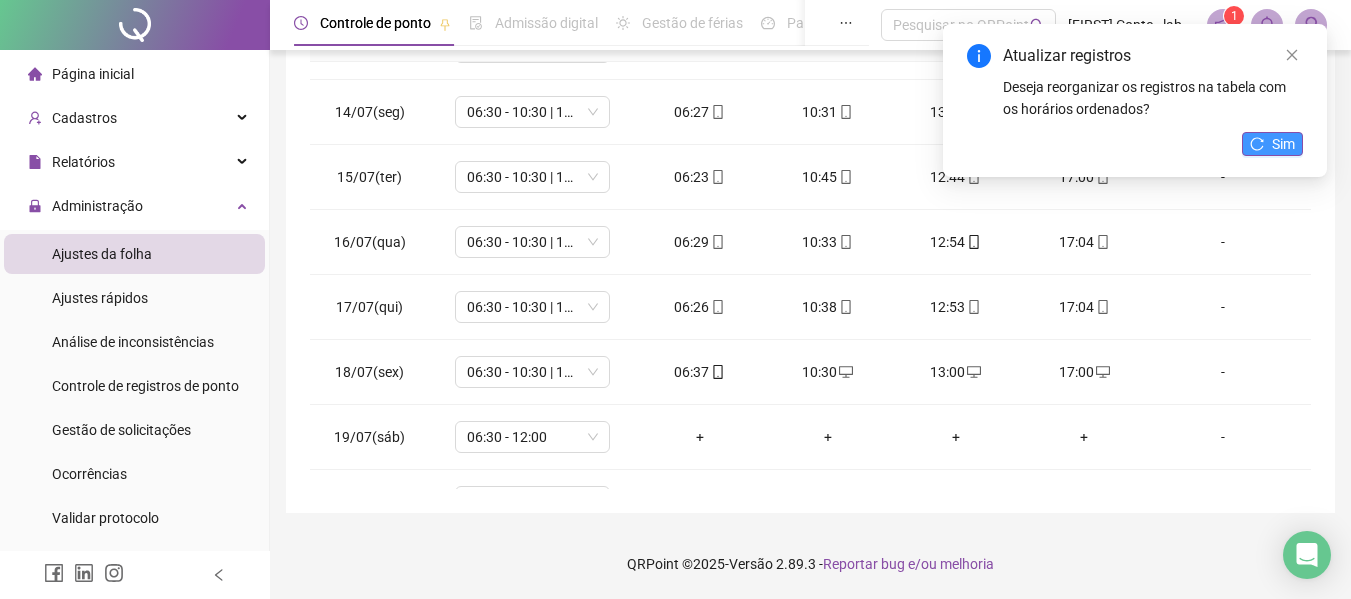 click on "Sim" at bounding box center (1283, 144) 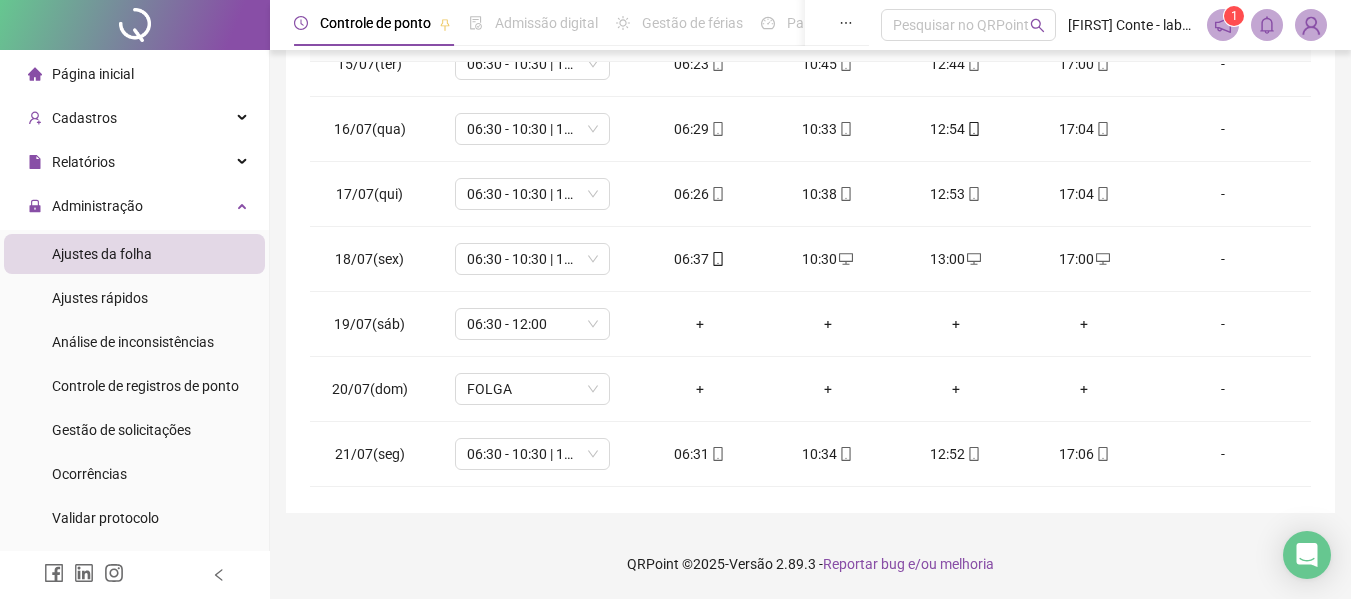 scroll, scrollTop: 961, scrollLeft: 0, axis: vertical 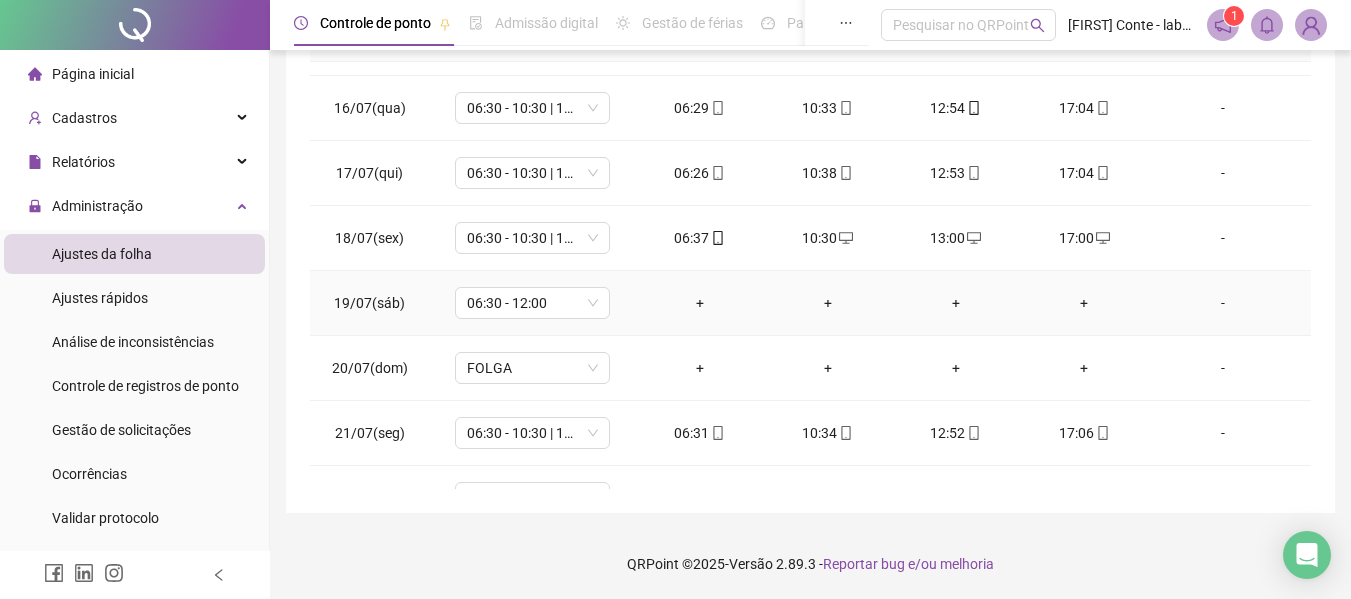 click on "+" at bounding box center [700, 303] 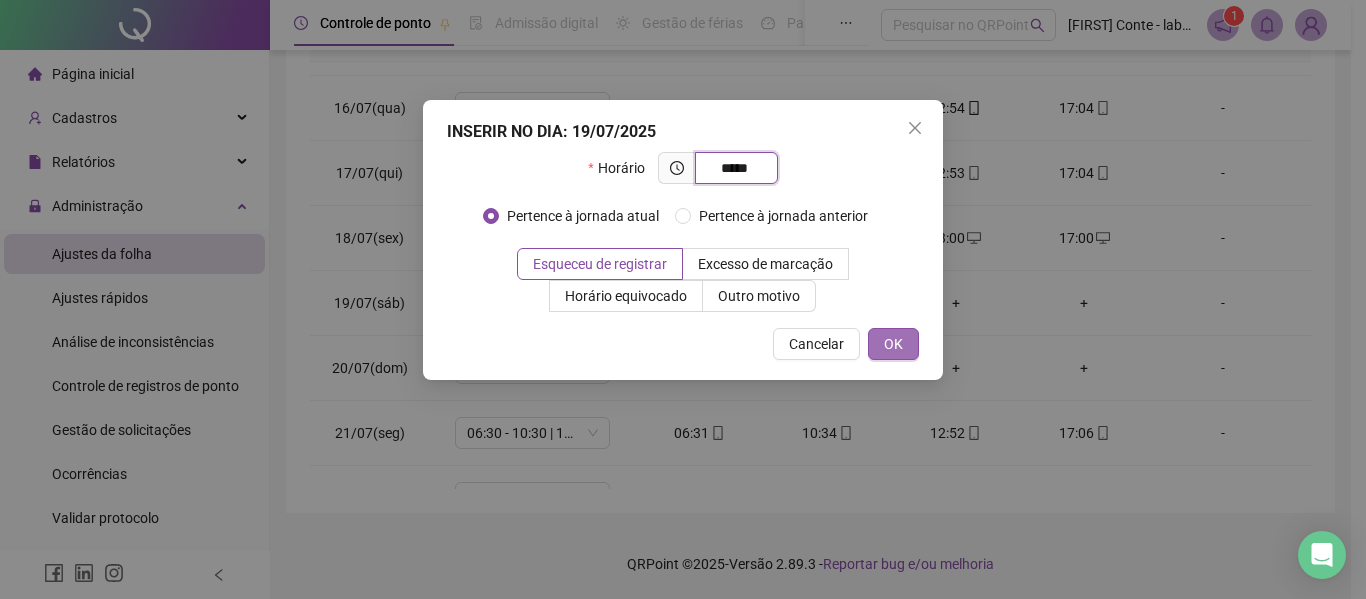 type on "*****" 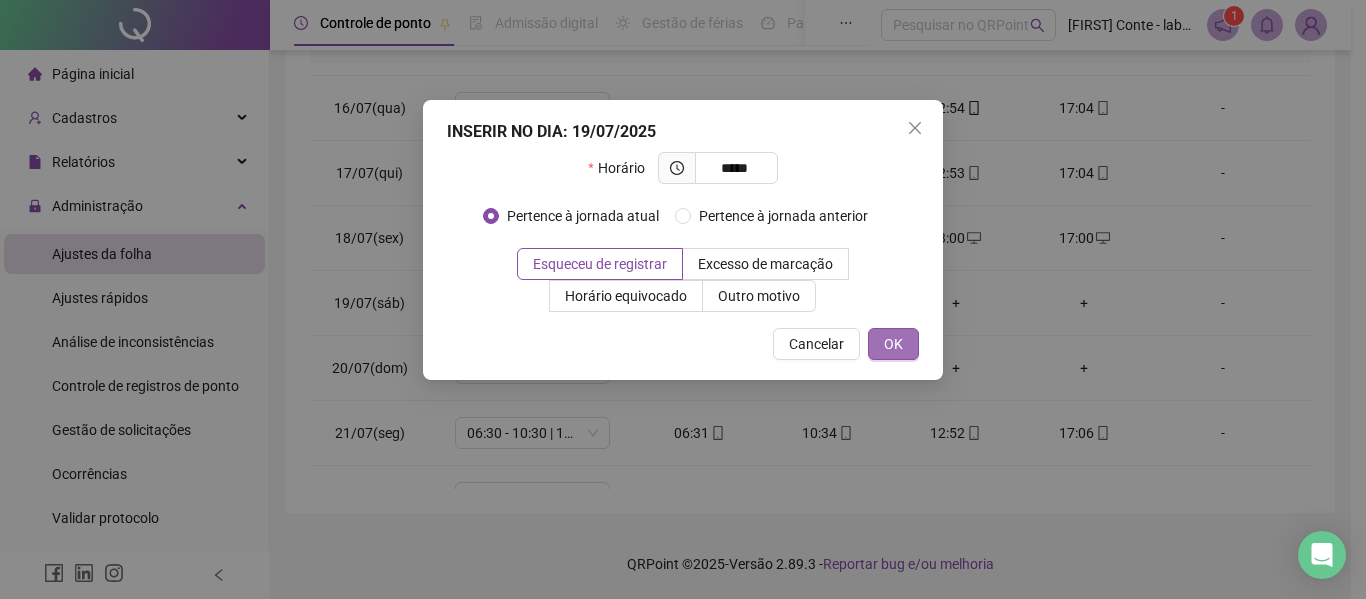 click on "OK" at bounding box center [893, 344] 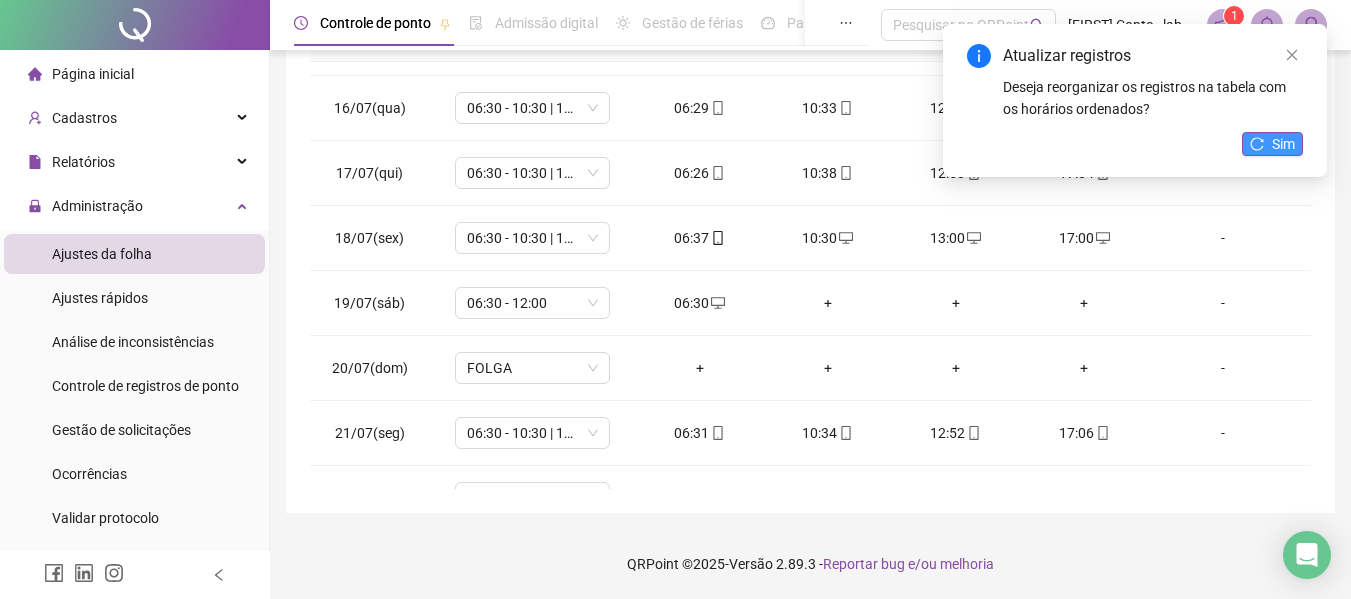 click on "Sim" at bounding box center [1283, 144] 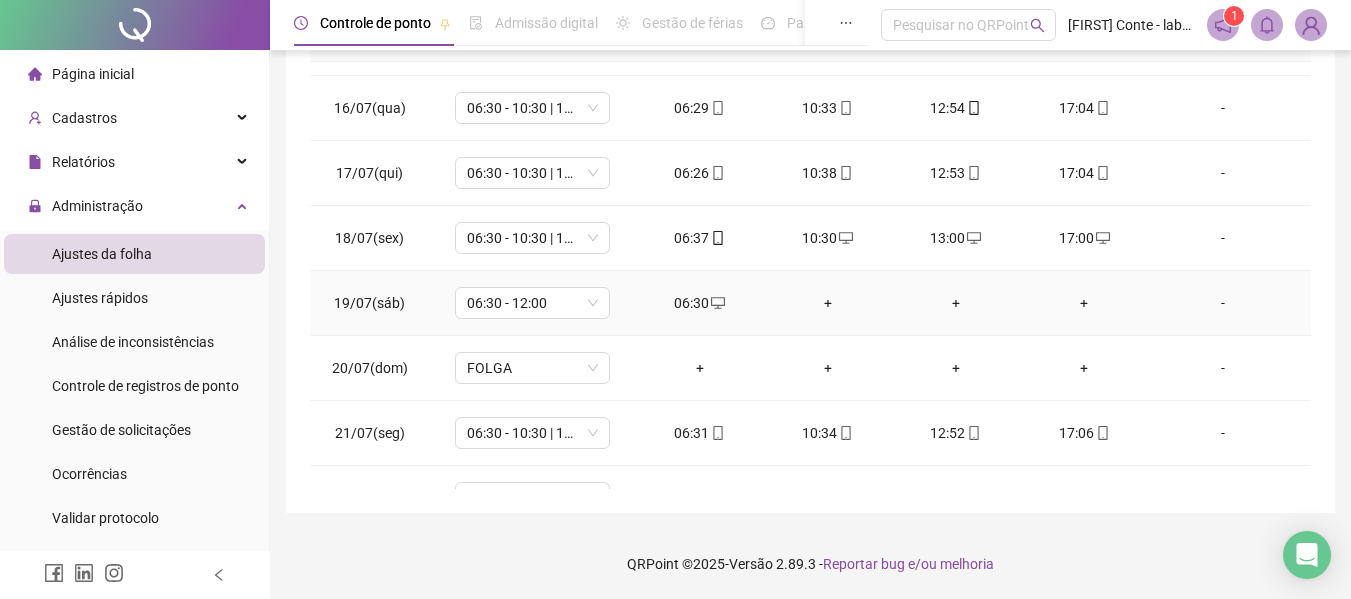click on "+" at bounding box center [828, 303] 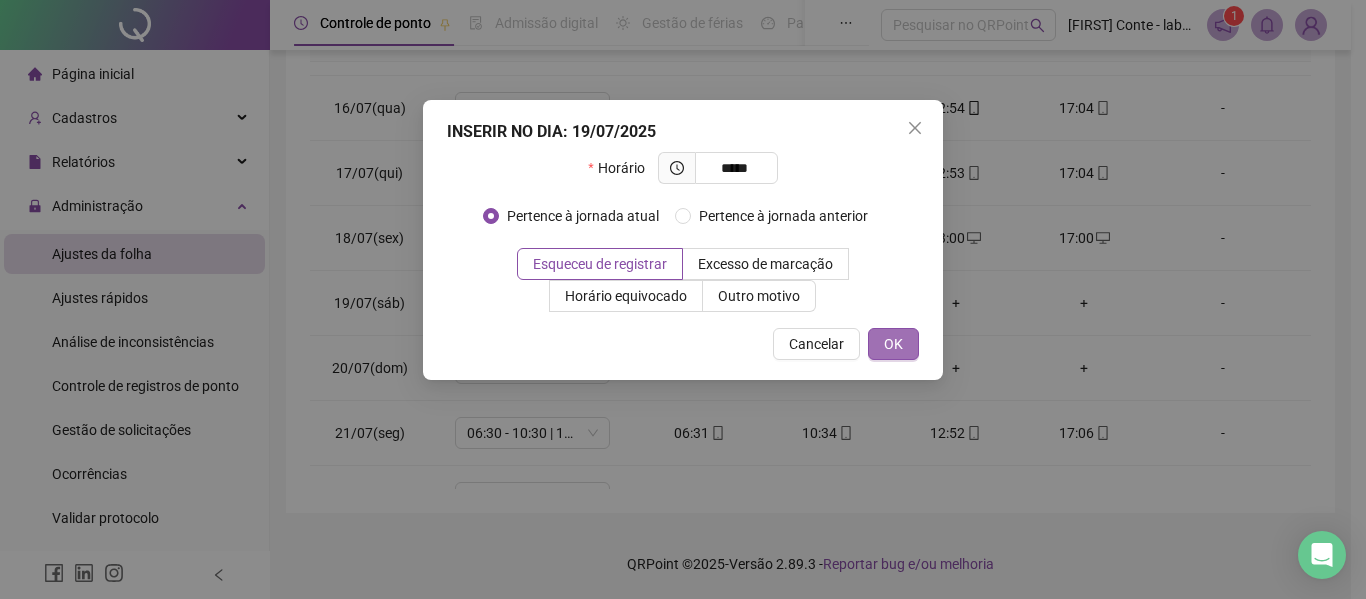 type on "*****" 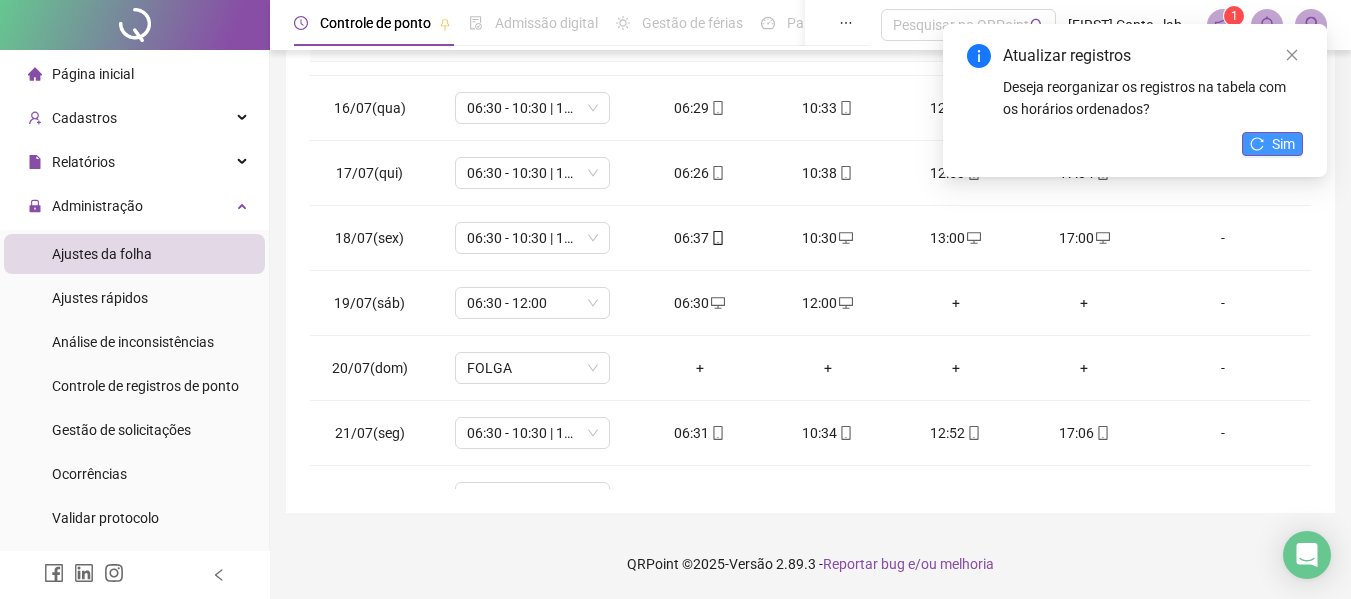 click on "Sim" at bounding box center (1272, 144) 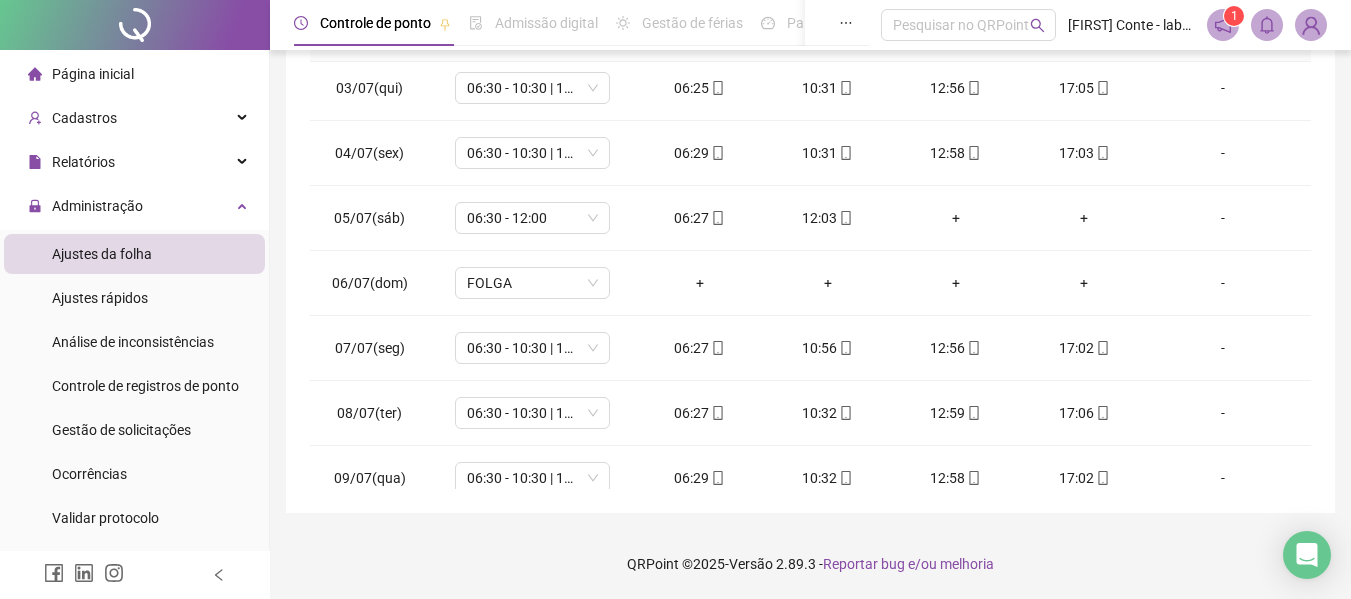 scroll, scrollTop: 0, scrollLeft: 0, axis: both 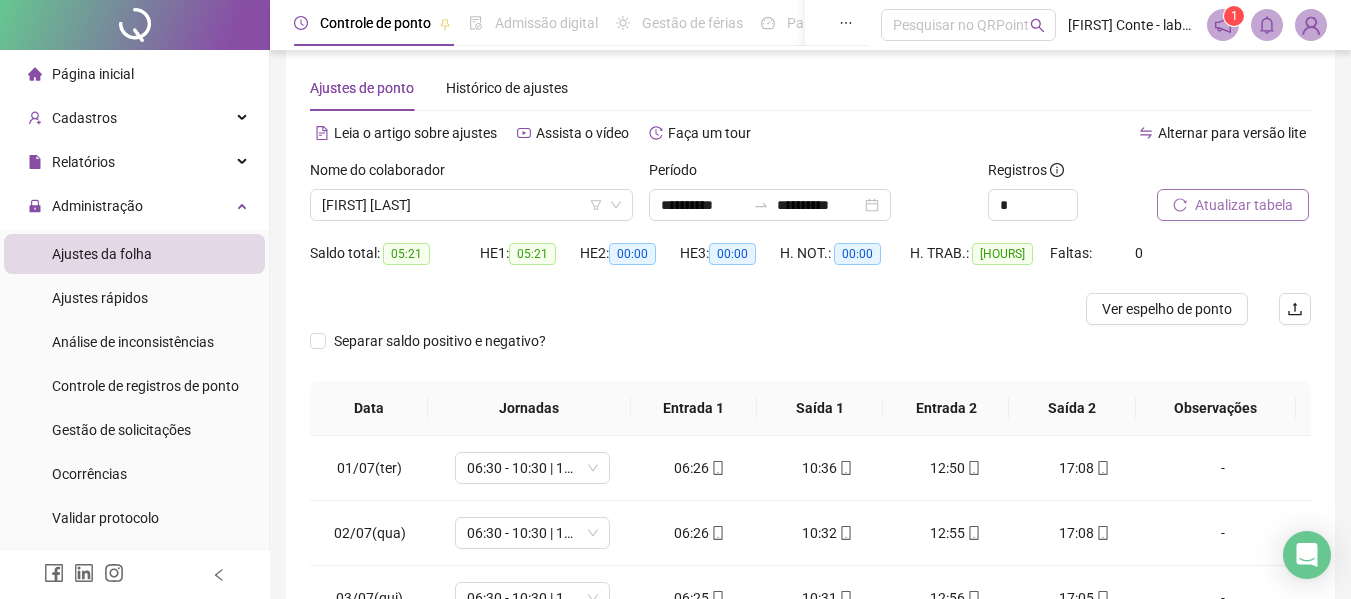 click on "Atualizar tabela" at bounding box center [1244, 205] 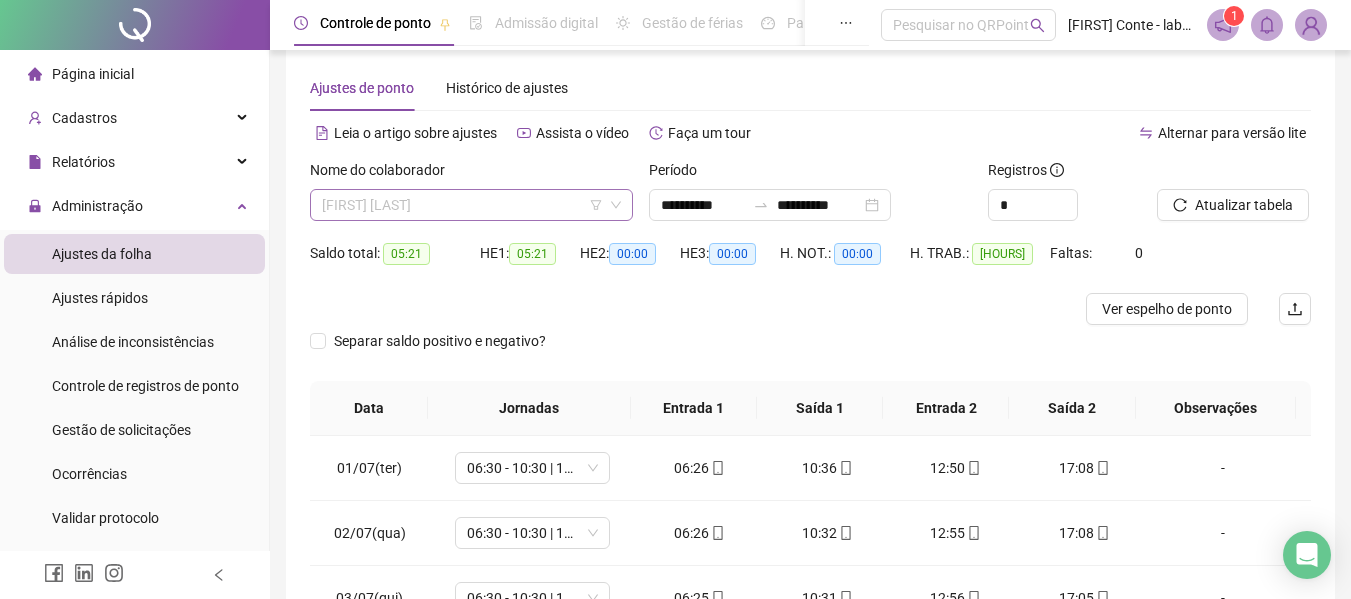 click on "[FIRST] [LAST]" at bounding box center (471, 205) 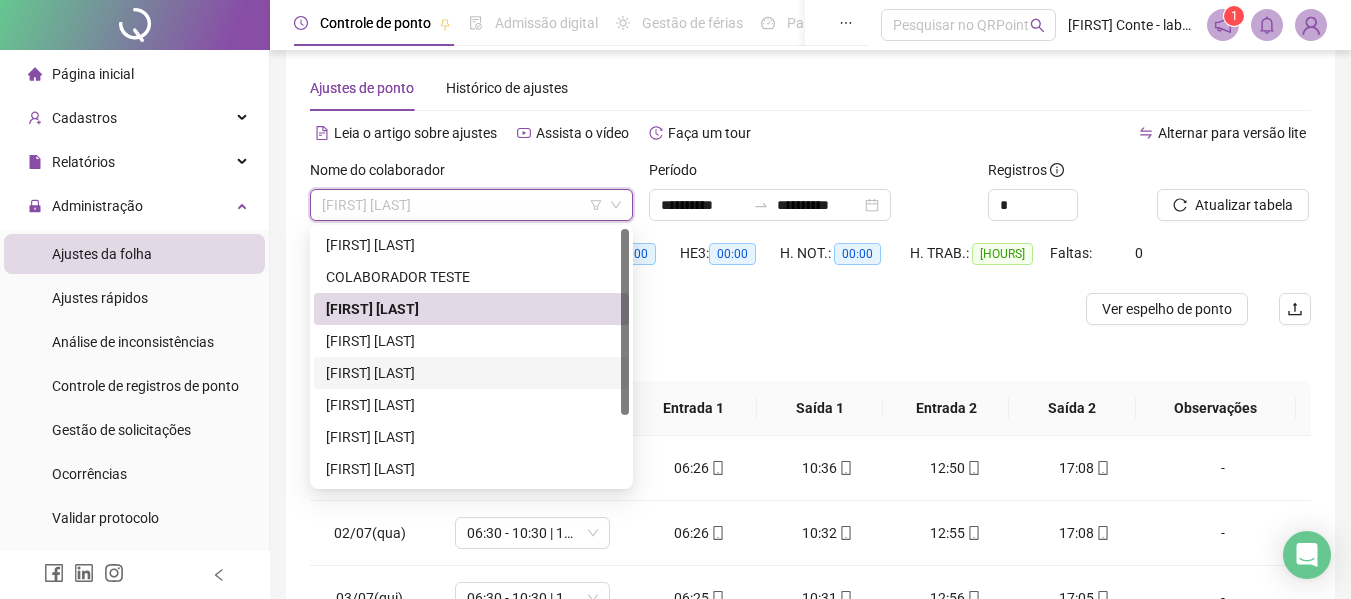 click on "[FIRST] [LAST]" at bounding box center [471, 373] 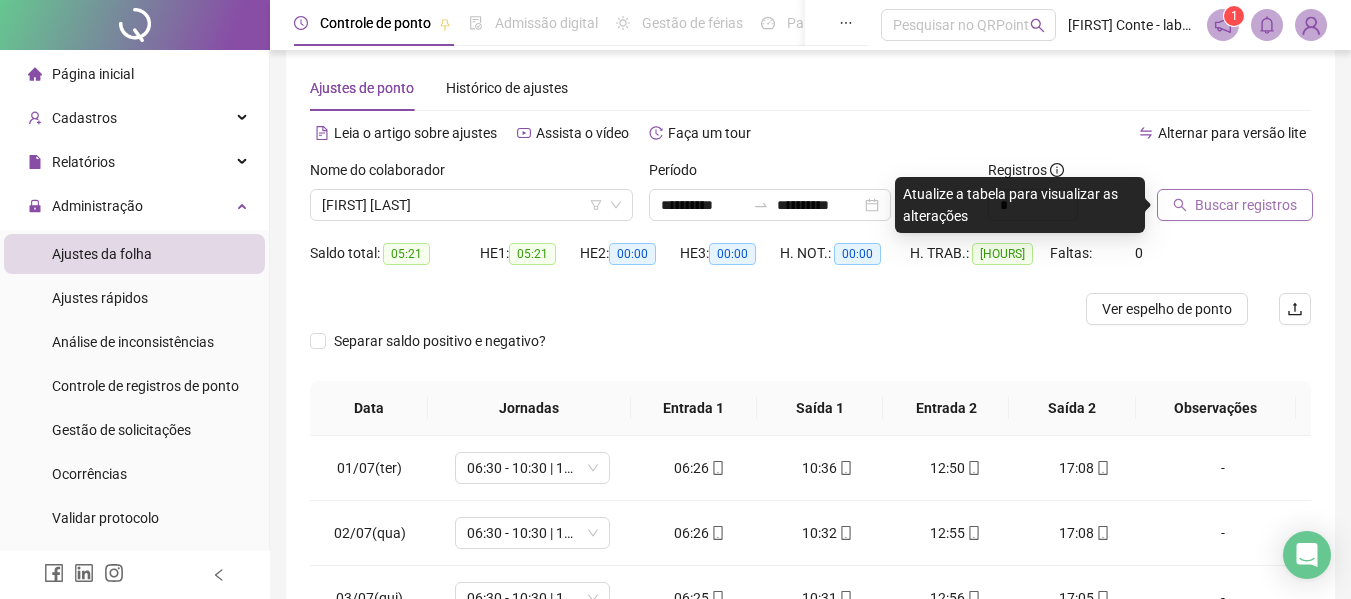 click on "Buscar registros" at bounding box center [1246, 205] 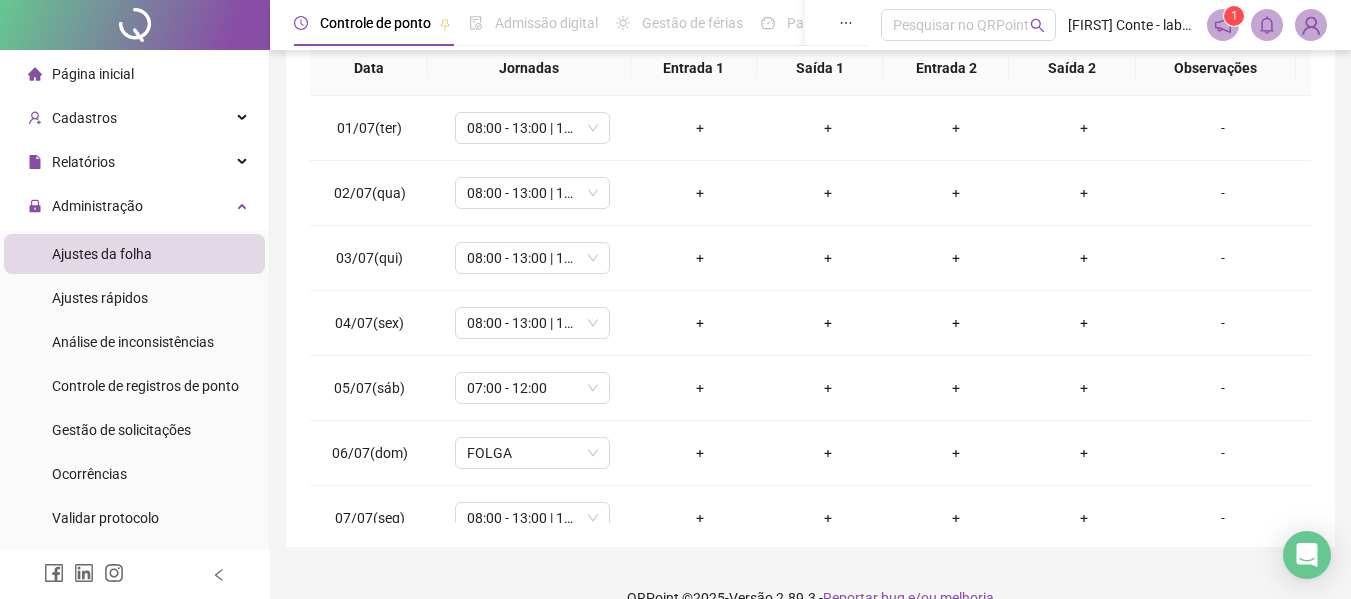 scroll, scrollTop: 399, scrollLeft: 0, axis: vertical 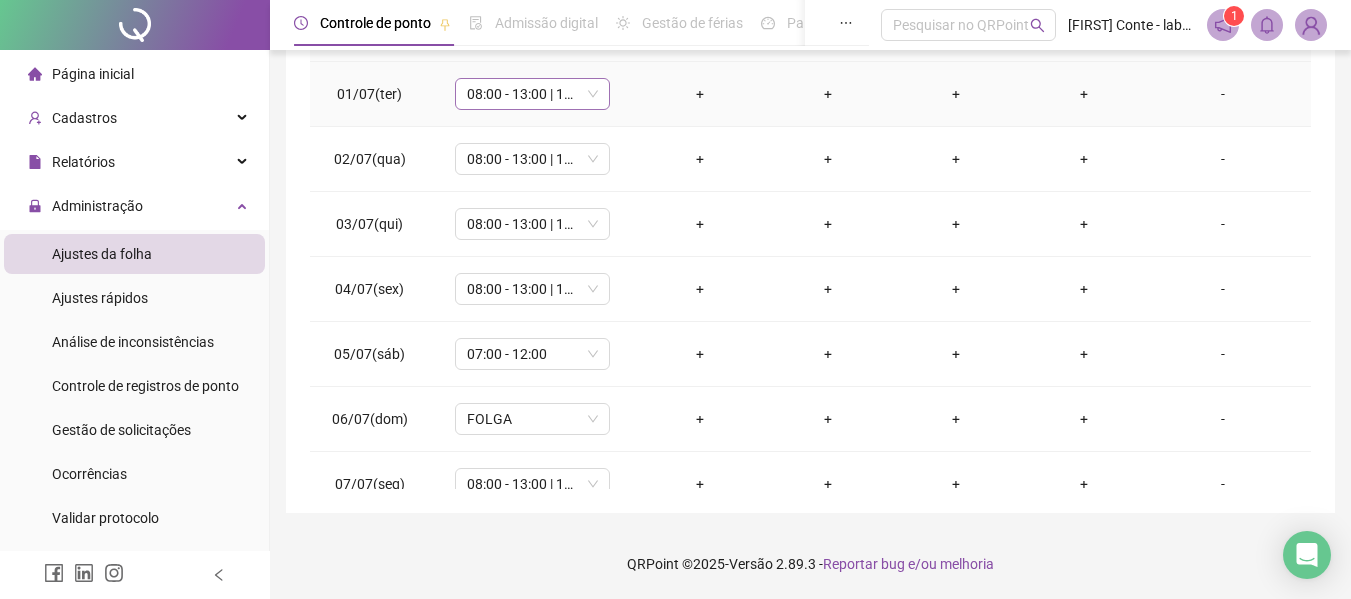 click on "08:00 - 13:00 | 15:00 - 18:00" at bounding box center (532, 94) 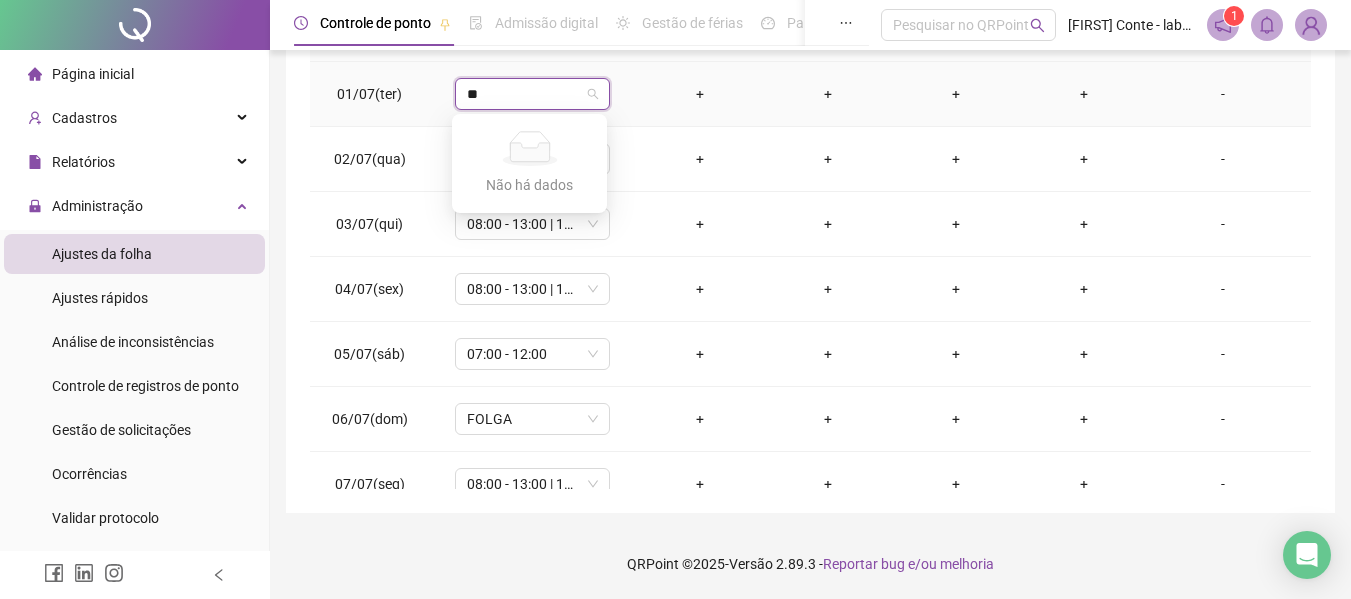 type on "*" 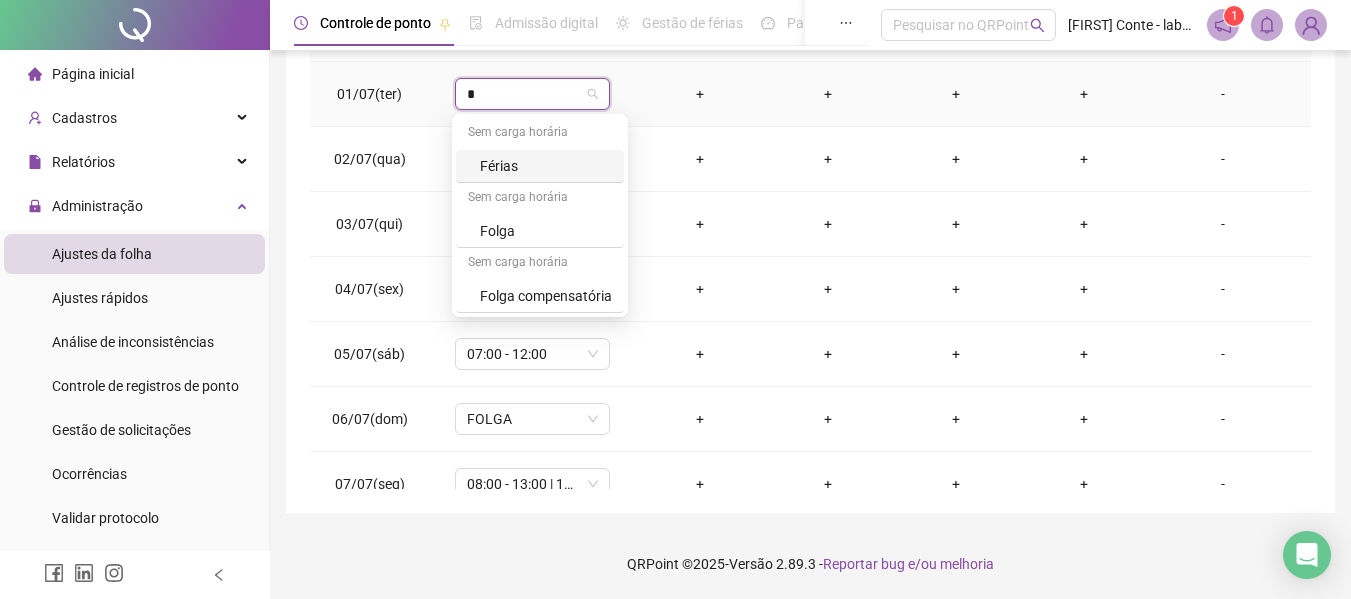 type 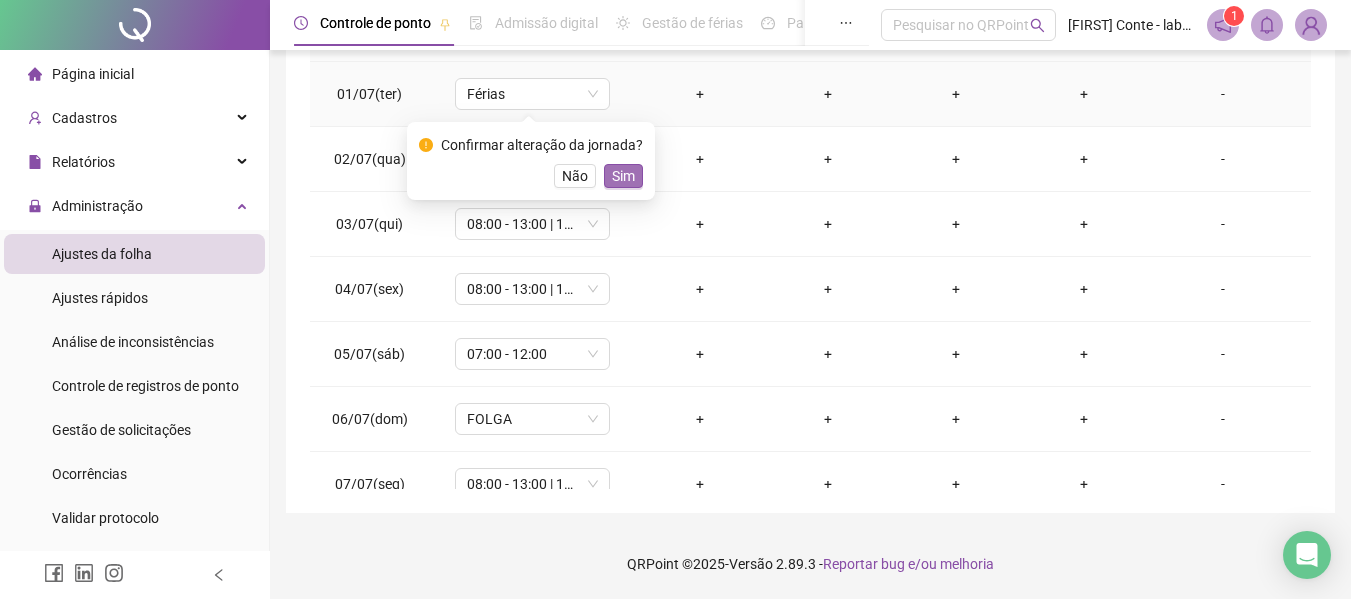 click on "Sim" at bounding box center (623, 176) 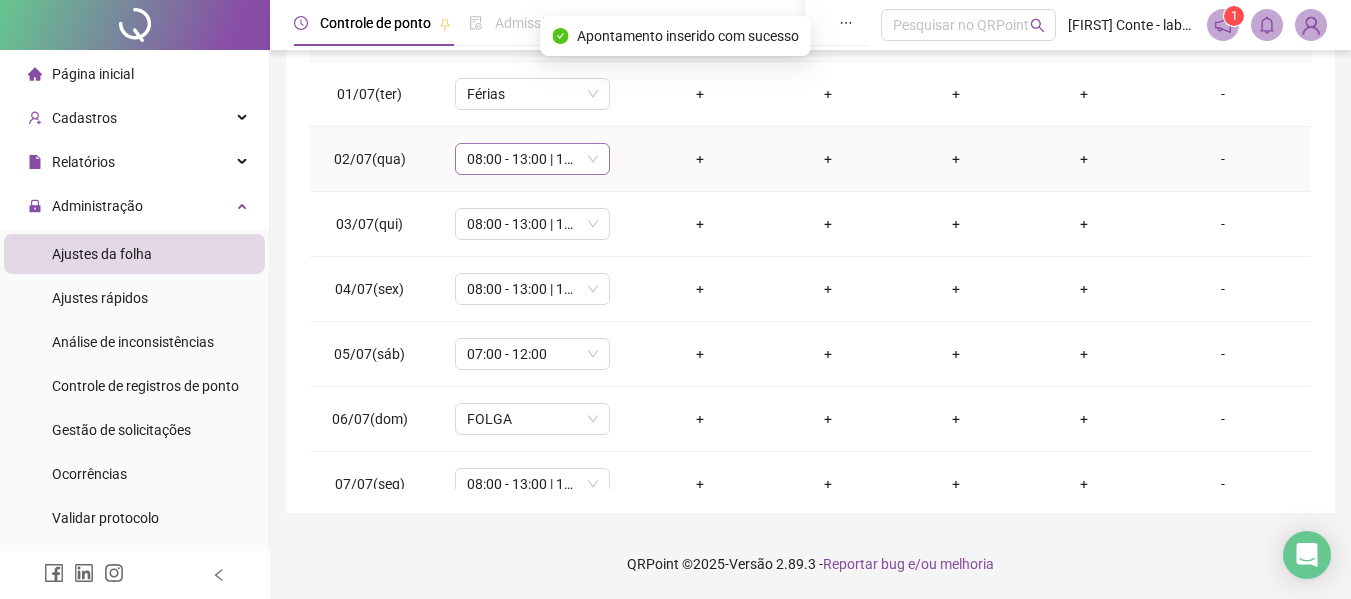 click on "08:00 - 13:00 | 15:00 - 18:00" at bounding box center (532, 159) 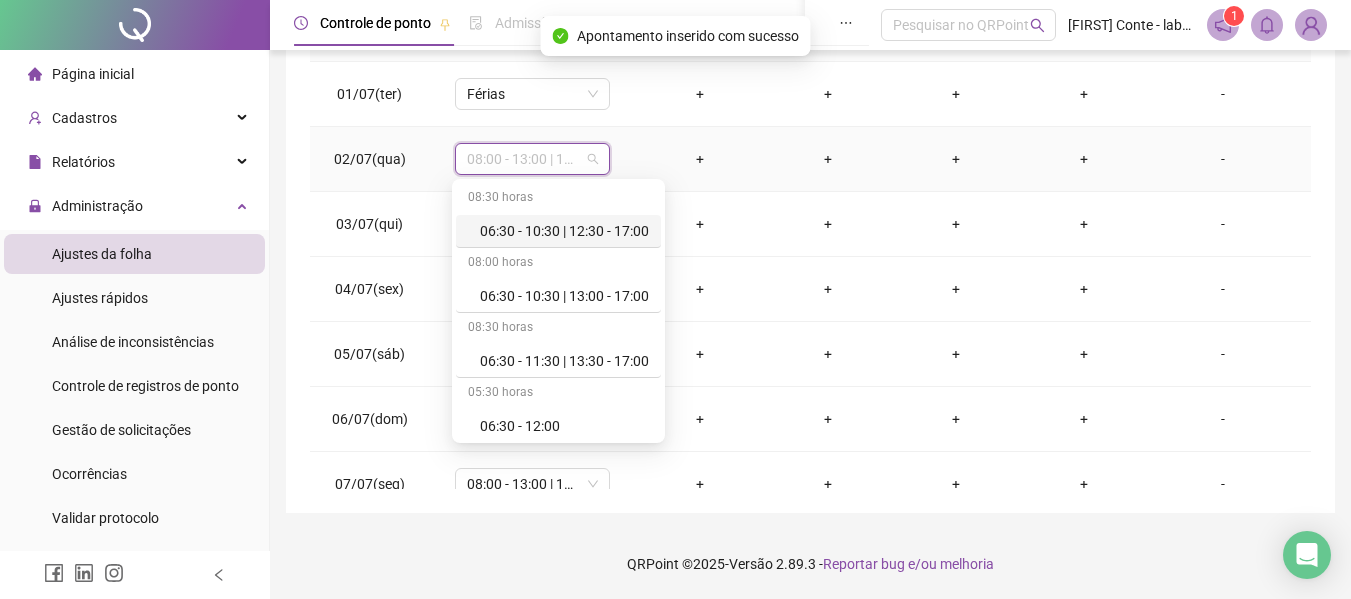 type on "*" 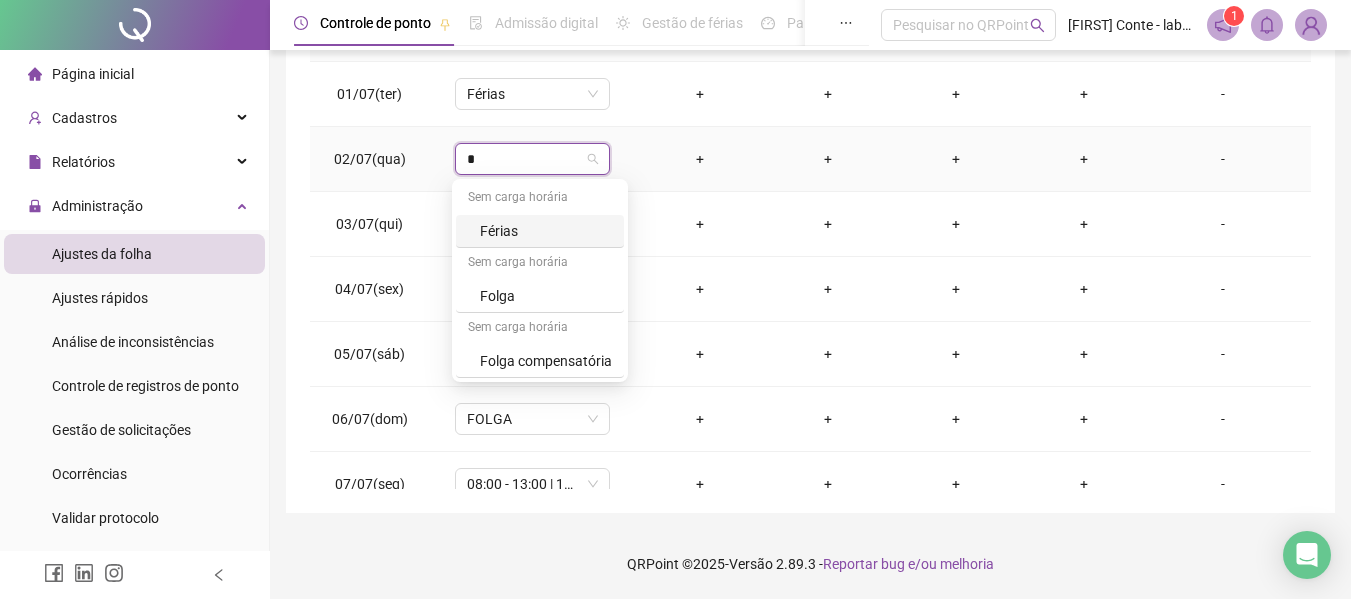 type 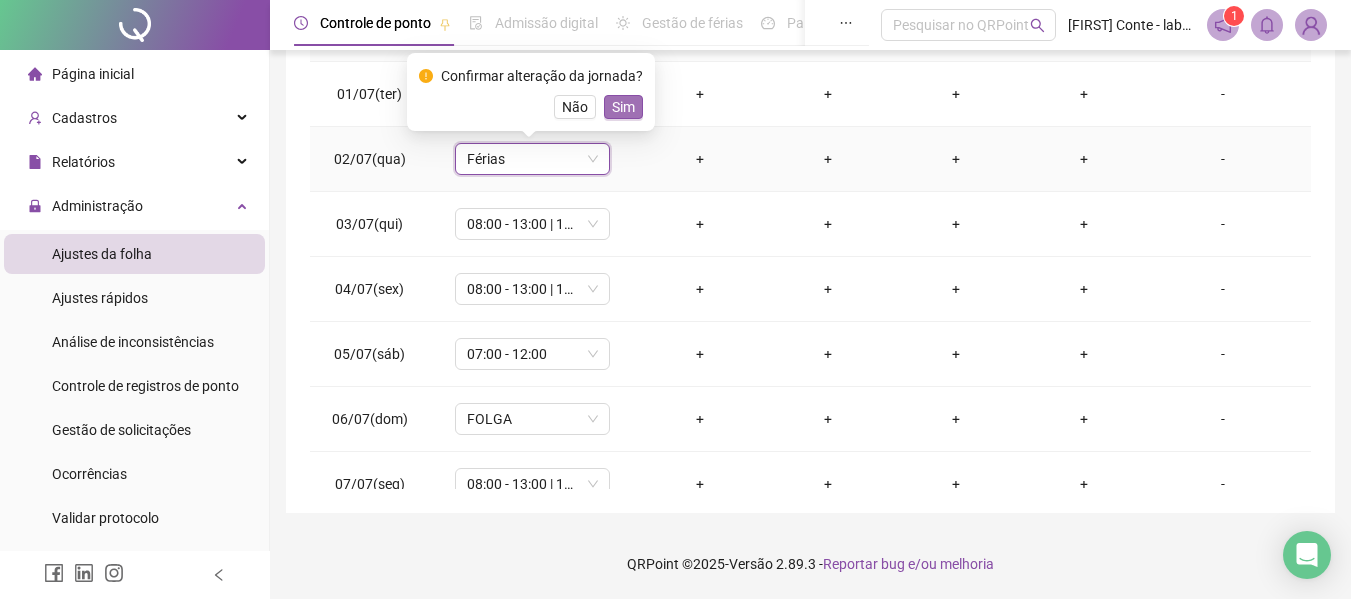 click on "Sim" at bounding box center (623, 107) 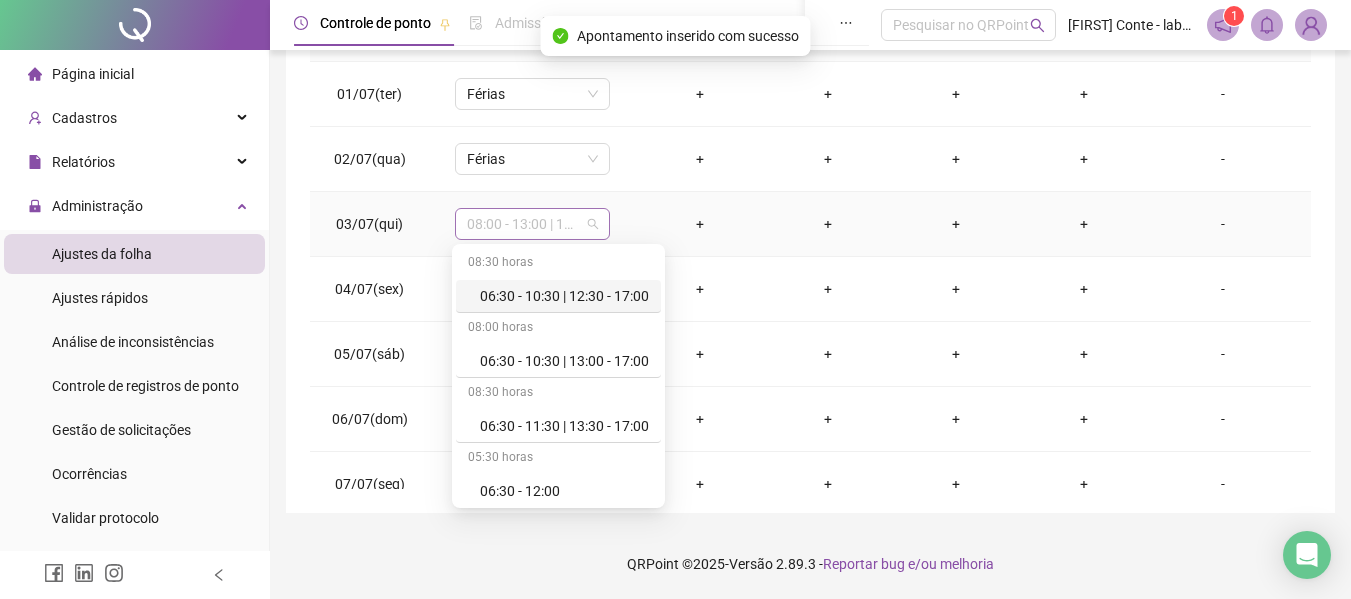 click on "08:00 - 13:00 | 15:00 - 18:00" at bounding box center (532, 224) 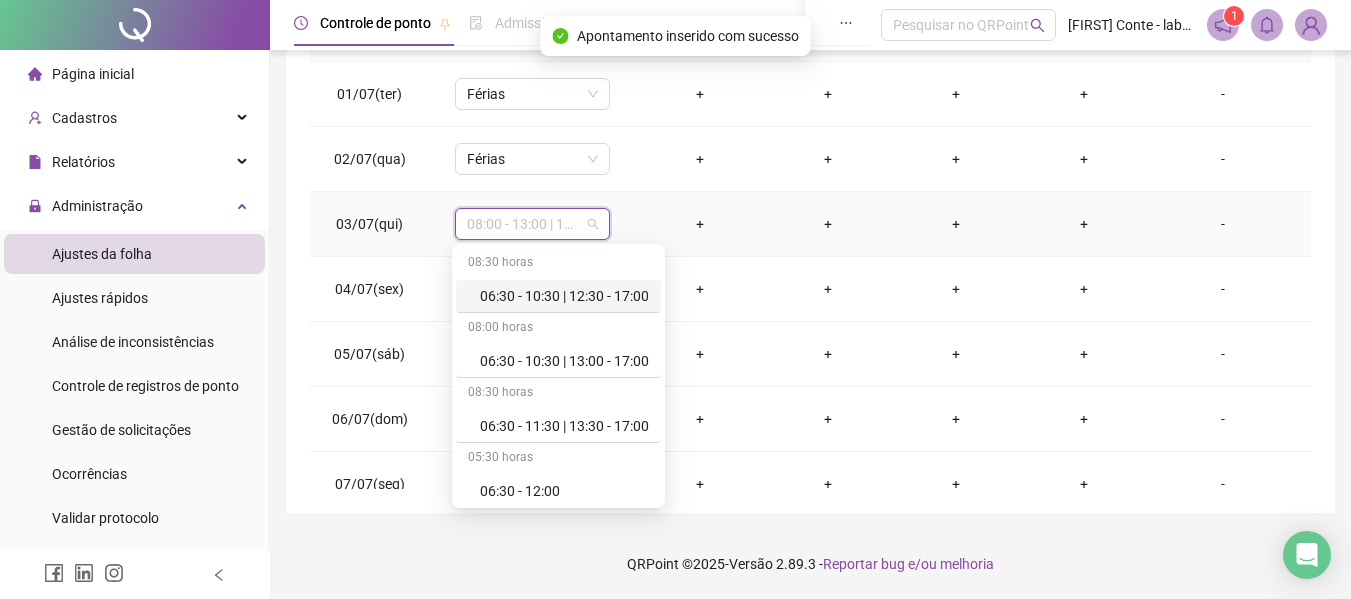 type on "*" 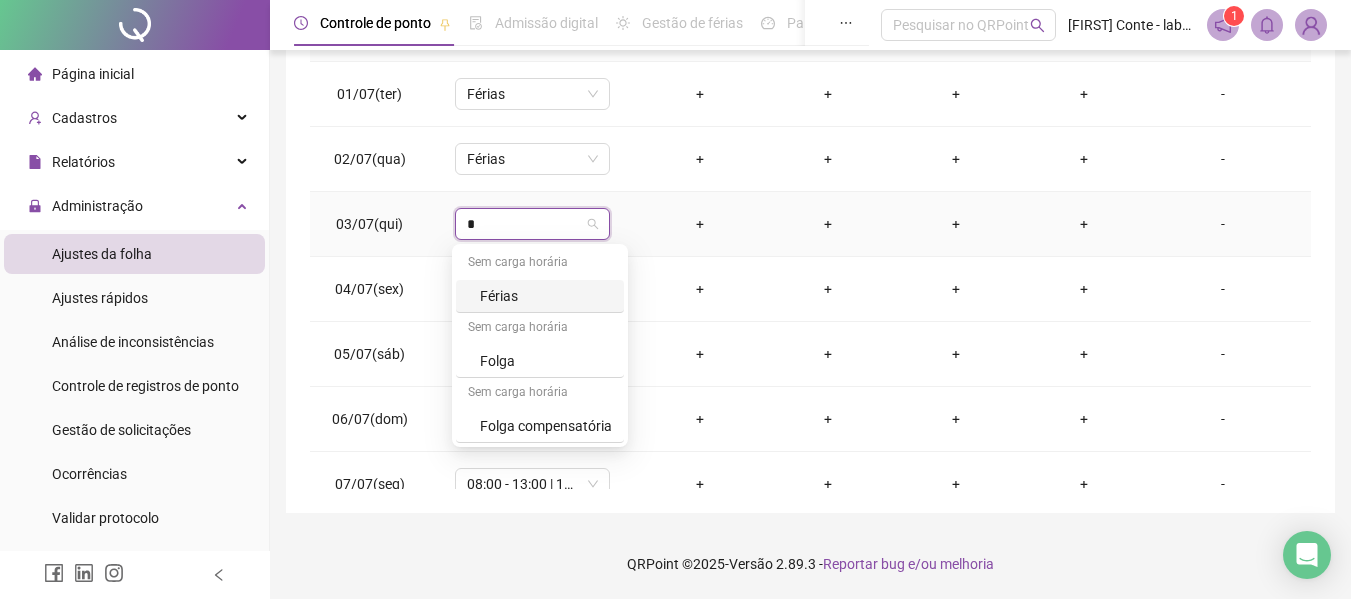 type 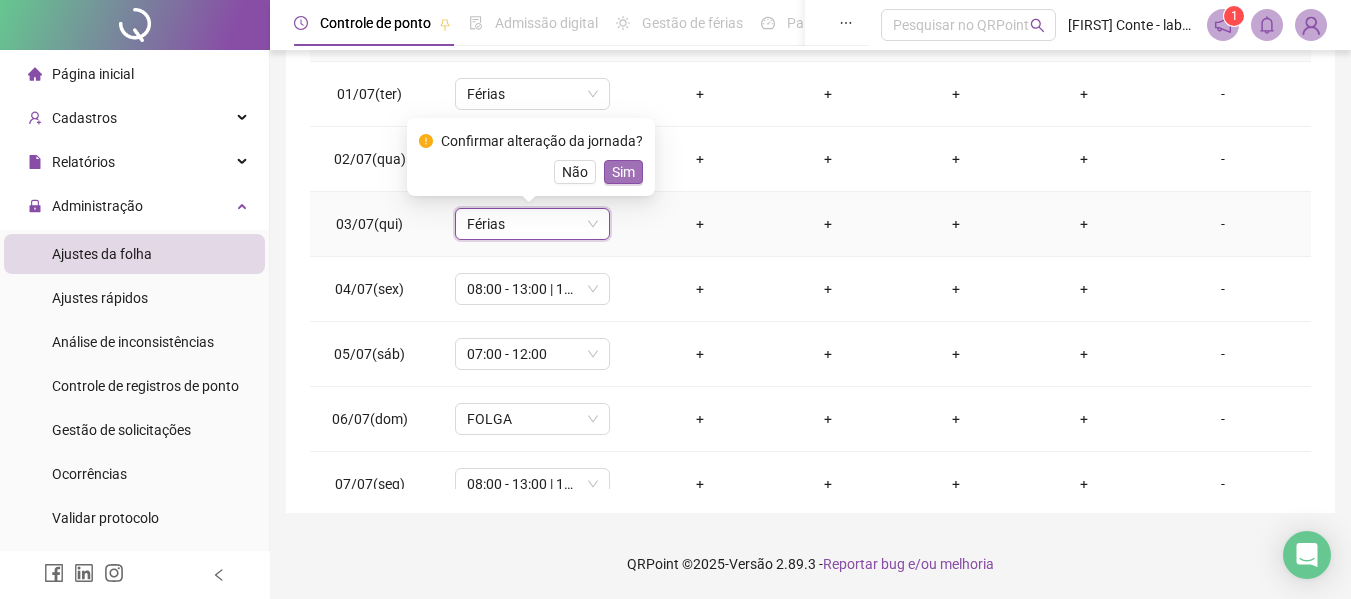 click on "Sim" at bounding box center (623, 172) 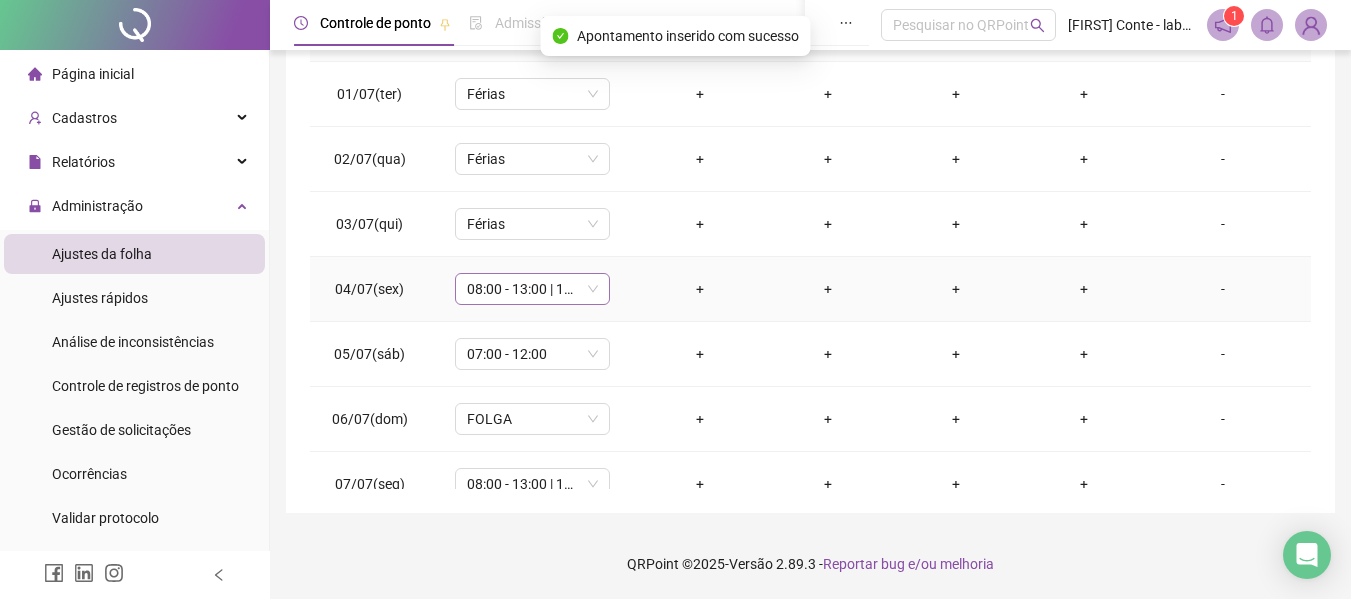 click on "08:00 - 13:00 | 15:00 - 18:00" at bounding box center [532, 289] 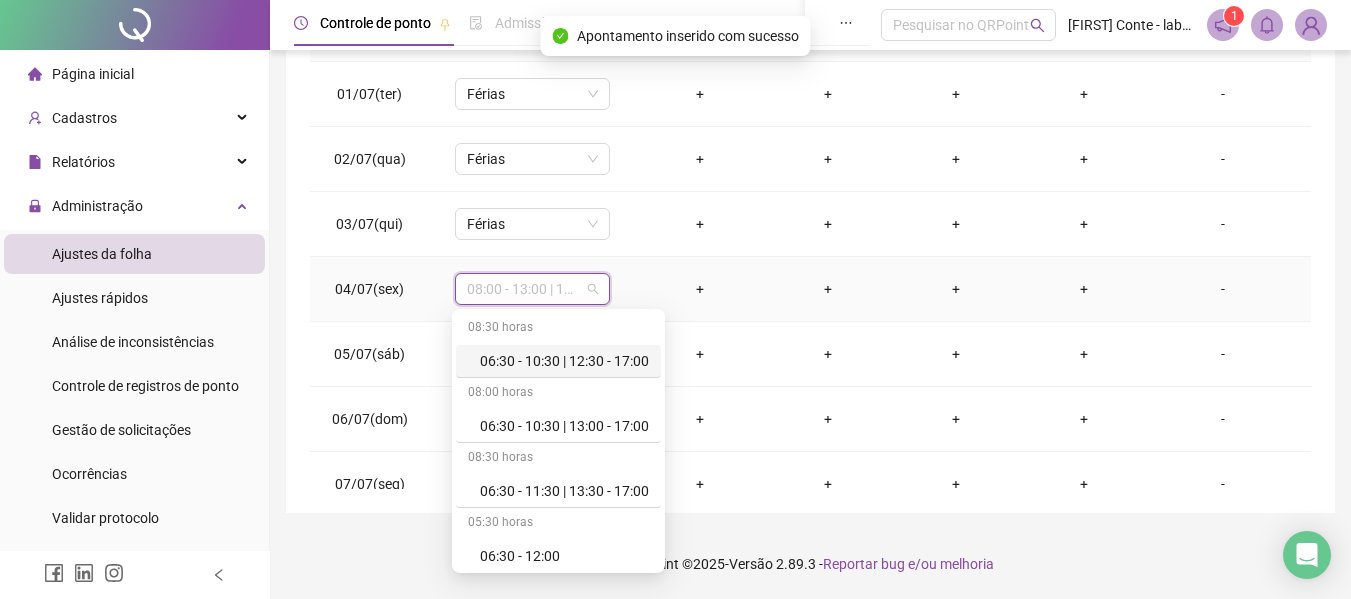 type on "*" 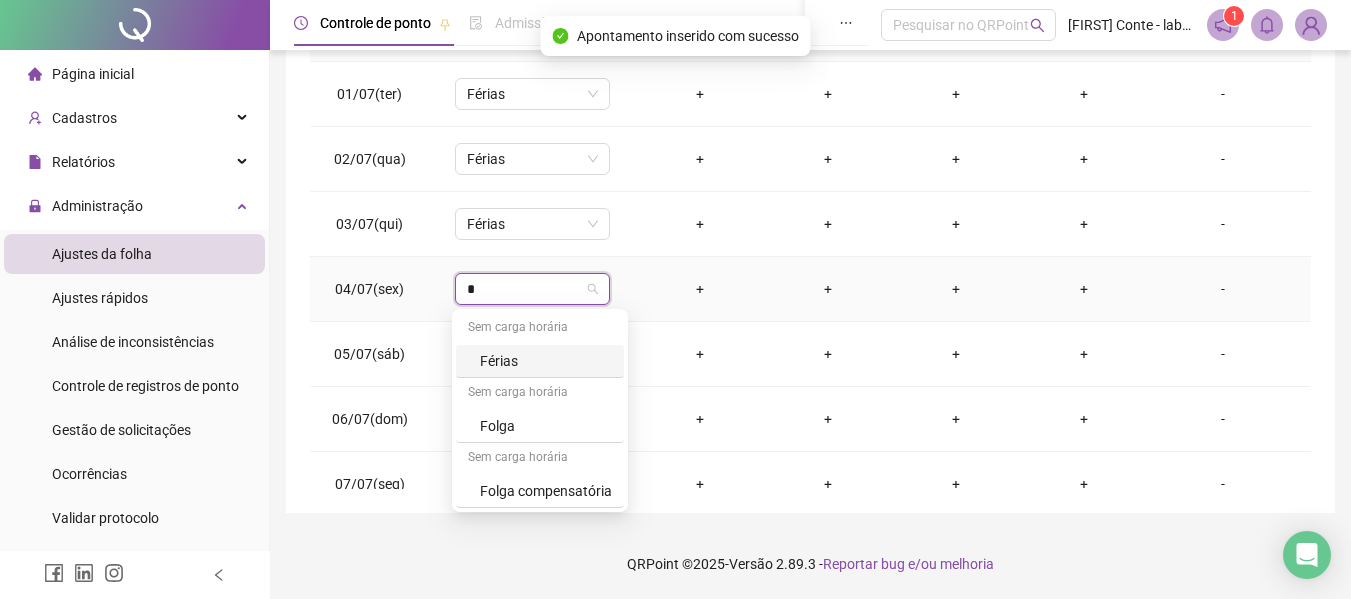 click on "Férias" at bounding box center [540, 361] 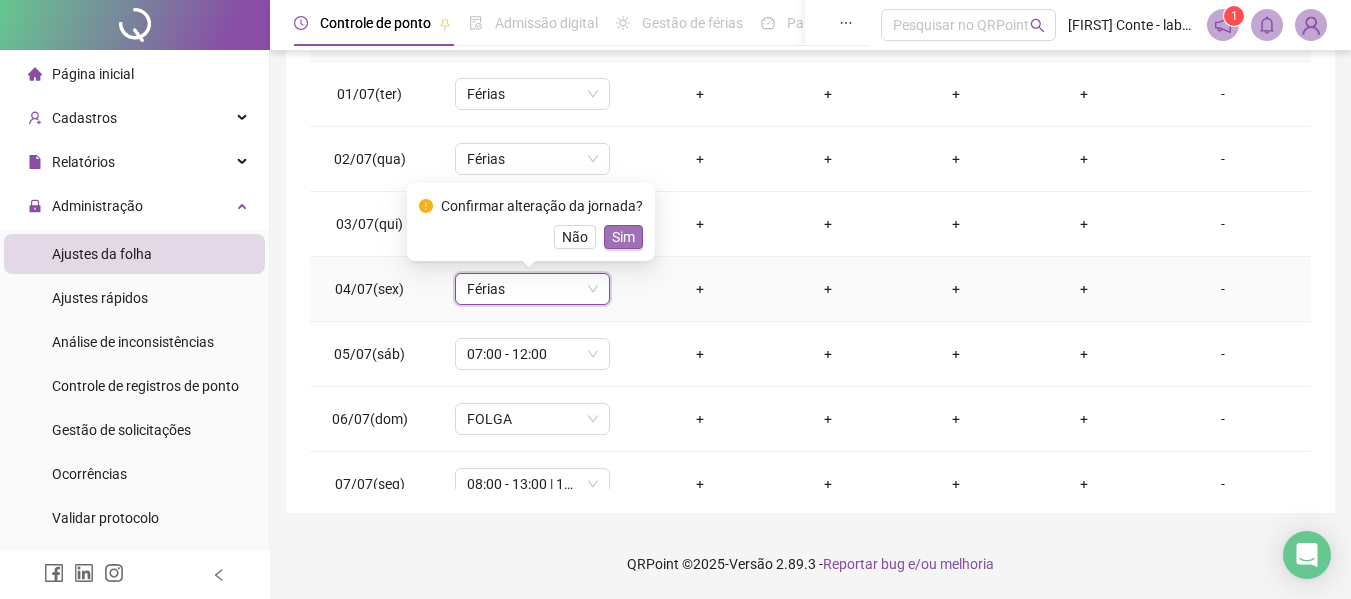 click on "Sim" at bounding box center [623, 237] 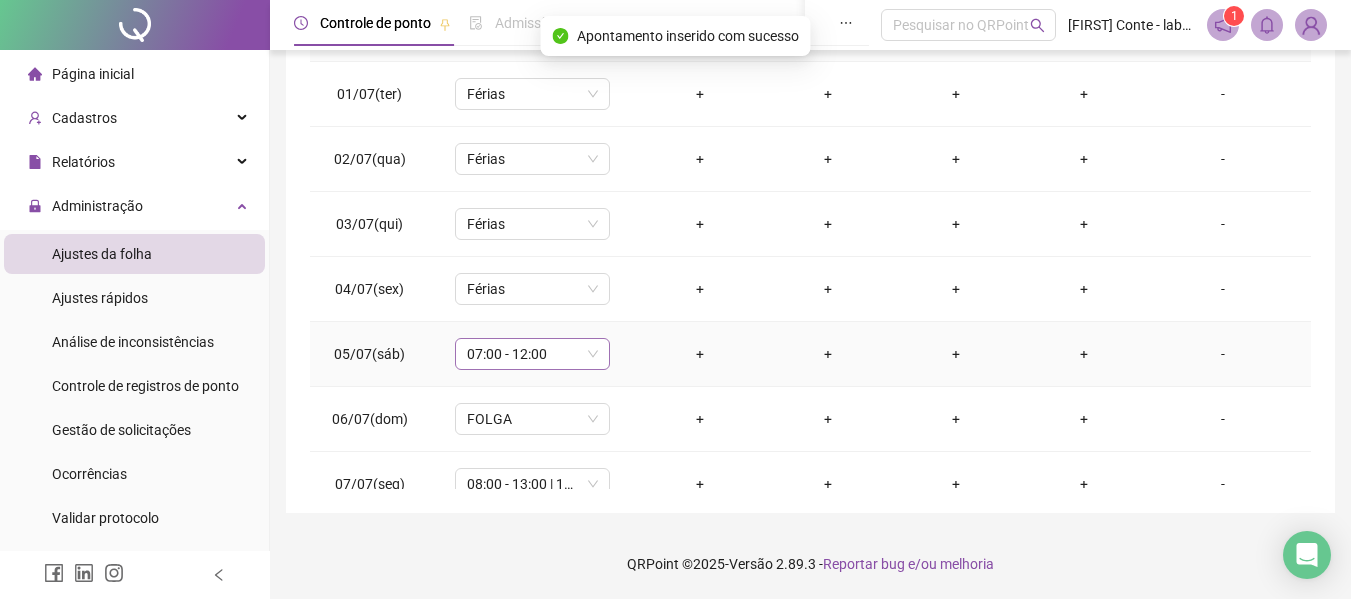 click on "07:00 - 12:00" at bounding box center (532, 354) 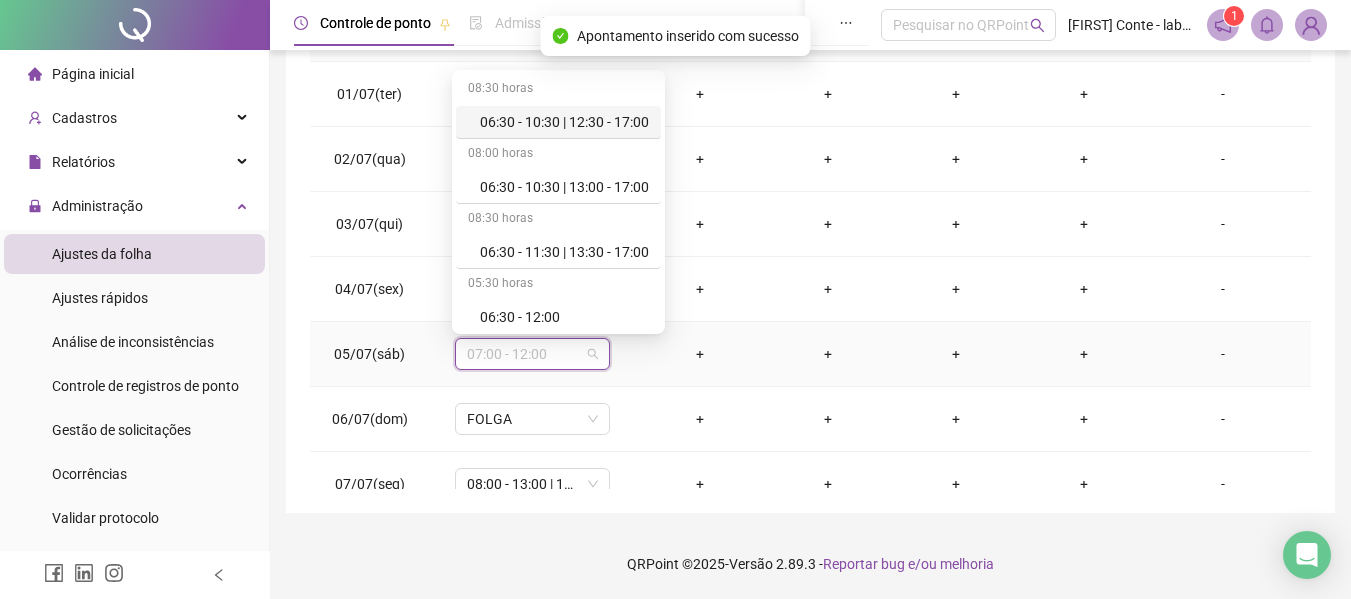 type on "*" 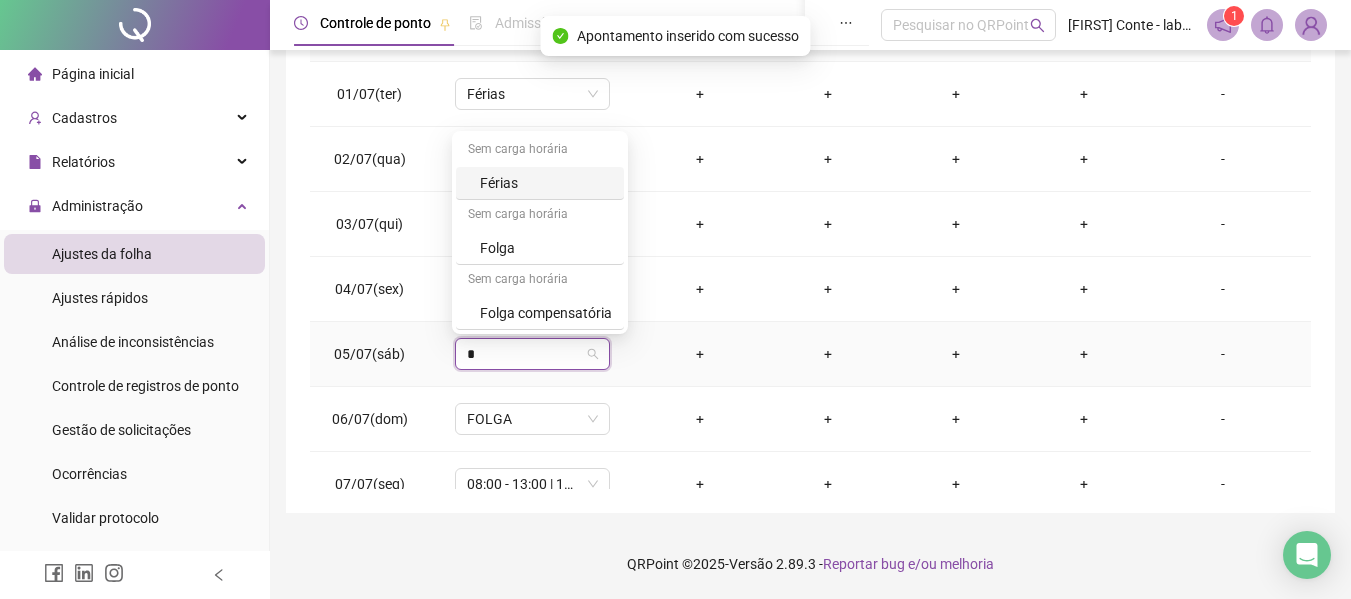 click on "Férias" at bounding box center (540, 183) 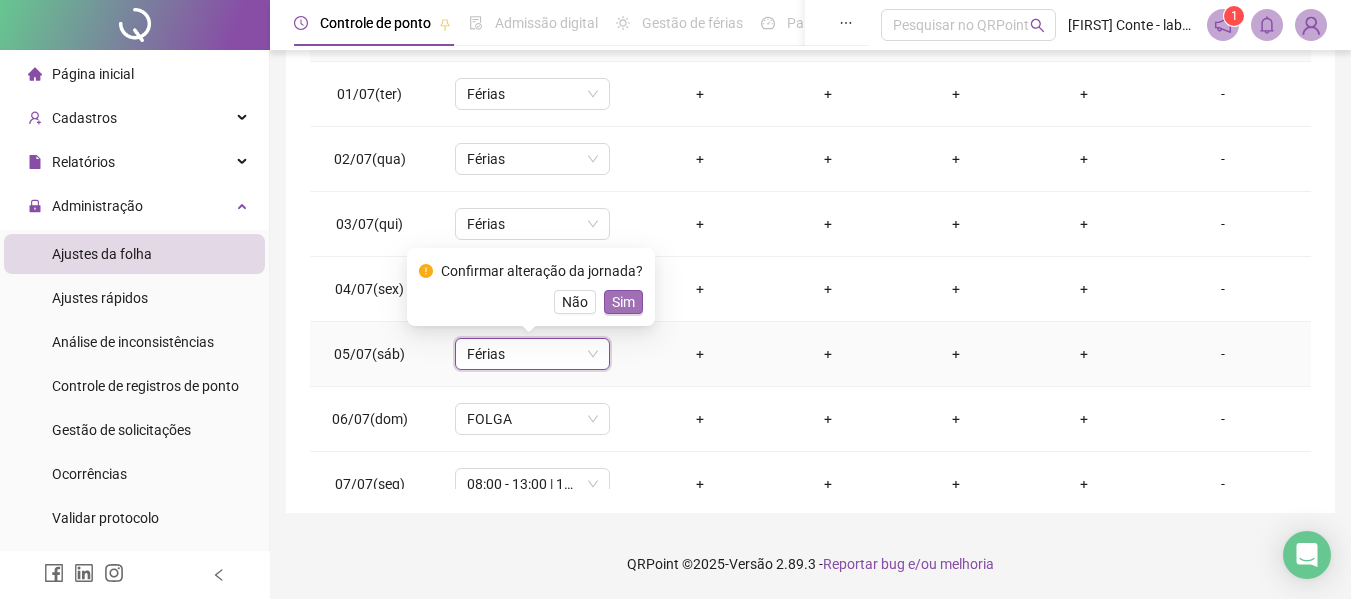 click on "Sim" at bounding box center [623, 302] 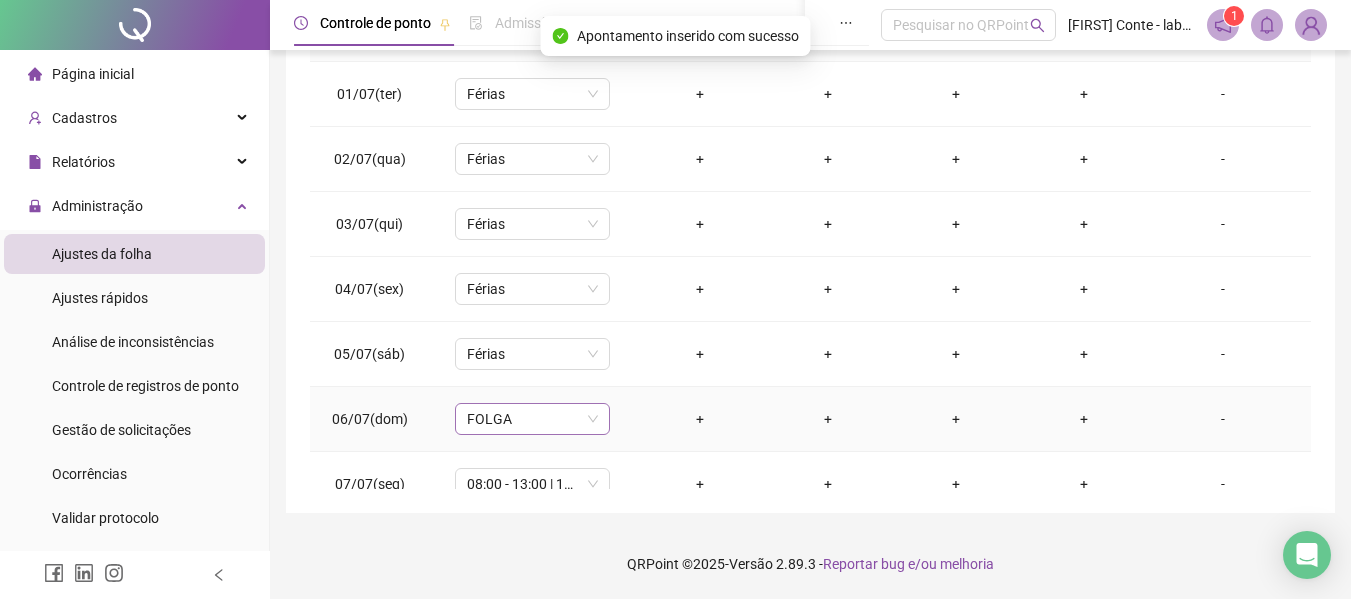 click on "FOLGA" at bounding box center (532, 419) 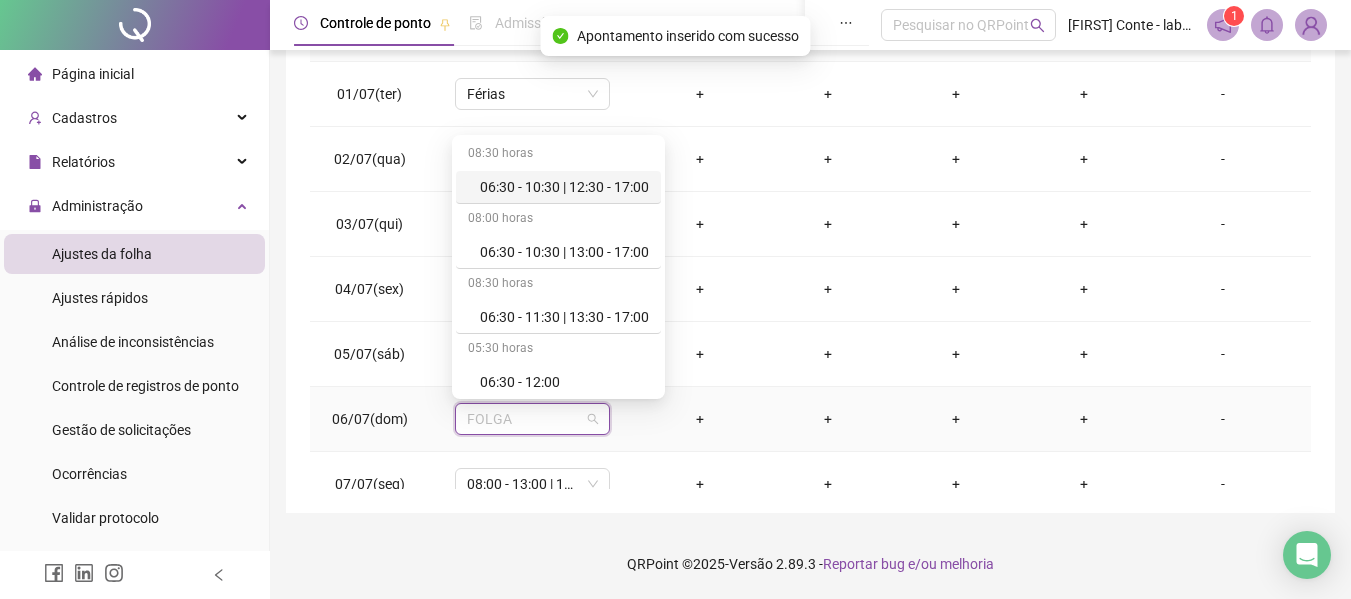 type on "*" 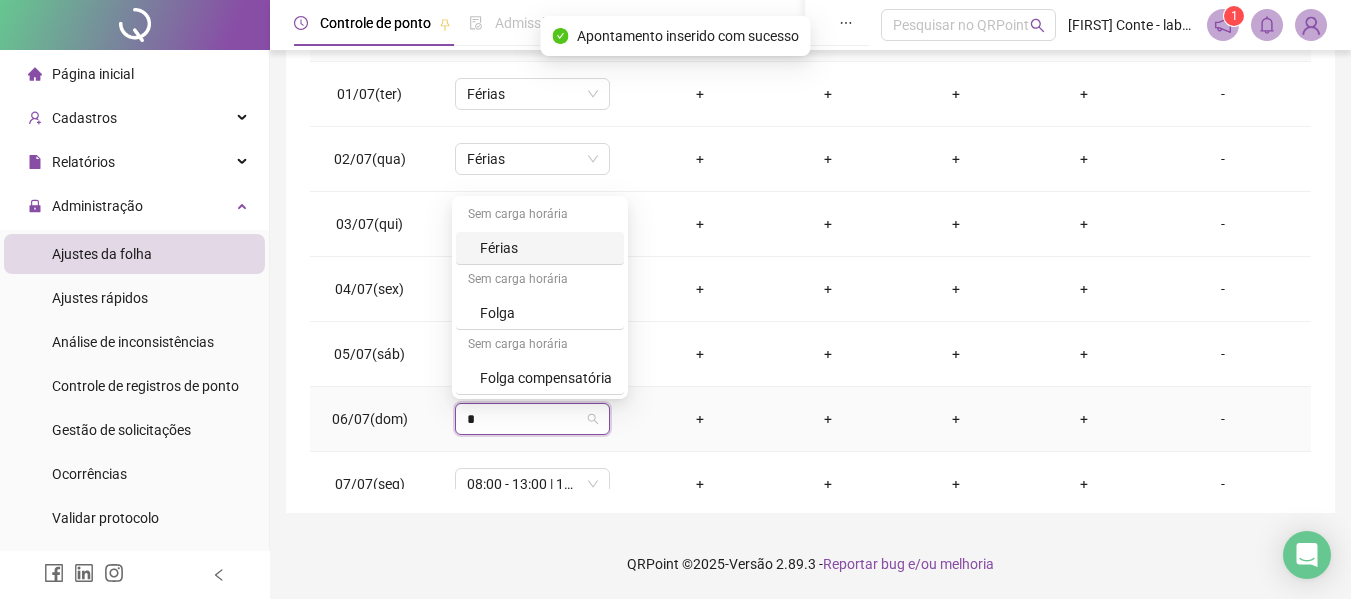 click on "Férias" at bounding box center [546, 248] 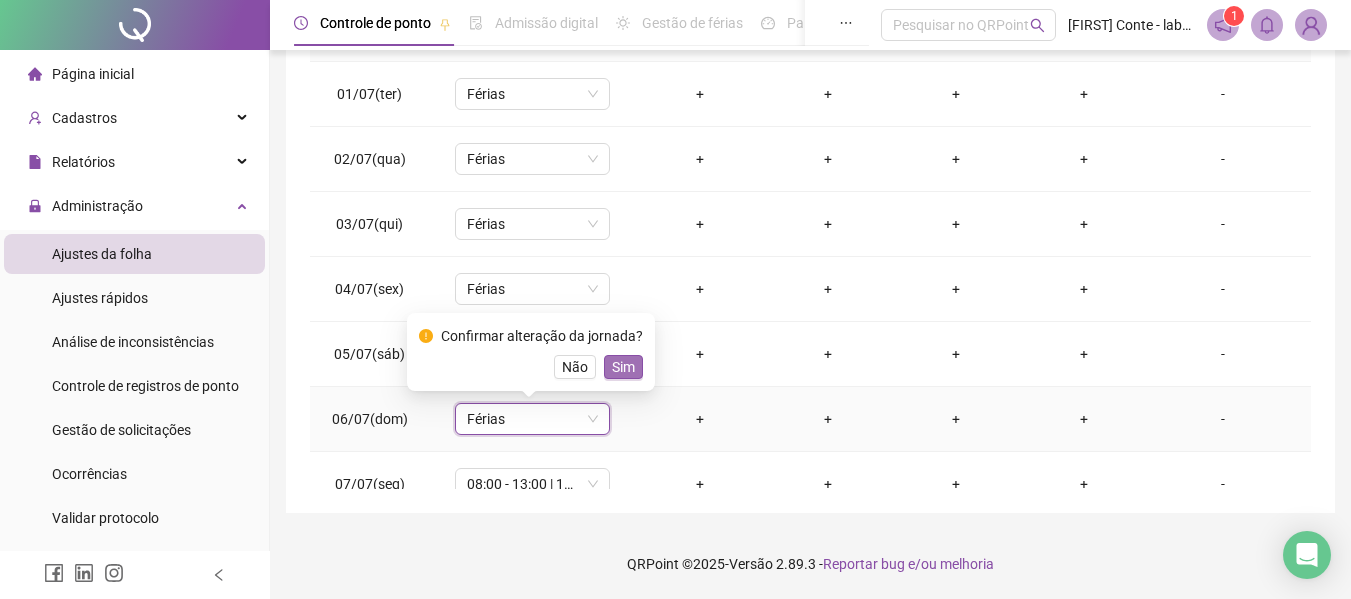 click on "Sim" at bounding box center [623, 367] 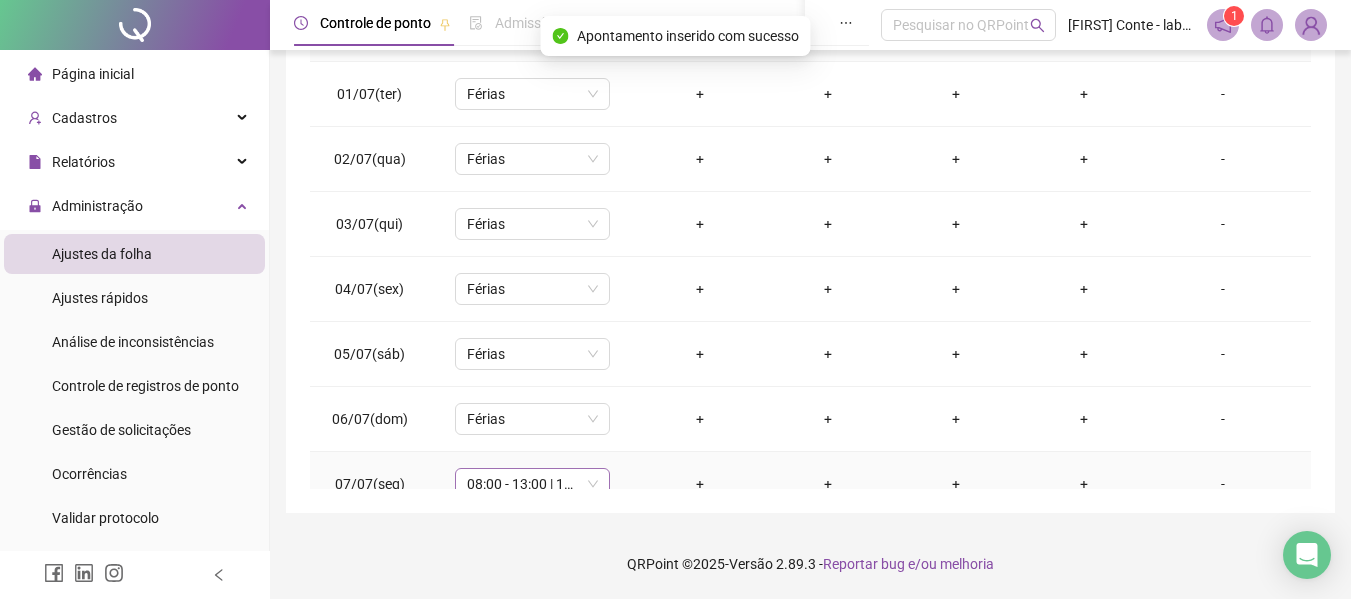 click on "08:00 - 13:00 | 15:00 - 18:00" at bounding box center [532, 484] 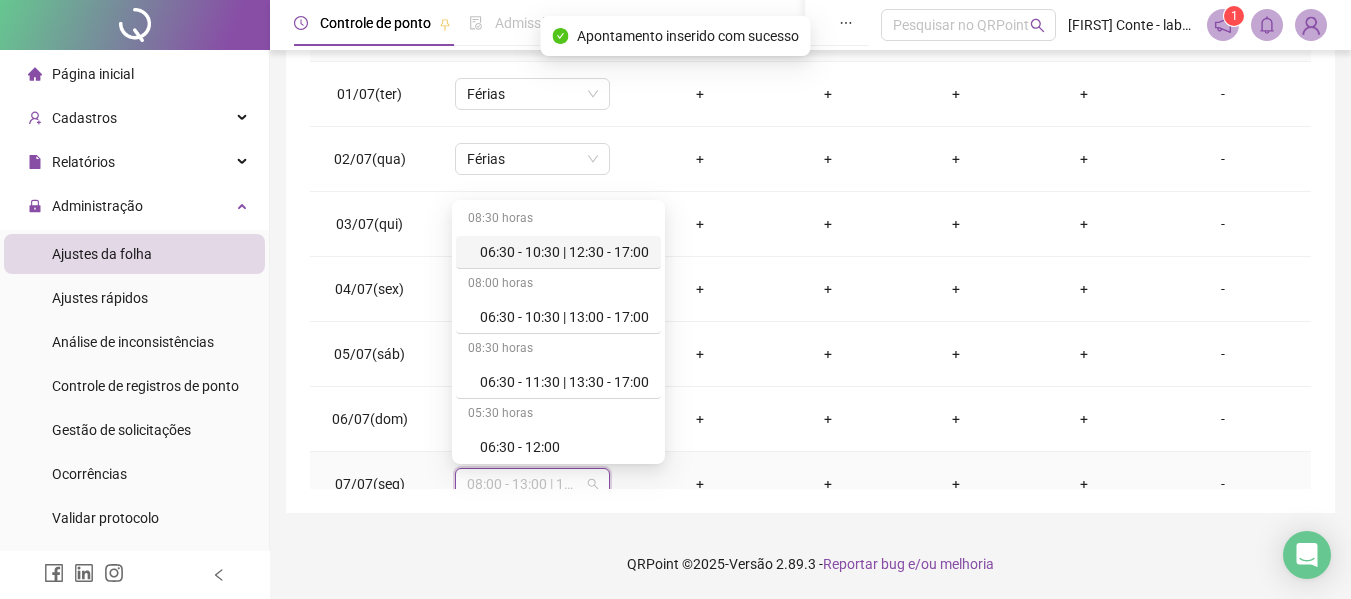 scroll, scrollTop: 10, scrollLeft: 0, axis: vertical 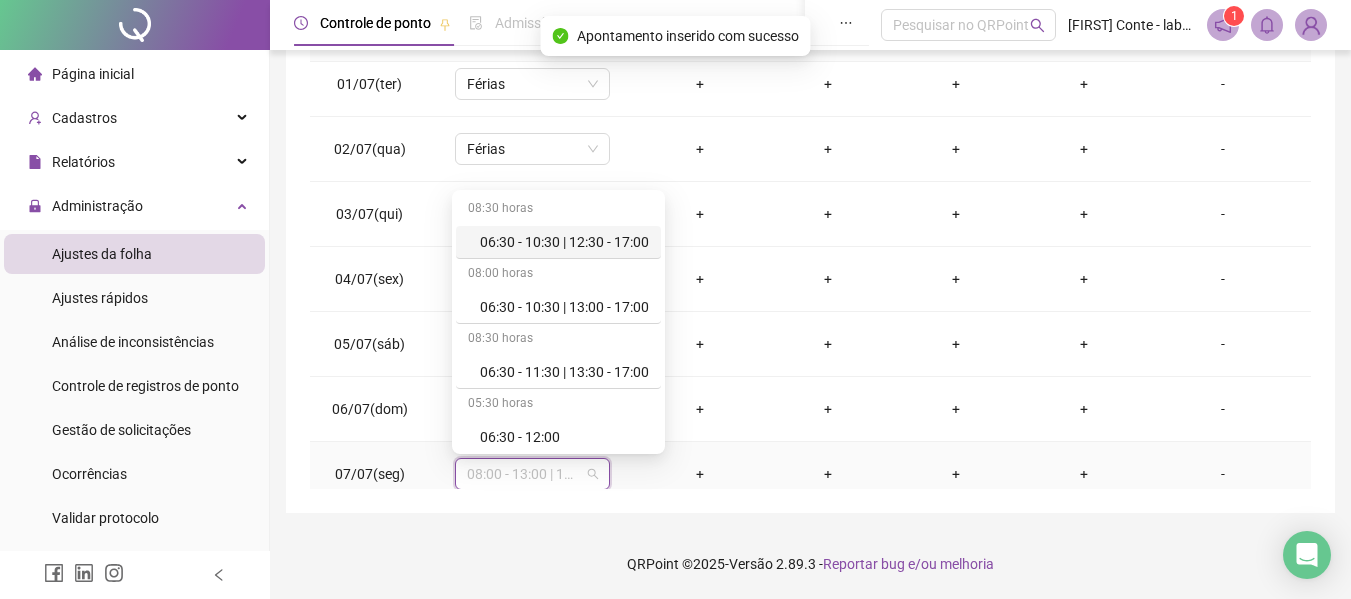 type on "*" 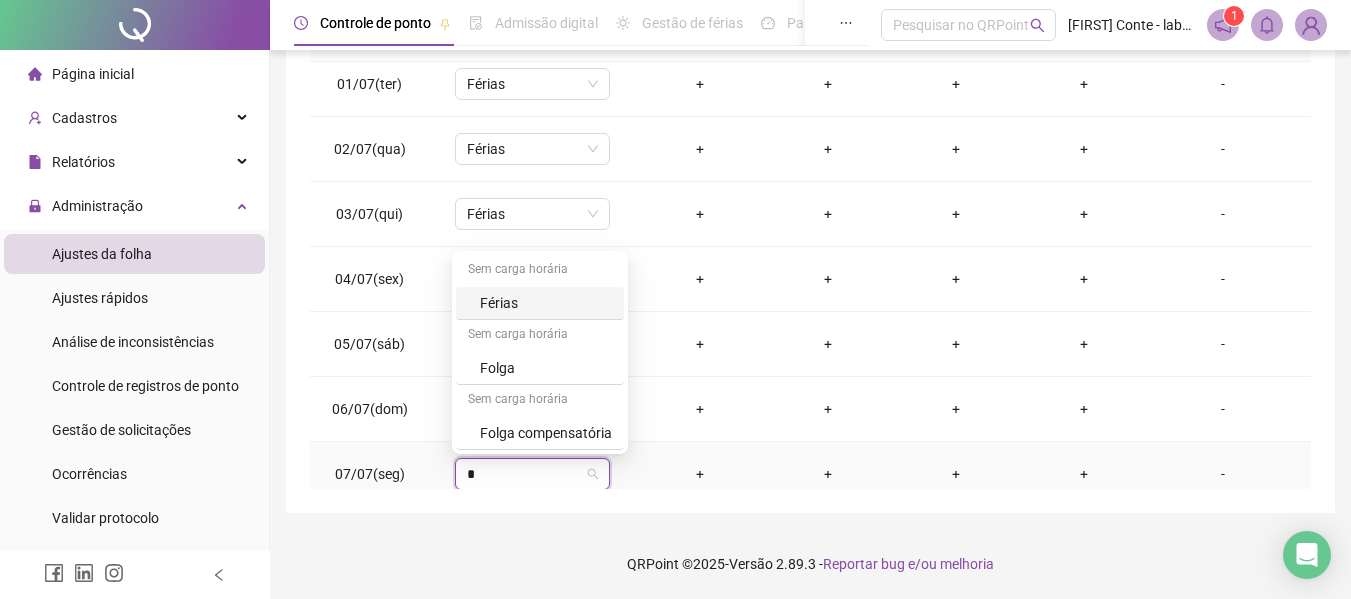 click on "Férias" at bounding box center (546, 303) 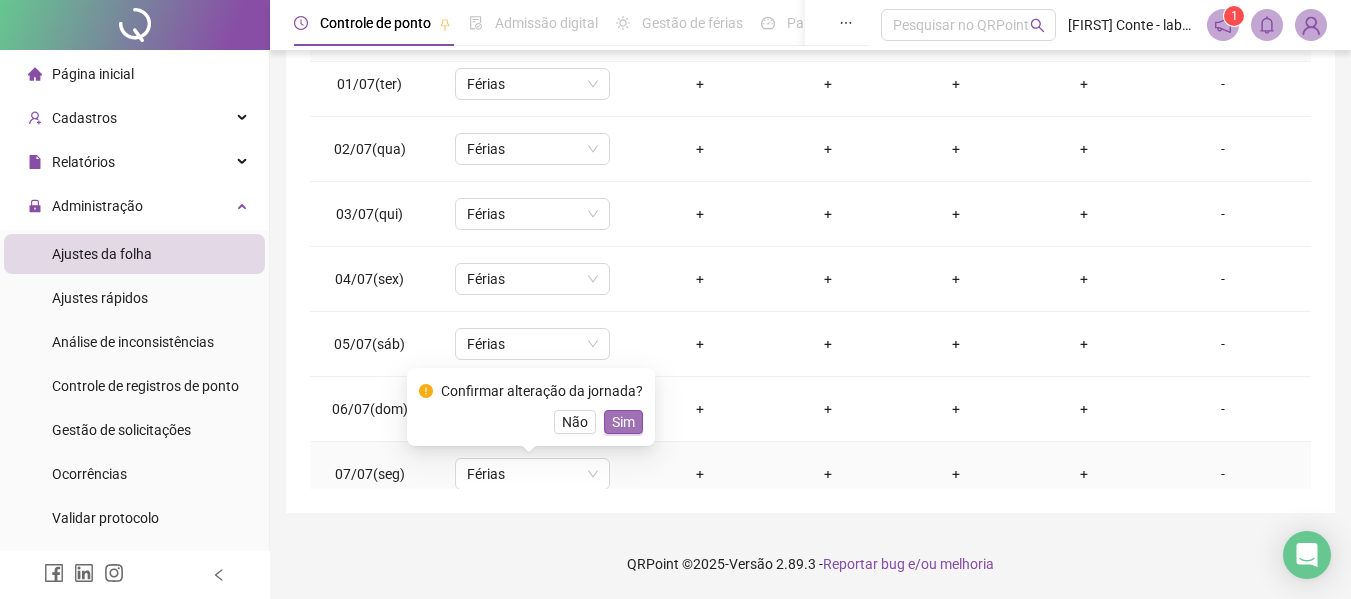 click on "Sim" at bounding box center [623, 422] 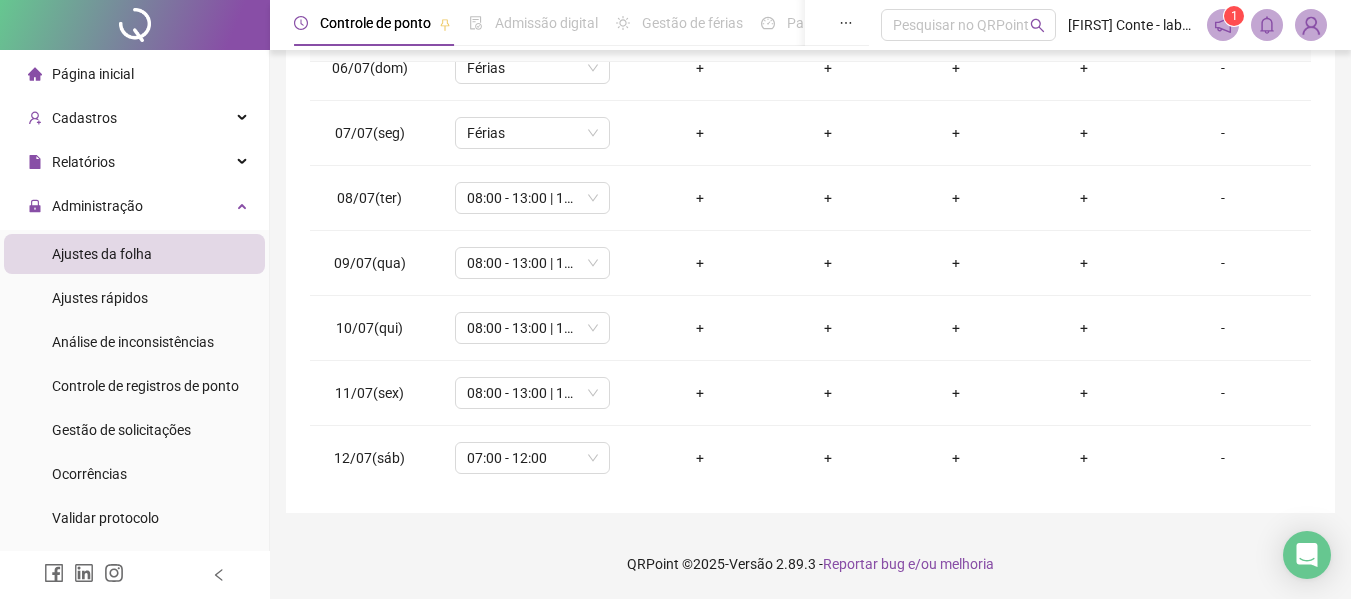 scroll, scrollTop: 370, scrollLeft: 0, axis: vertical 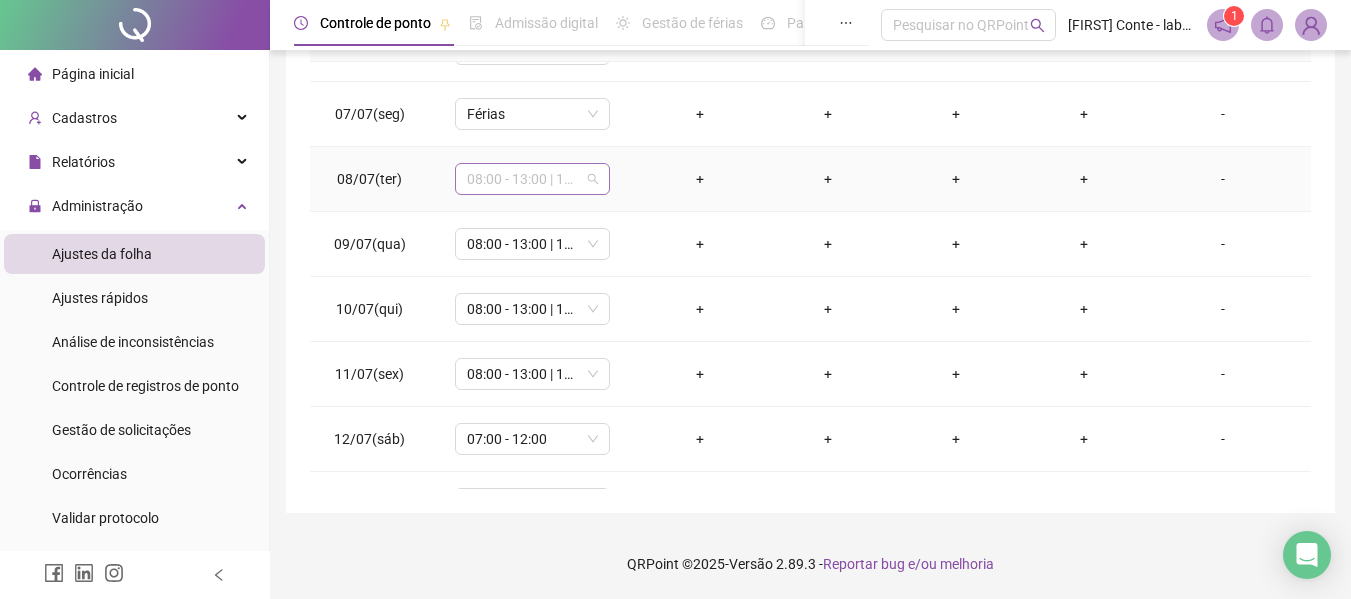 click on "08:00 - 13:00 | 15:00 - 18:00" at bounding box center [532, 179] 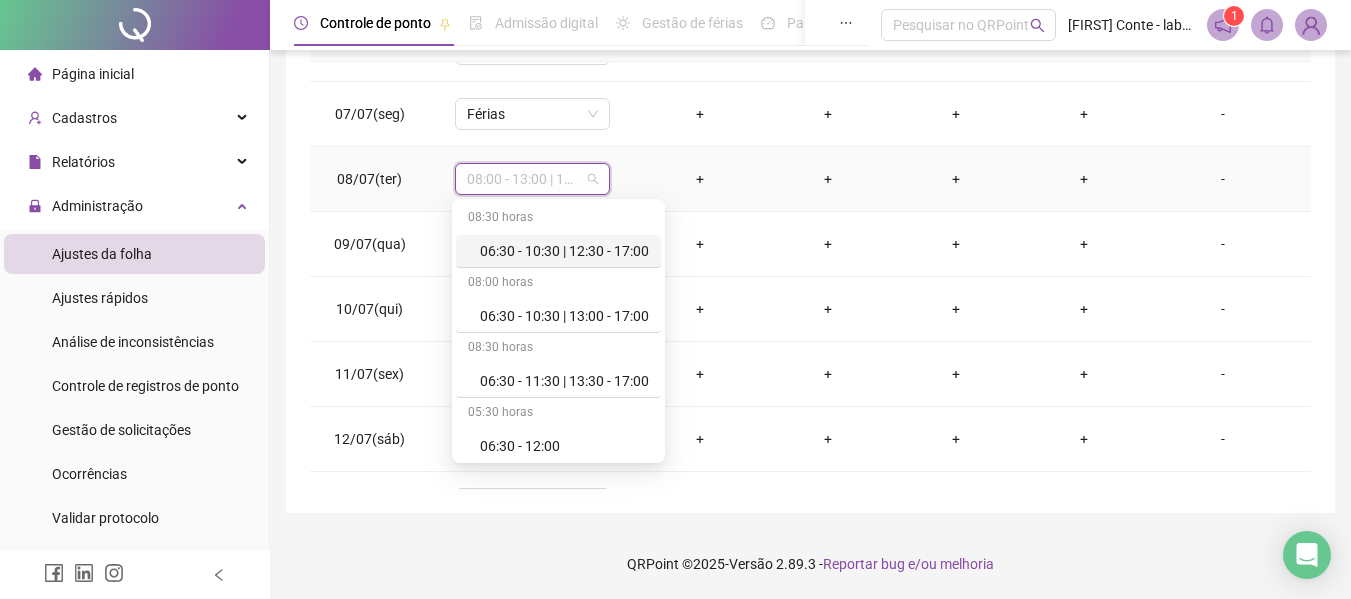 type on "*" 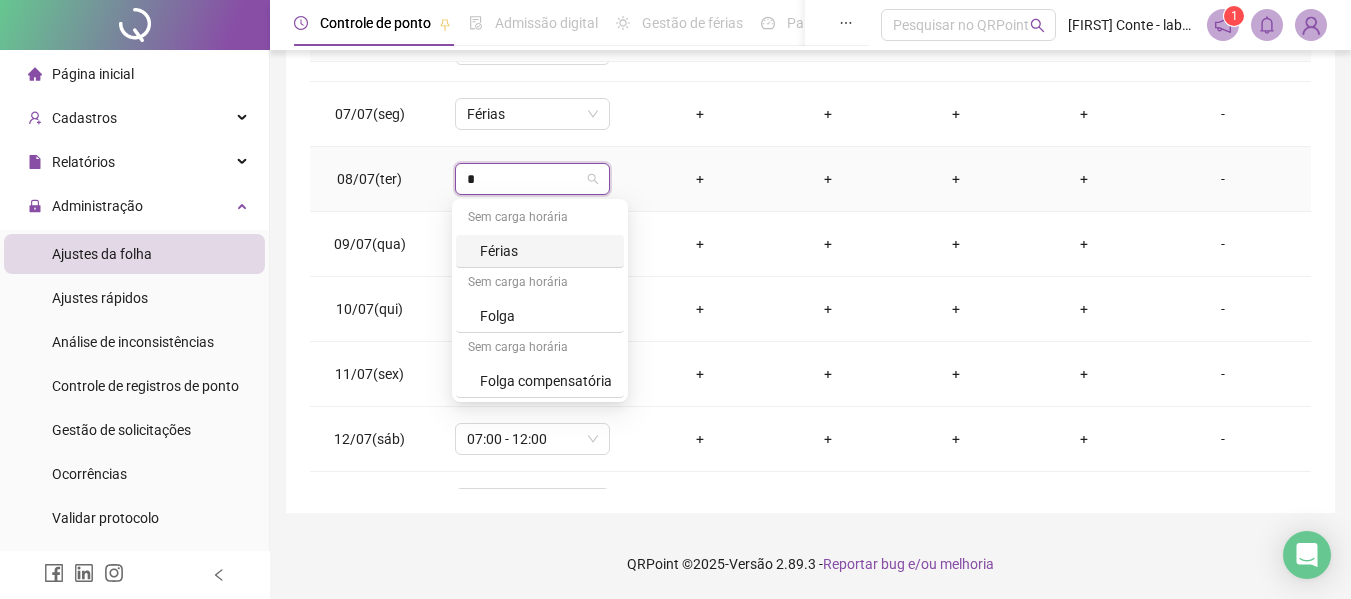 click on "Férias" at bounding box center (546, 251) 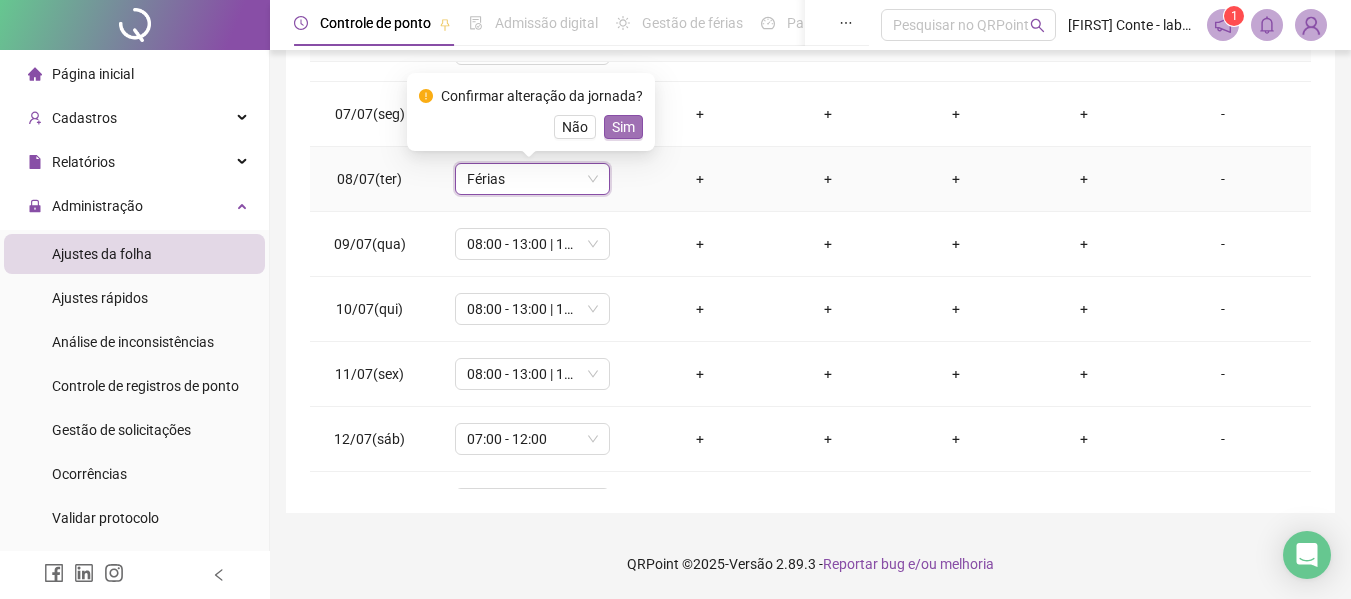 click on "Sim" at bounding box center [623, 127] 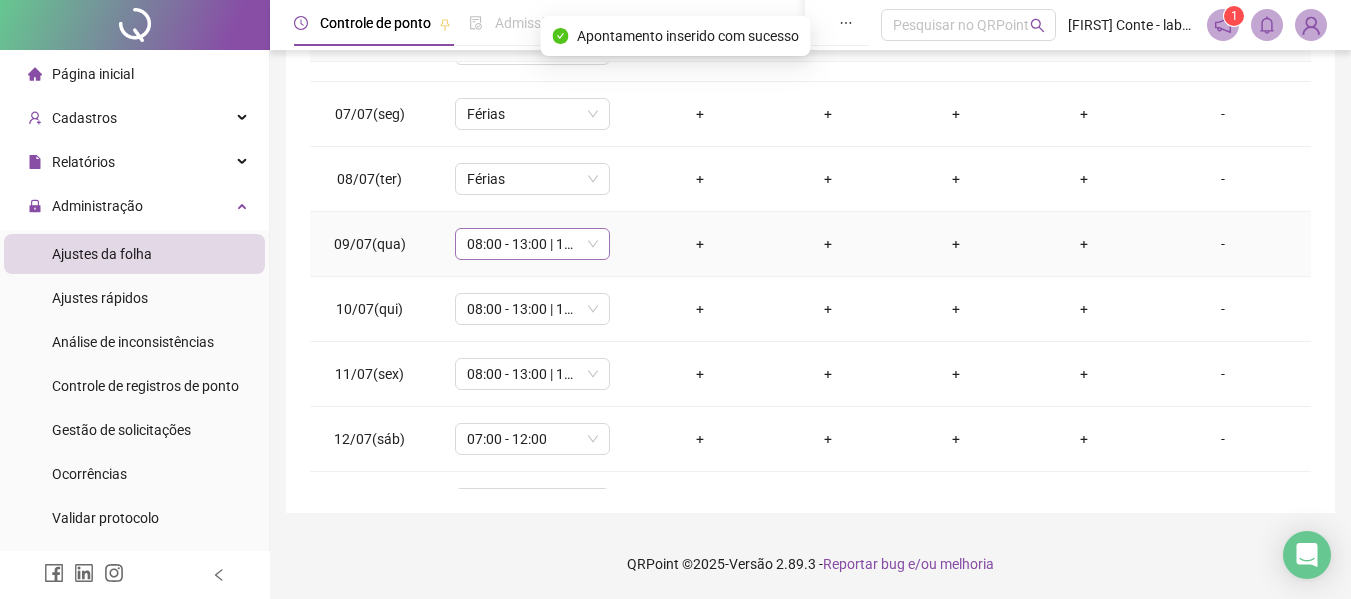 click on "08:00 - 13:00 | 15:00 - 18:00" at bounding box center (532, 244) 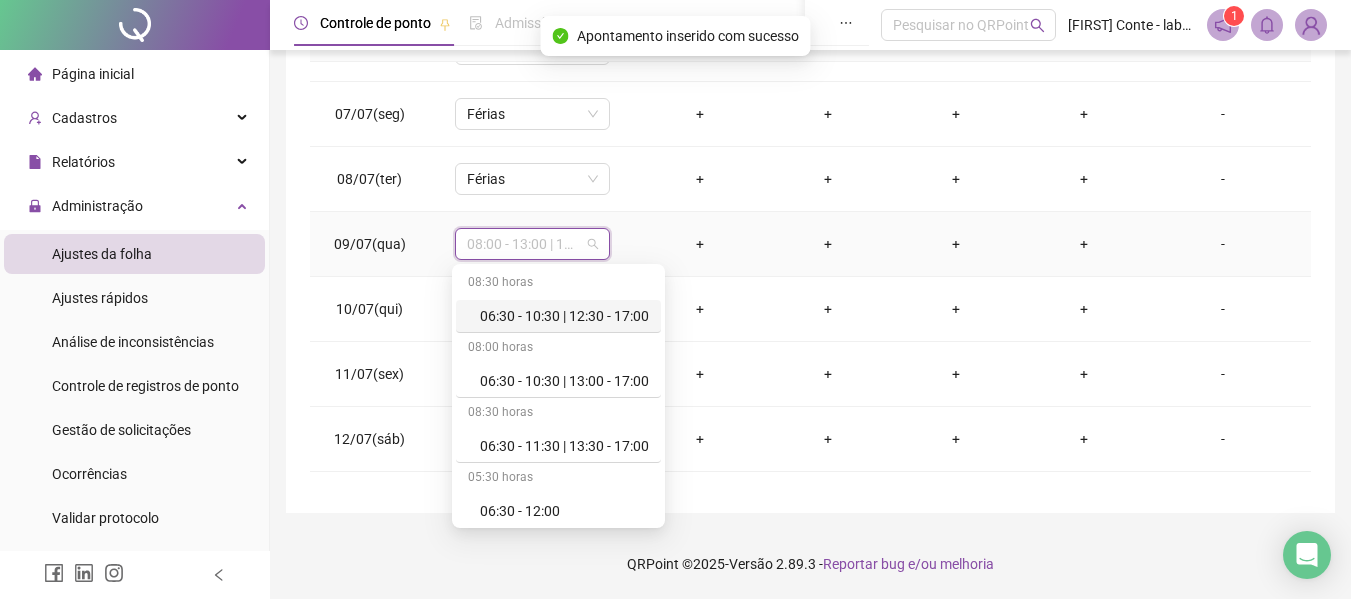 type on "*" 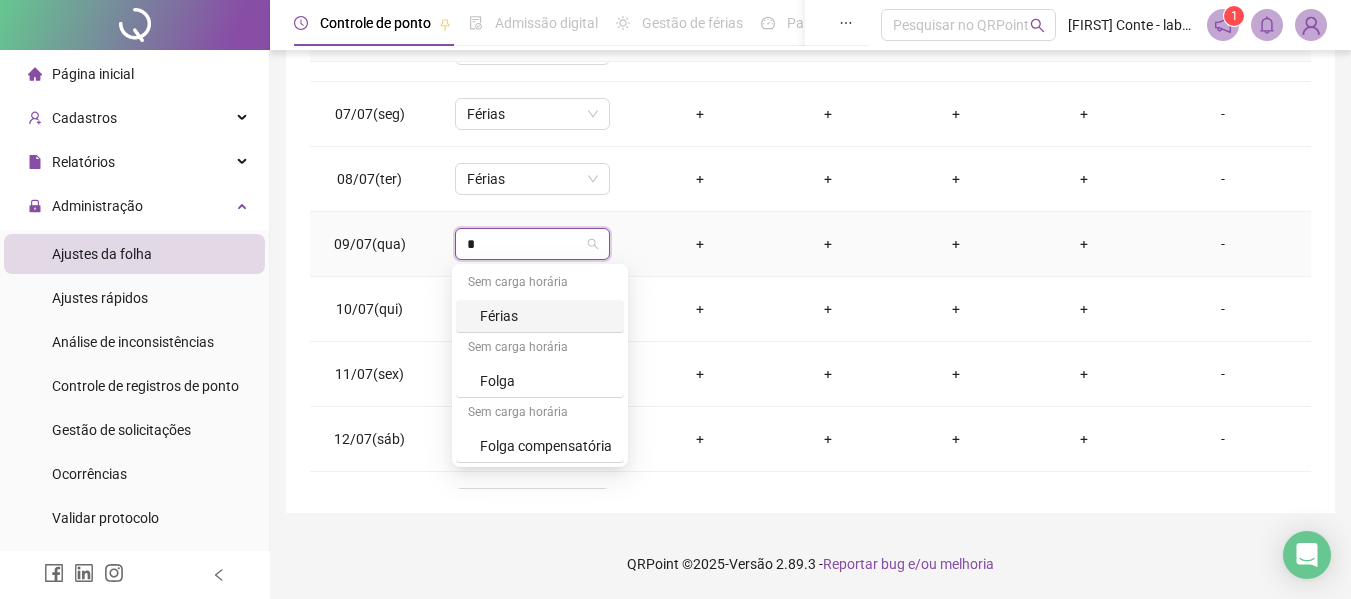 click on "Férias" at bounding box center [546, 316] 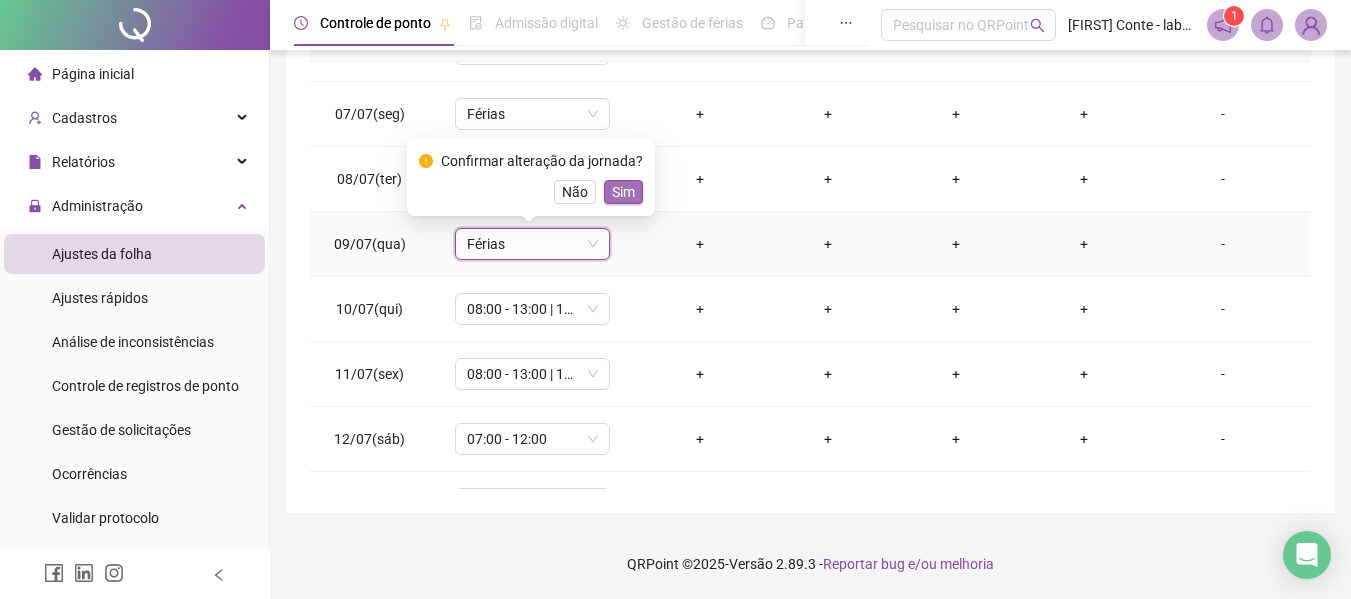click on "Sim" at bounding box center [623, 192] 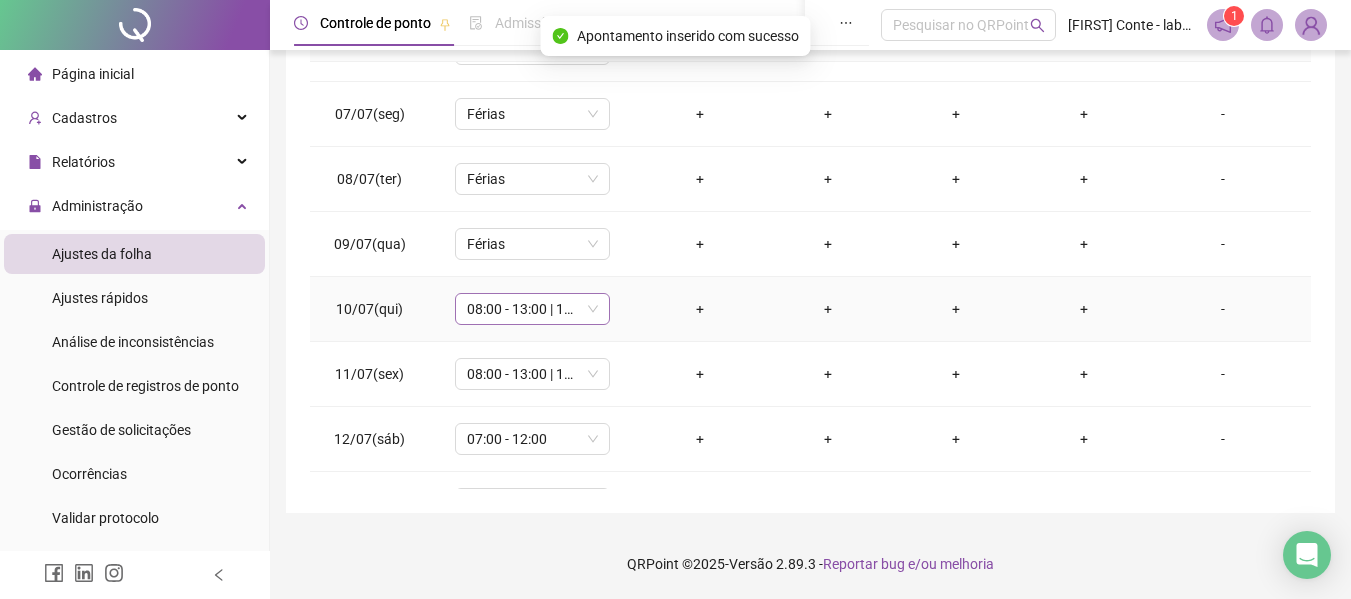 click on "08:00 - 13:00 | 15:00 - 18:00" at bounding box center [532, 309] 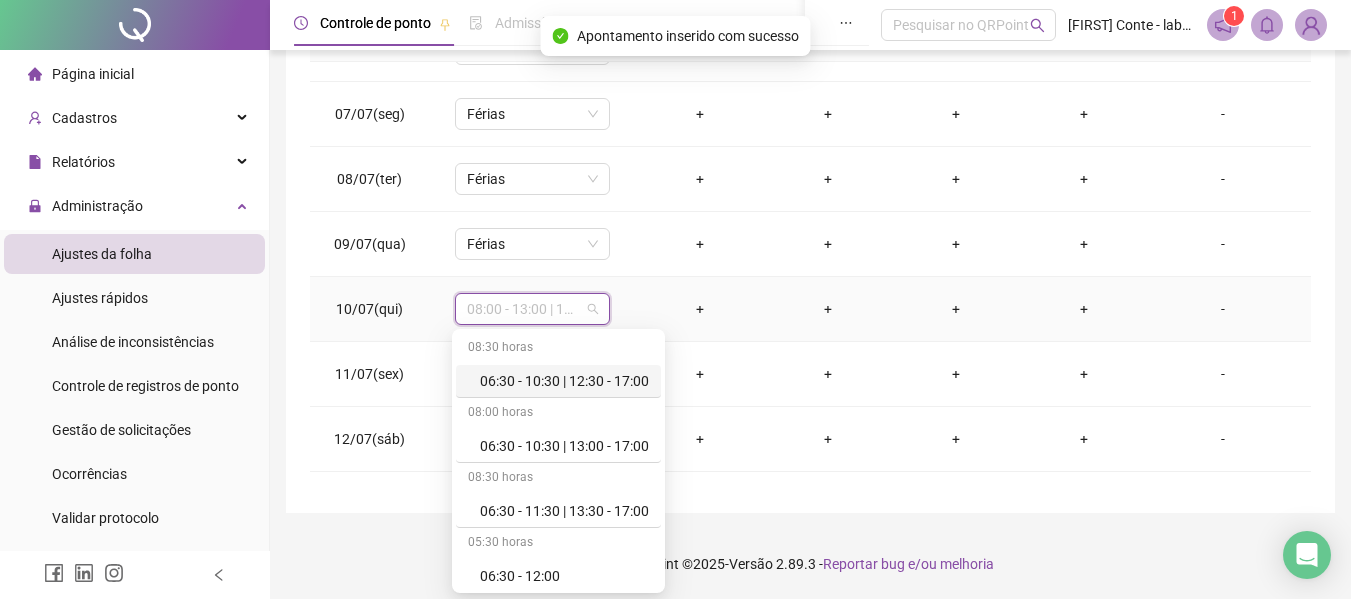 type on "*" 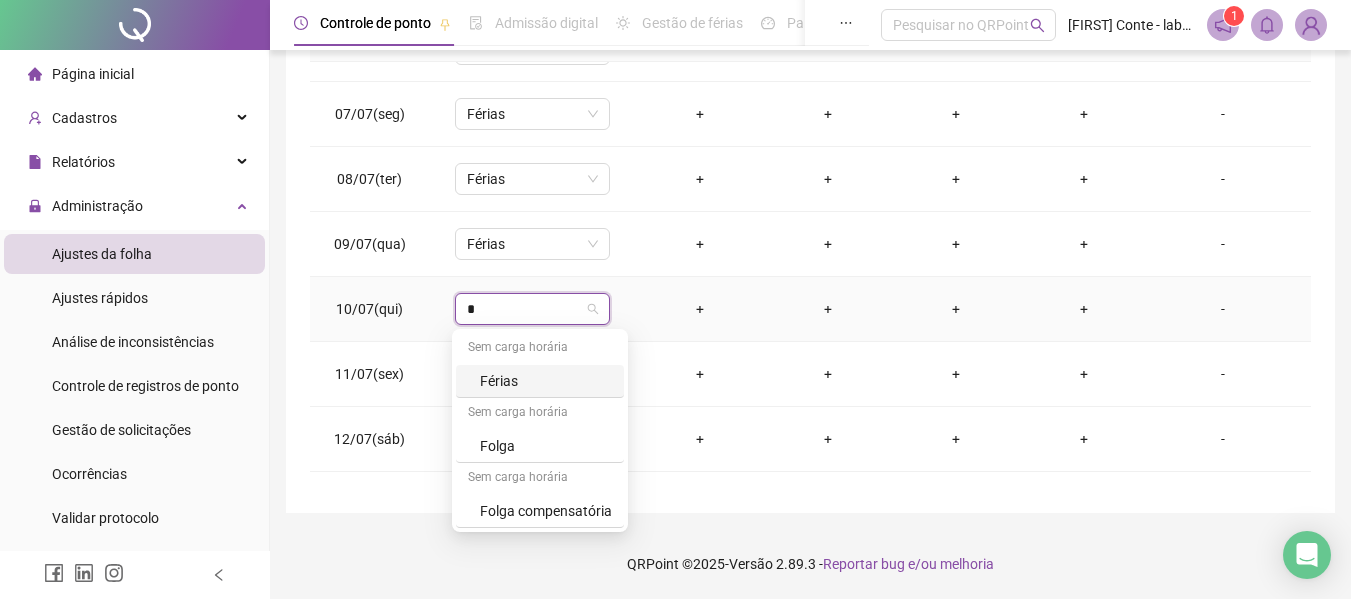click on "Férias" at bounding box center (546, 381) 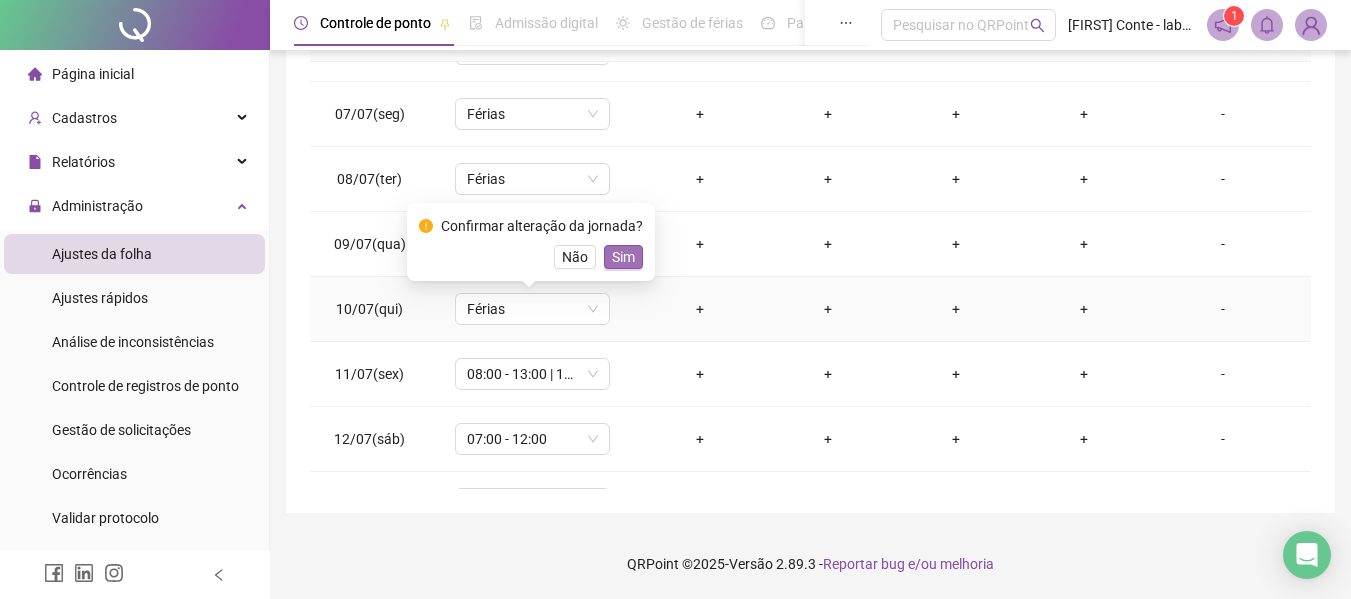 click on "Sim" at bounding box center (623, 257) 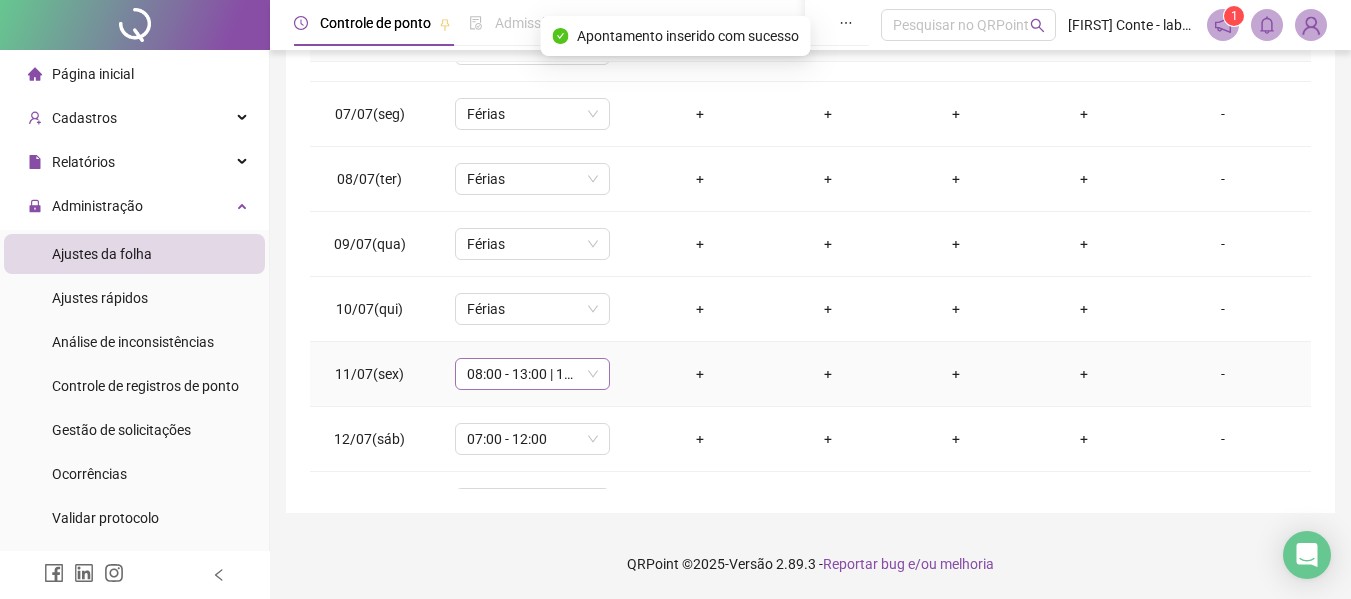 click on "08:00 - 13:00 | 15:00 - 18:00" at bounding box center [532, 374] 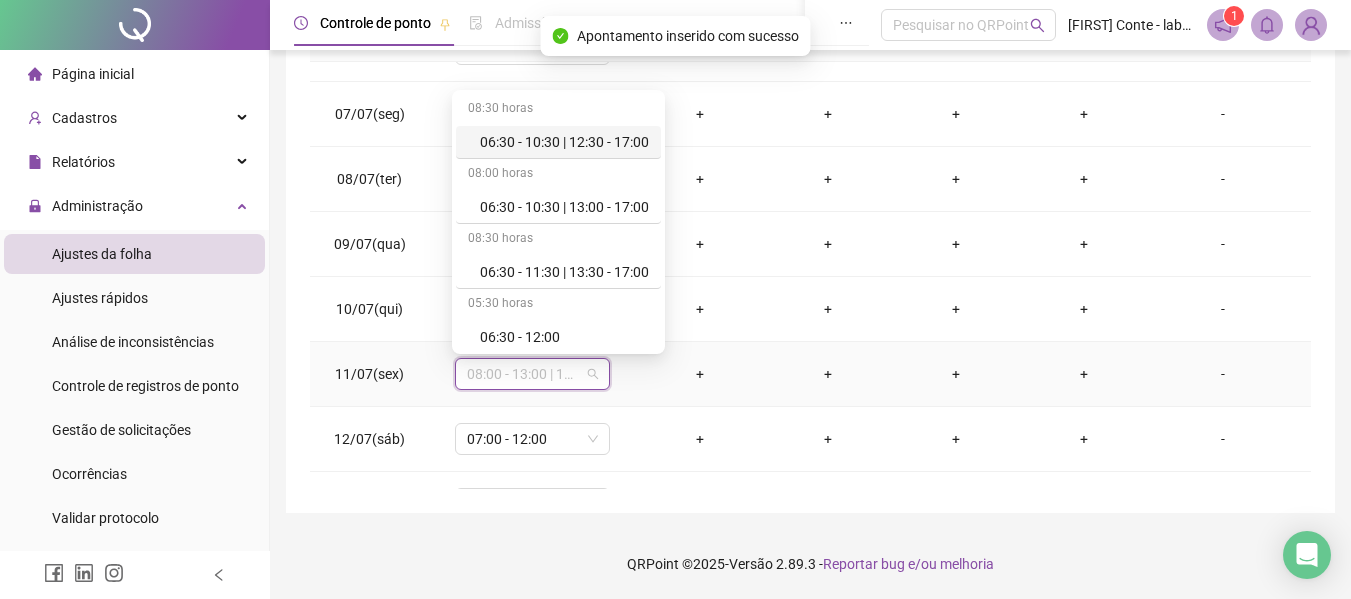 type on "*" 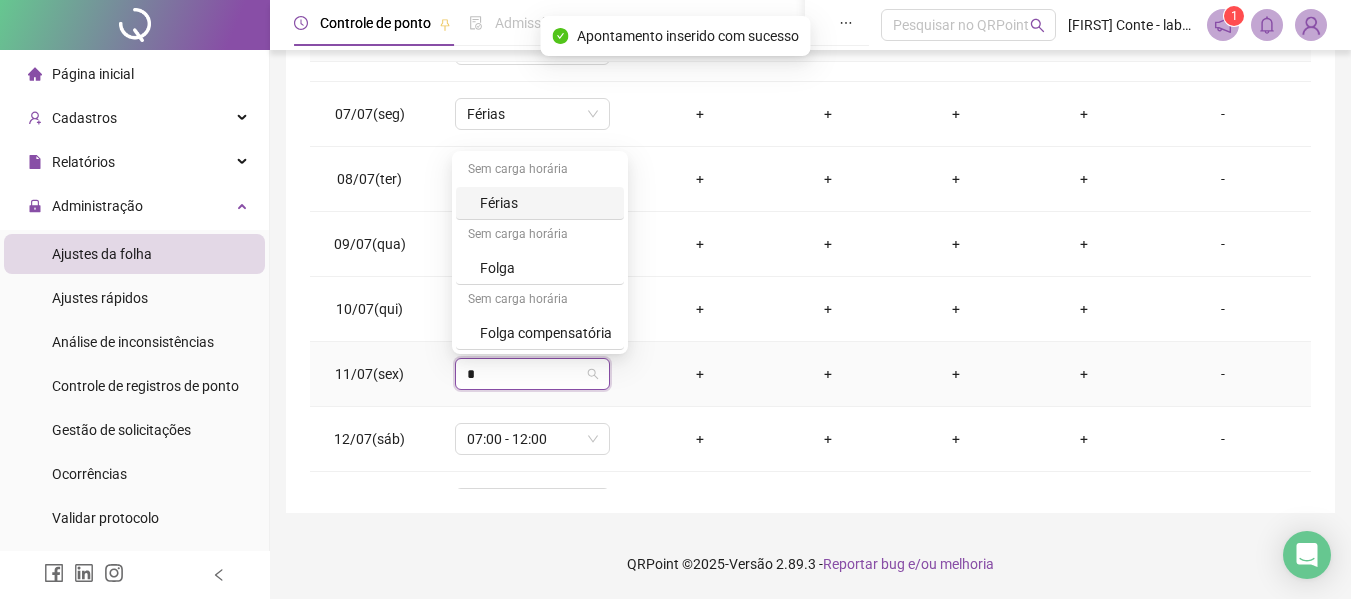click on "Férias" at bounding box center (546, 203) 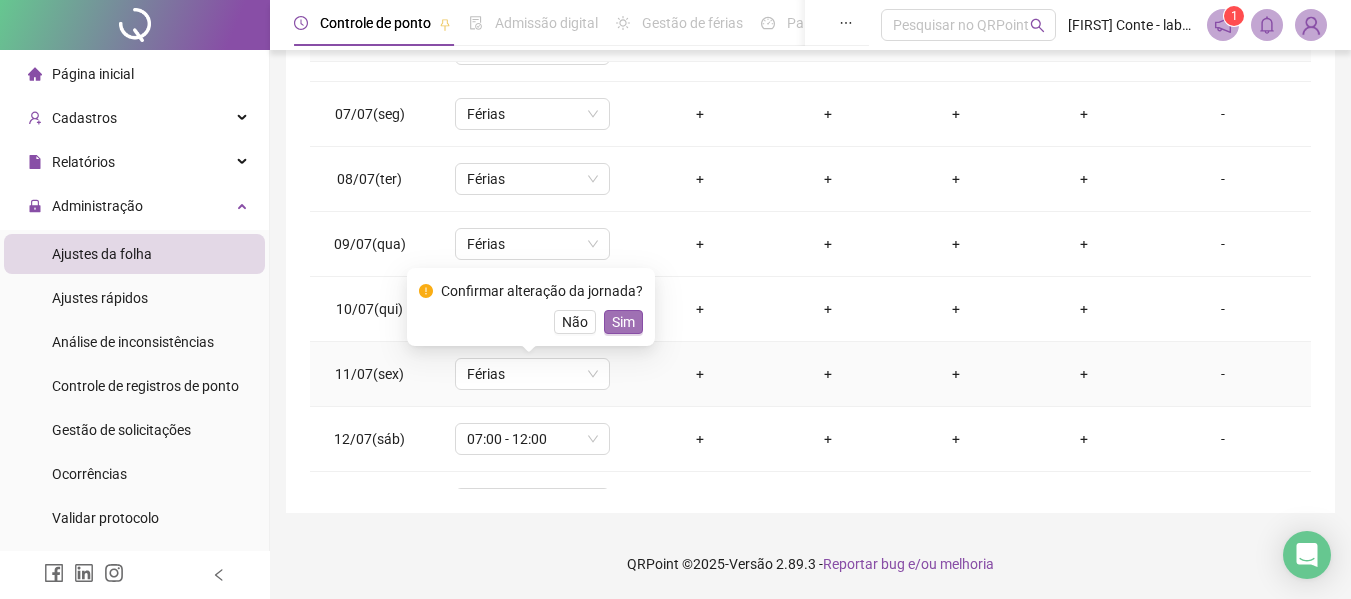 click on "Sim" at bounding box center (623, 322) 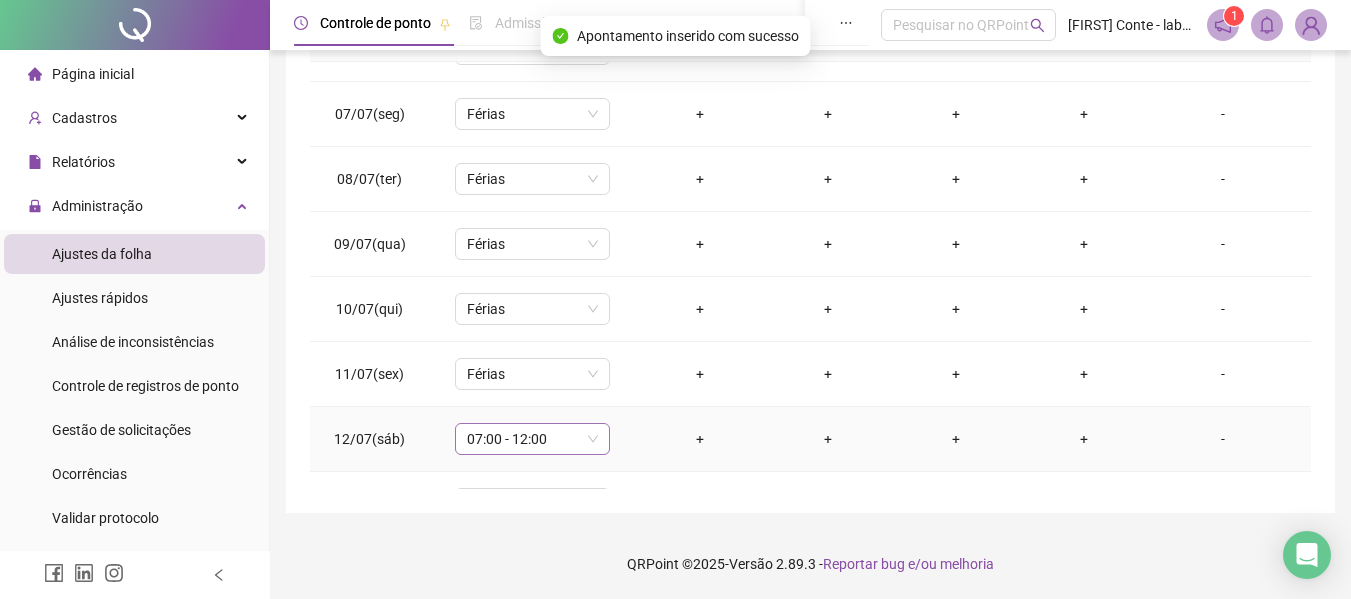 click on "07:00 - 12:00" at bounding box center (532, 439) 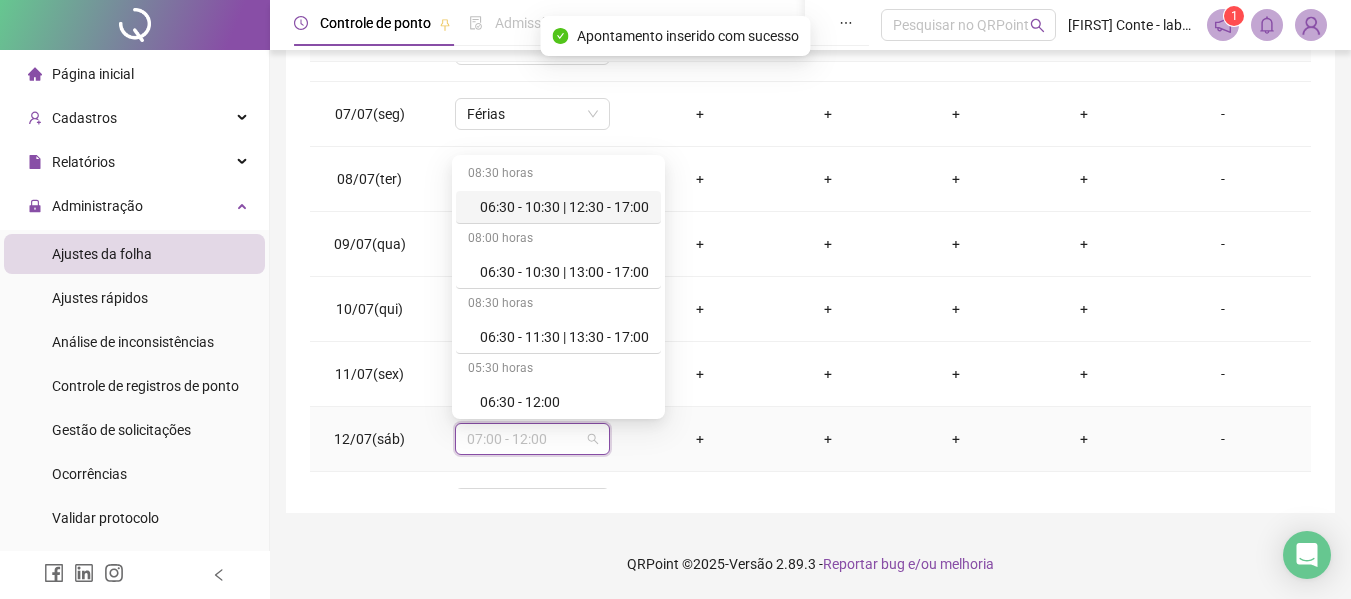 type on "*" 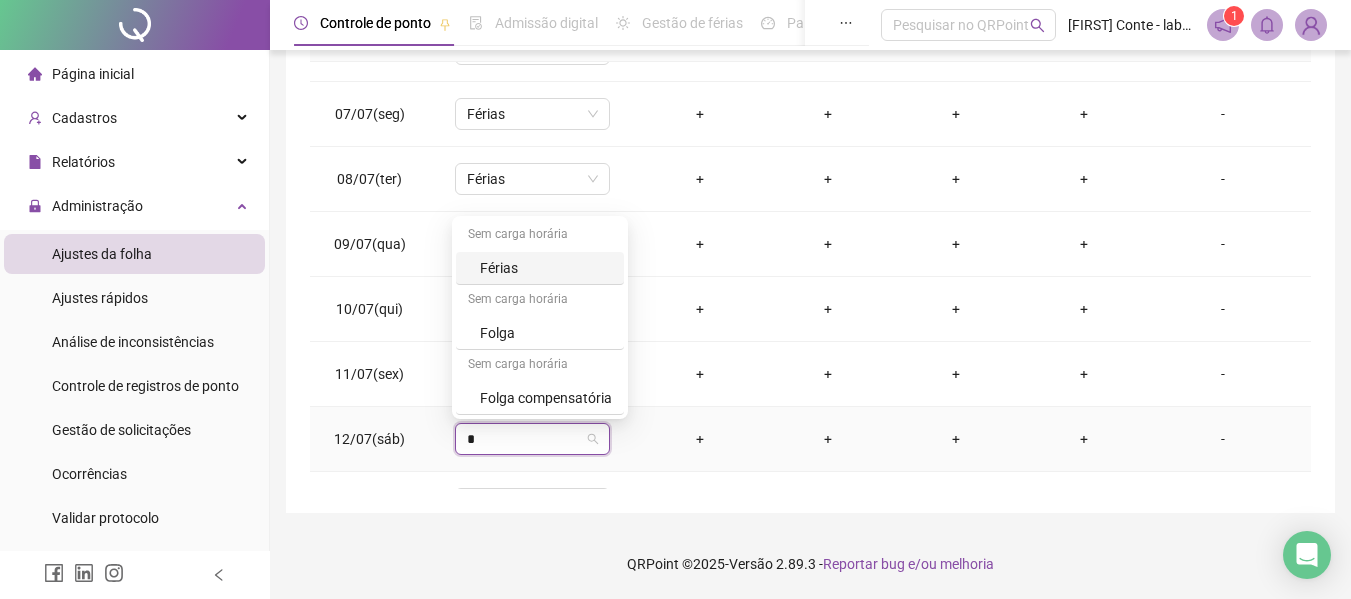 click on "Férias" at bounding box center (546, 268) 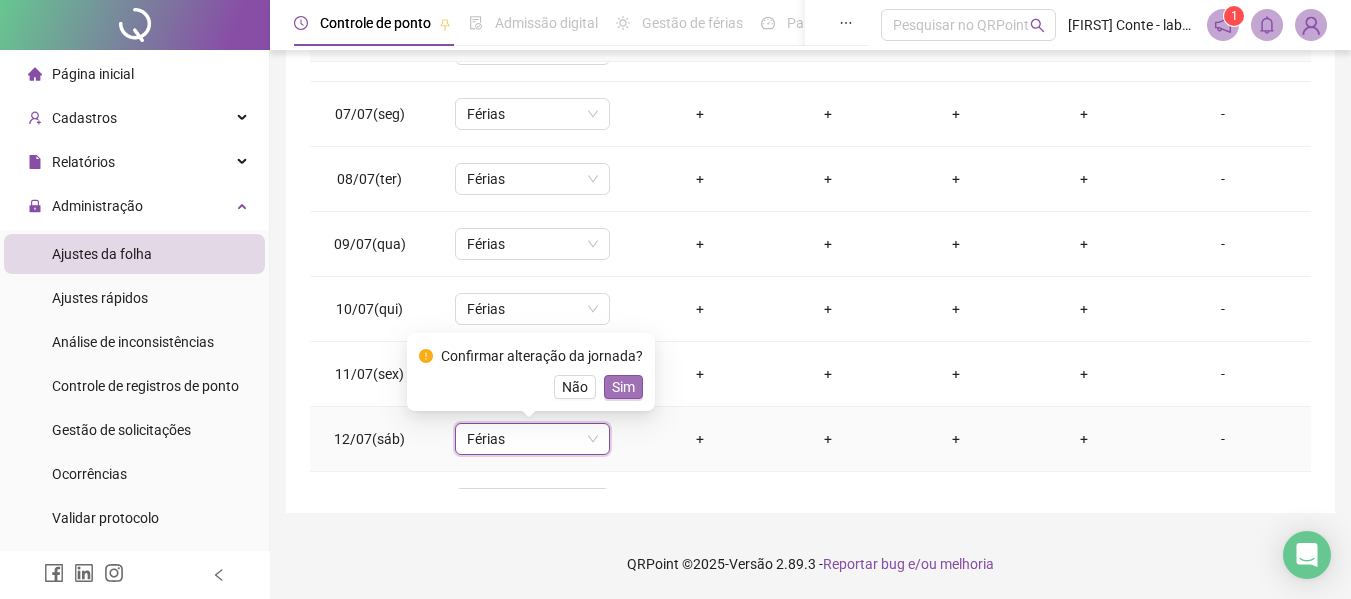 click on "Sim" at bounding box center [623, 387] 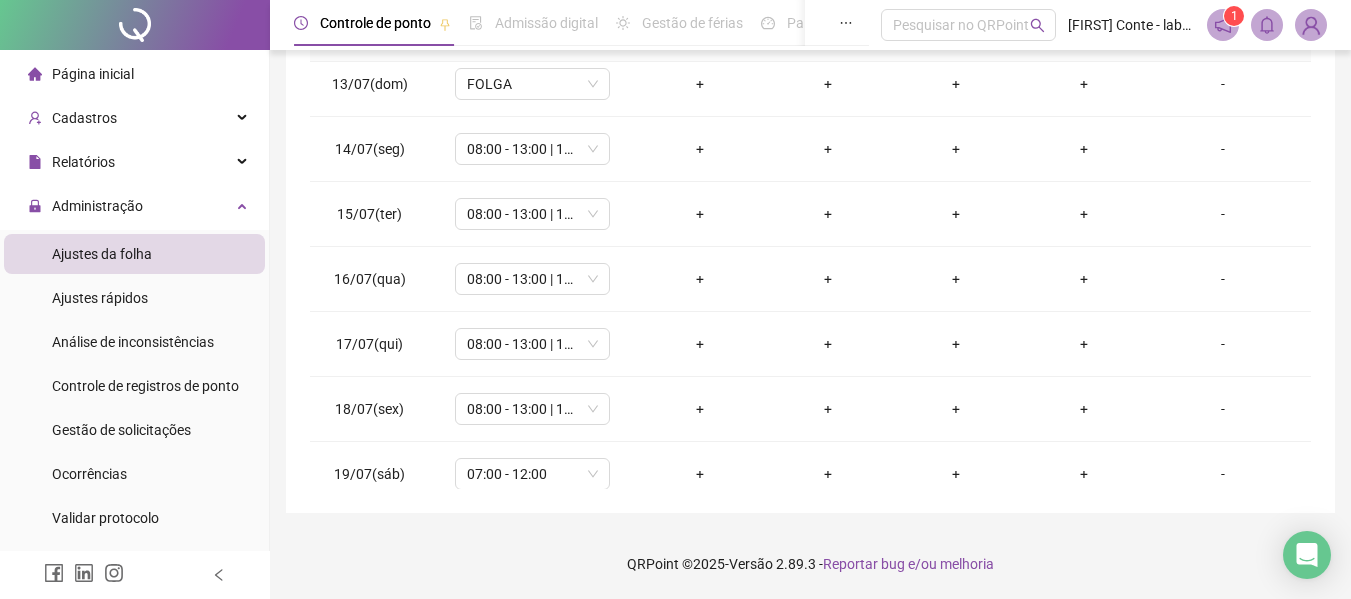 scroll, scrollTop: 810, scrollLeft: 0, axis: vertical 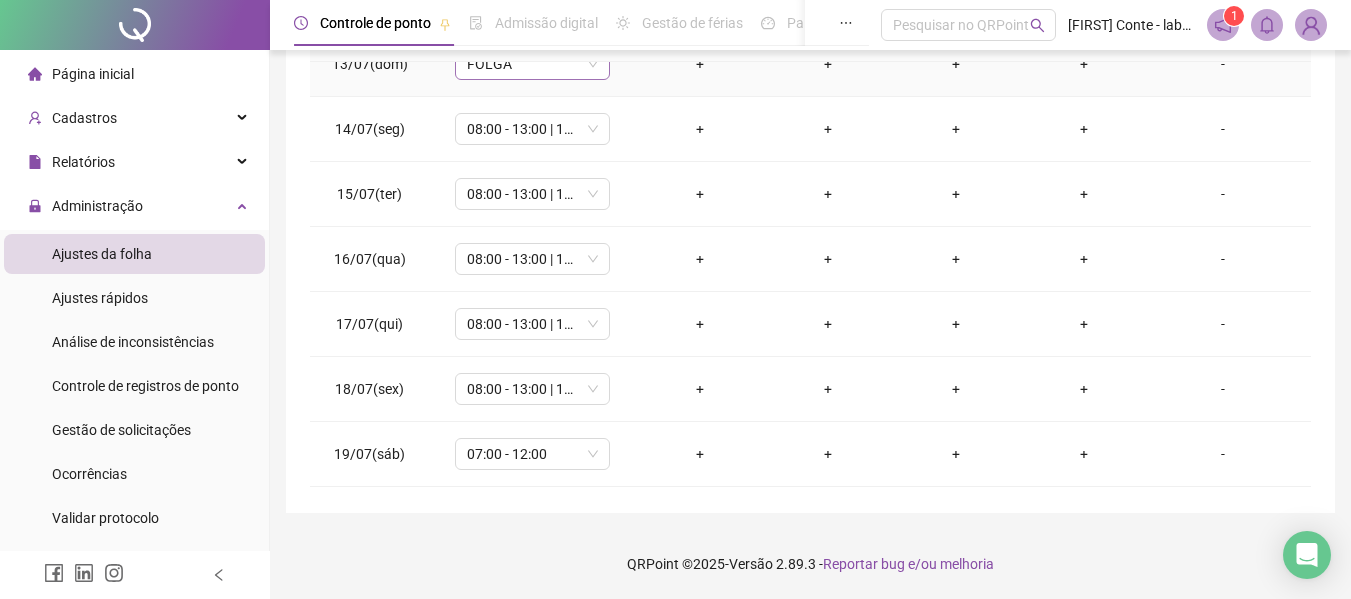 click on "FOLGA" at bounding box center (532, 64) 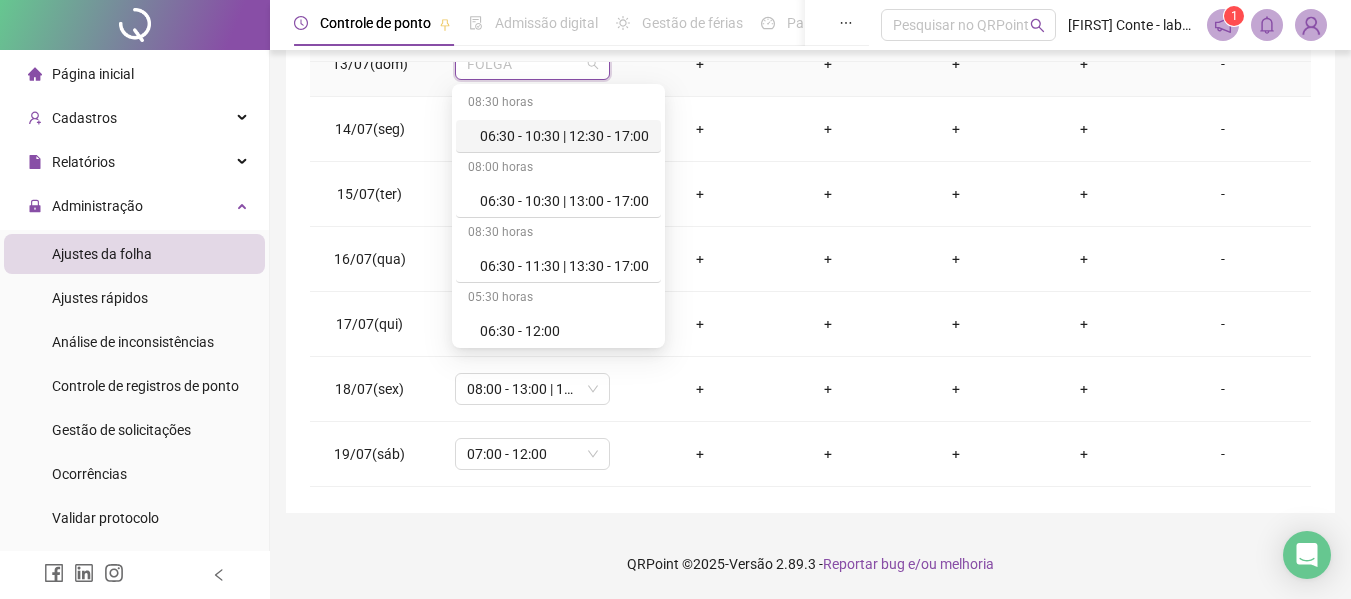 scroll, scrollTop: 797, scrollLeft: 0, axis: vertical 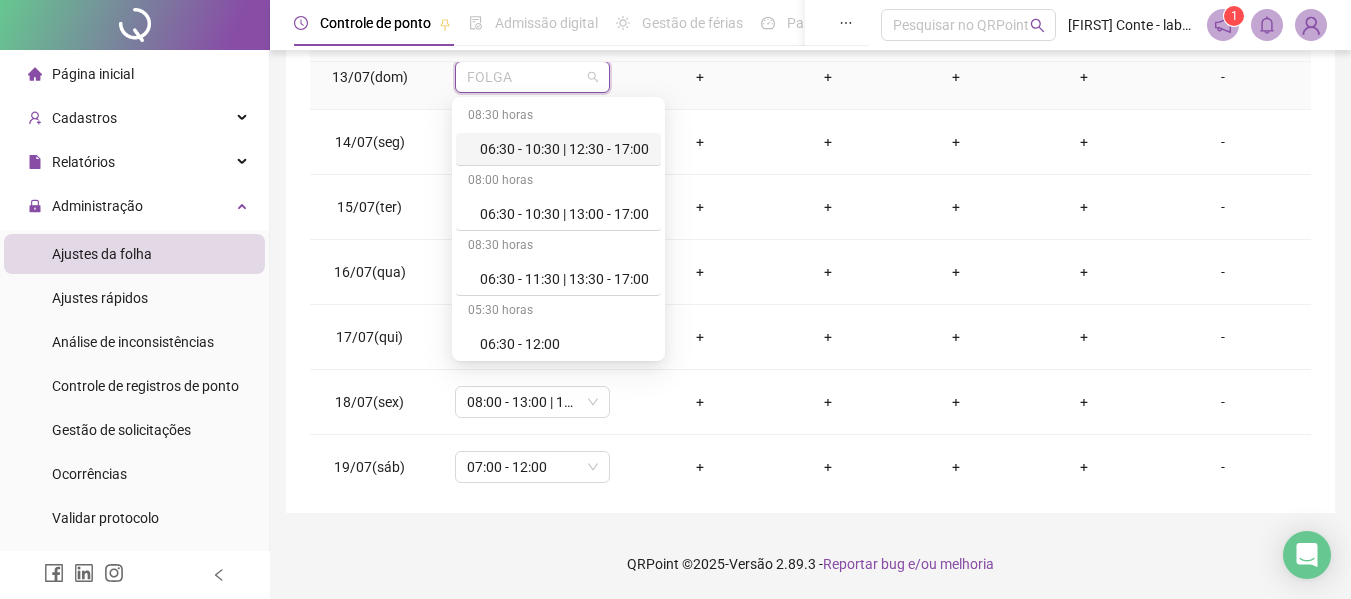 type on "*" 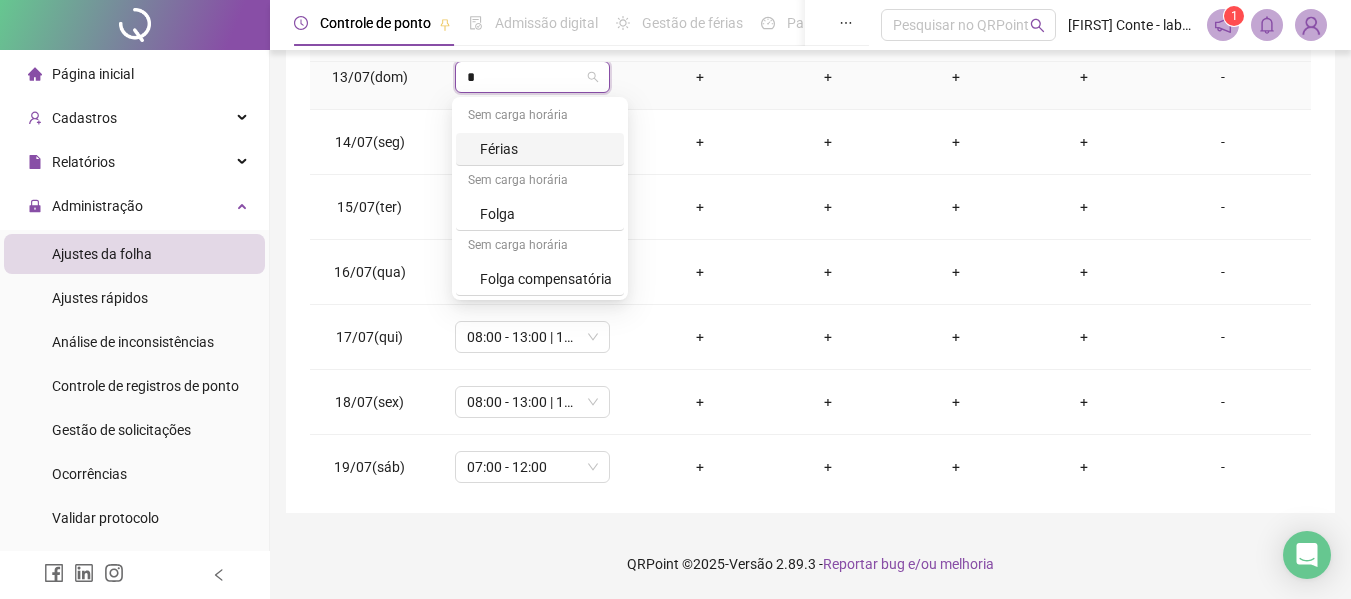 click on "Férias" at bounding box center [546, 149] 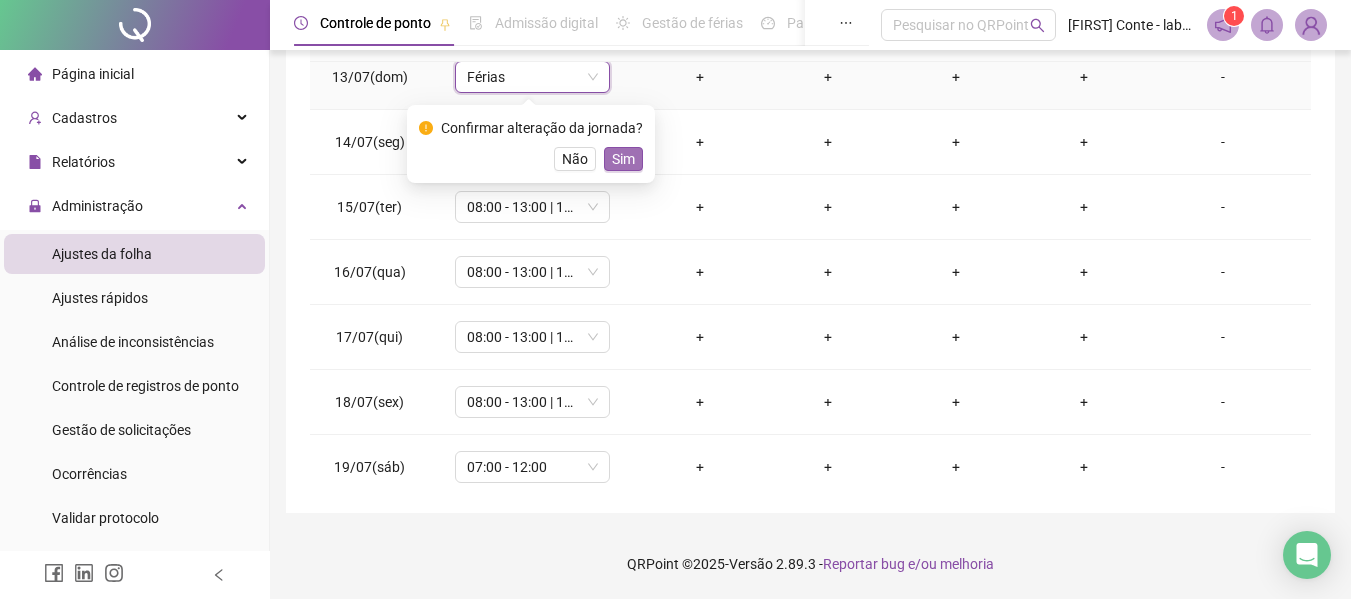 click on "Sim" at bounding box center [623, 159] 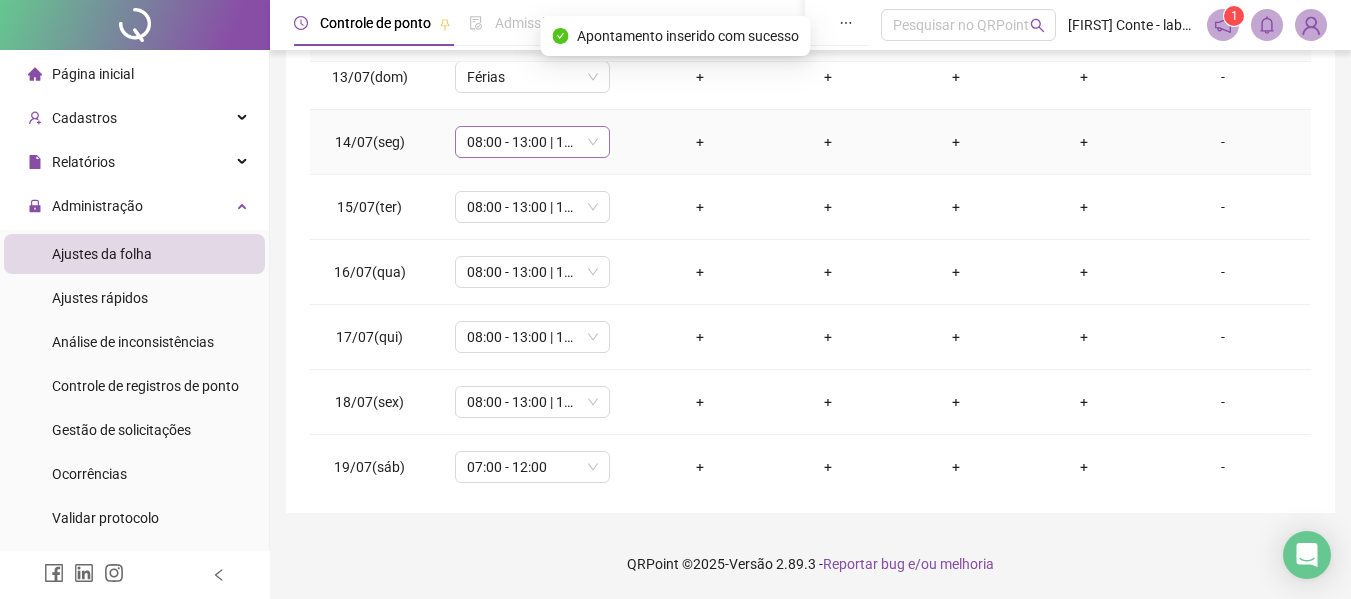 click on "08:00 - 13:00 | 15:00 - 18:00" at bounding box center (532, 142) 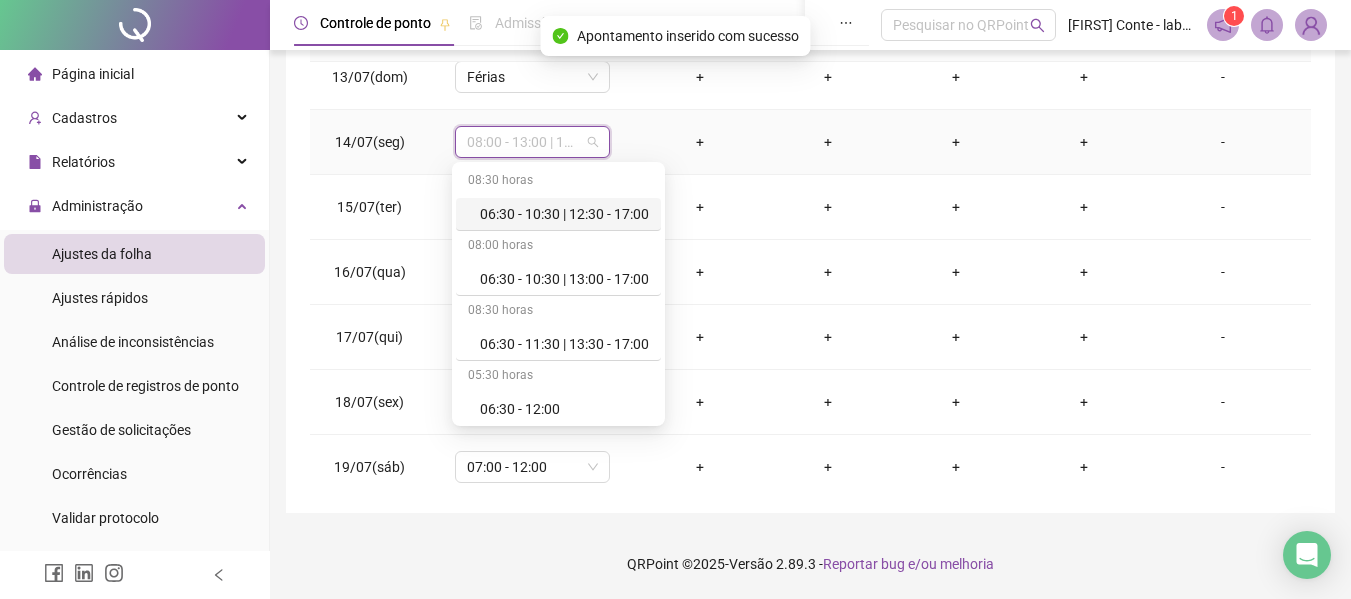 type on "*" 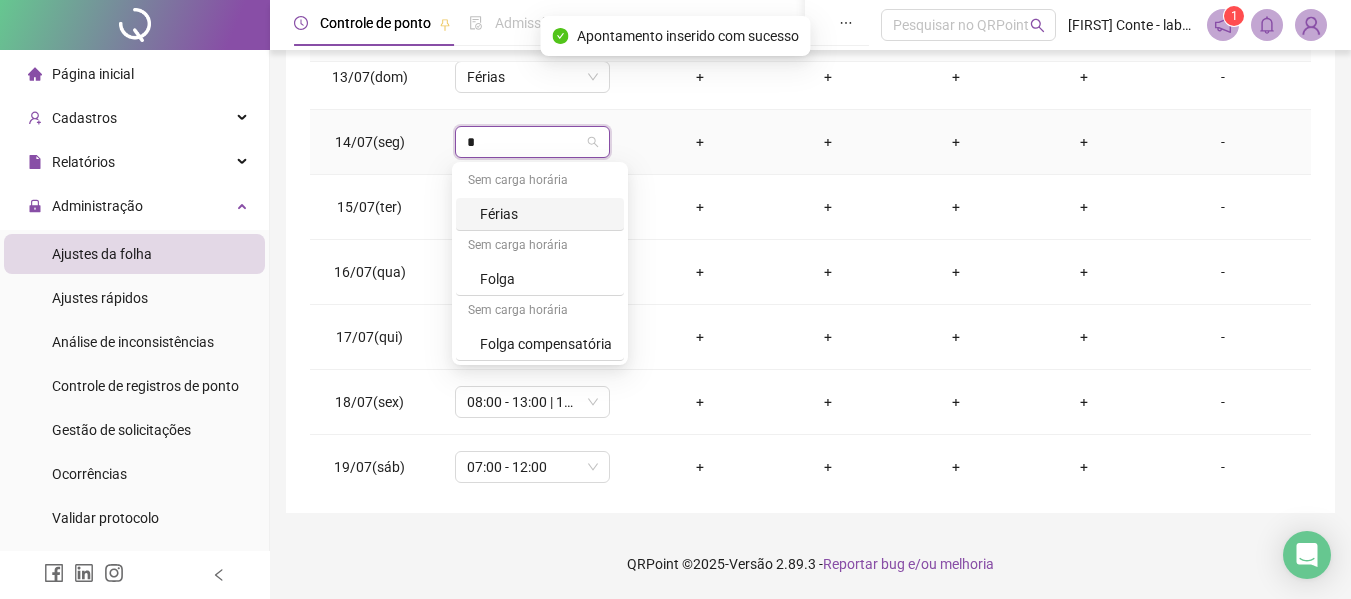 click on "Férias" at bounding box center (546, 214) 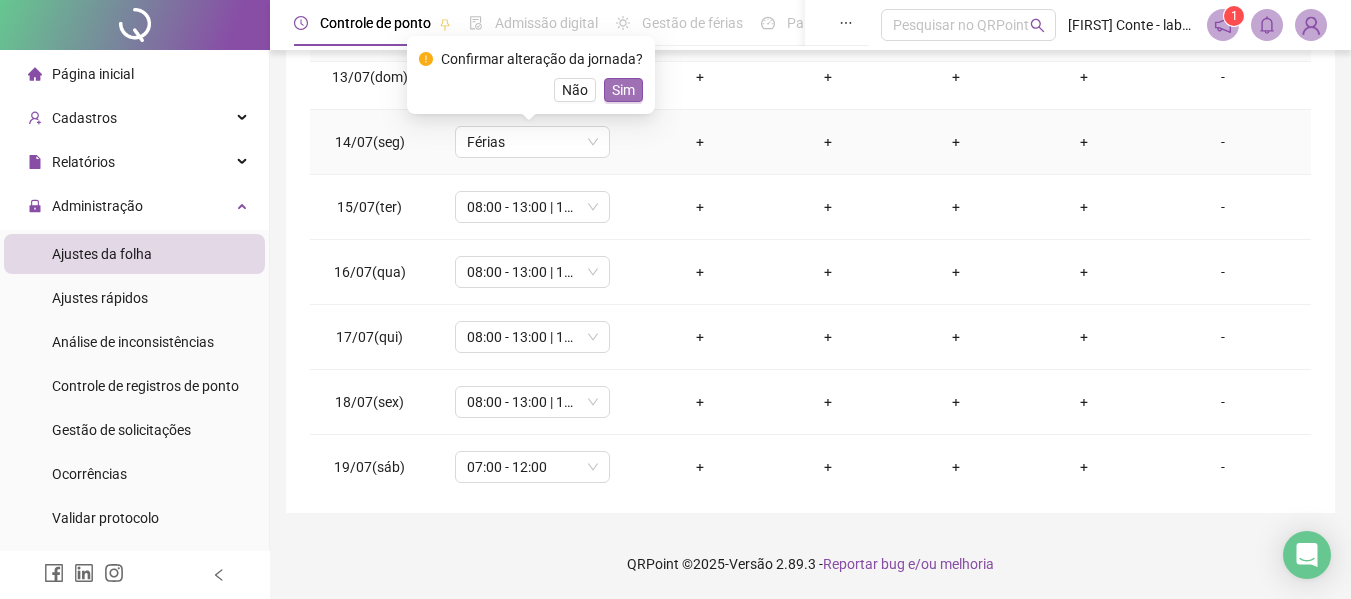click on "Sim" at bounding box center [623, 90] 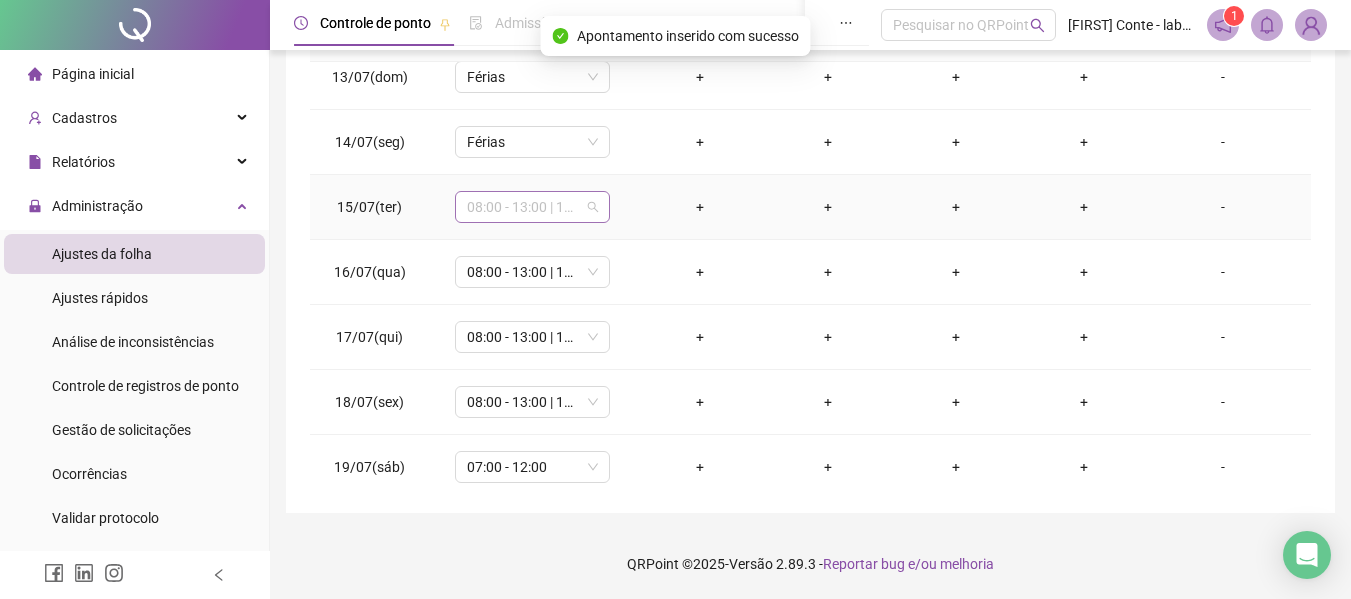 click on "08:00 - 13:00 | 15:00 - 18:00" at bounding box center (532, 207) 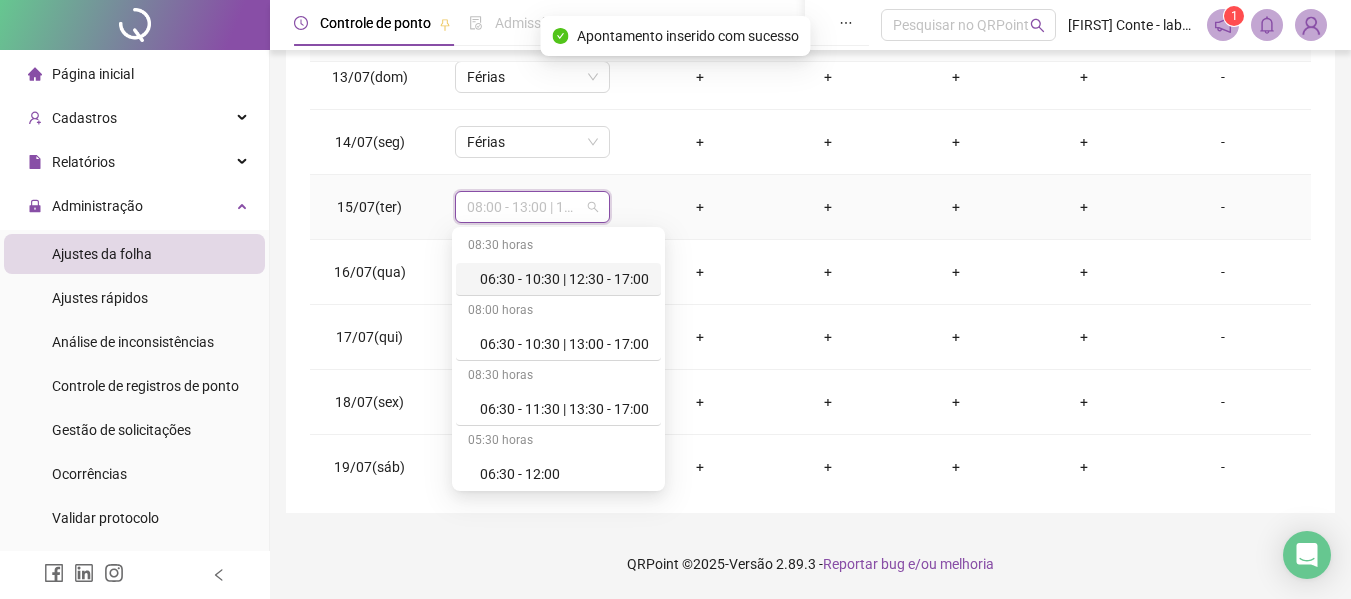 type on "*" 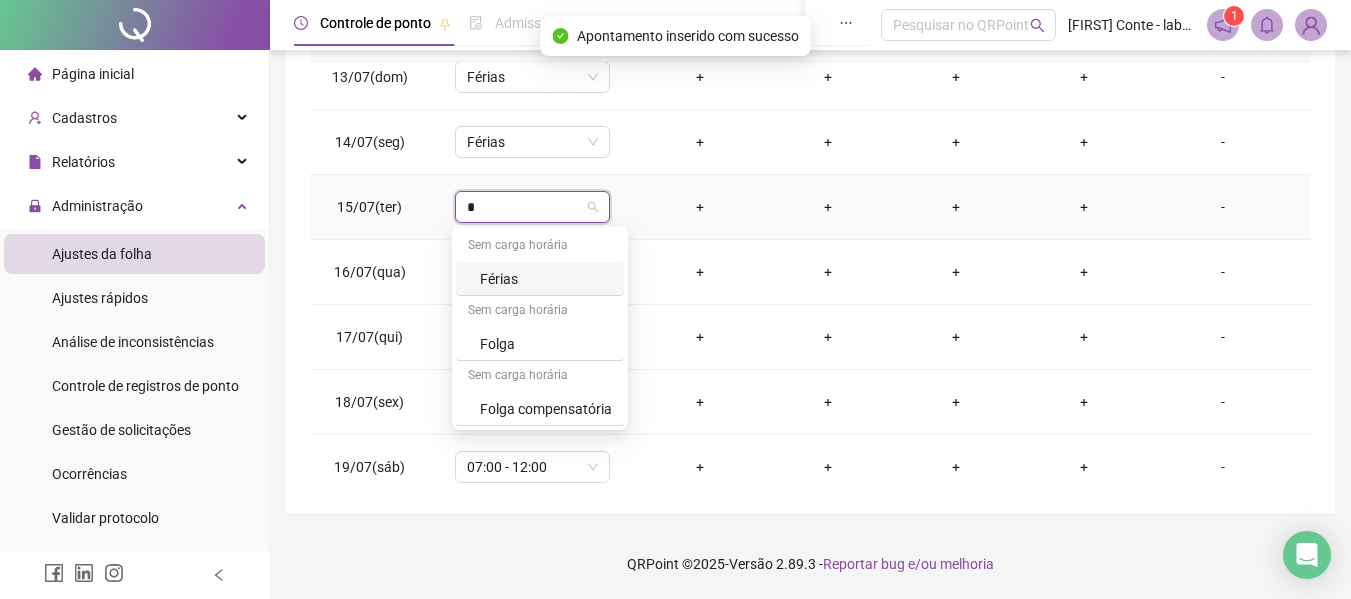 click on "Férias" at bounding box center [546, 279] 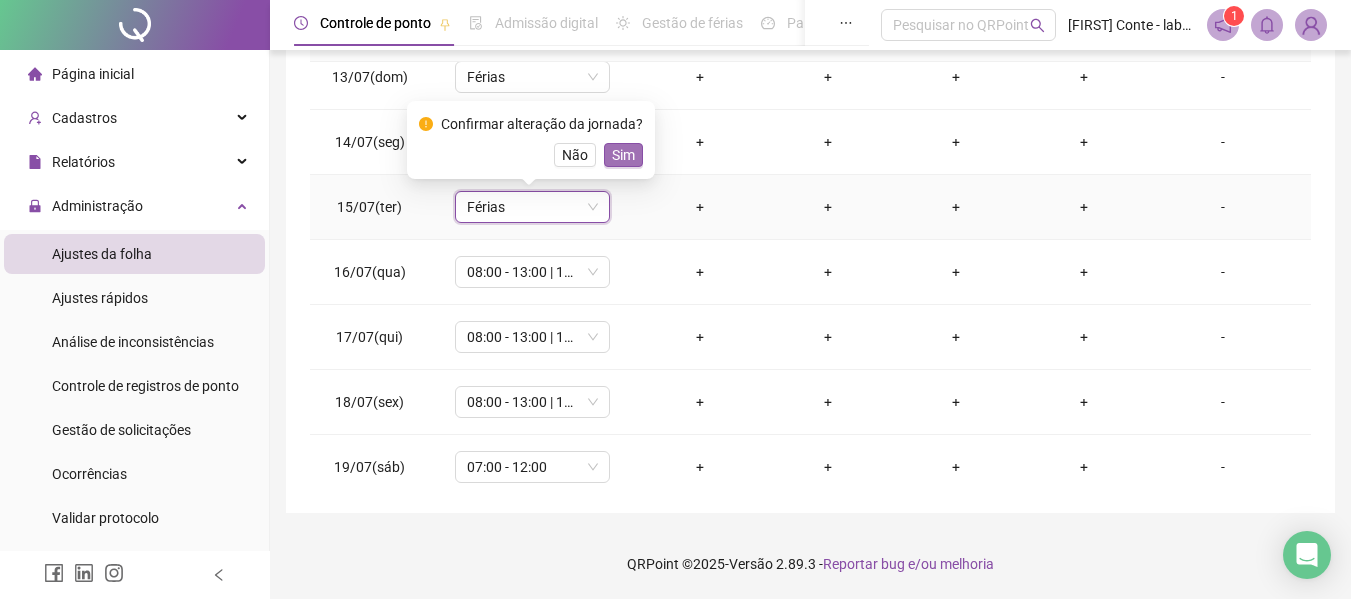 click on "Sim" at bounding box center [623, 155] 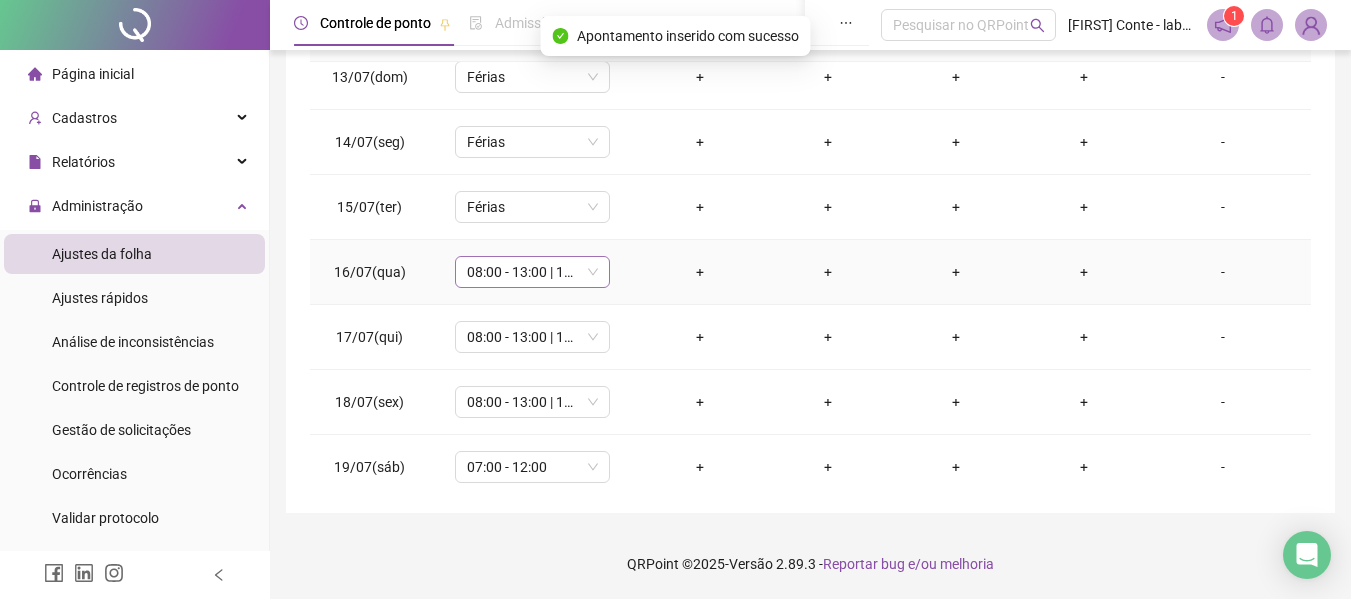 click on "08:00 - 13:00 | 15:00 - 18:00" at bounding box center [532, 272] 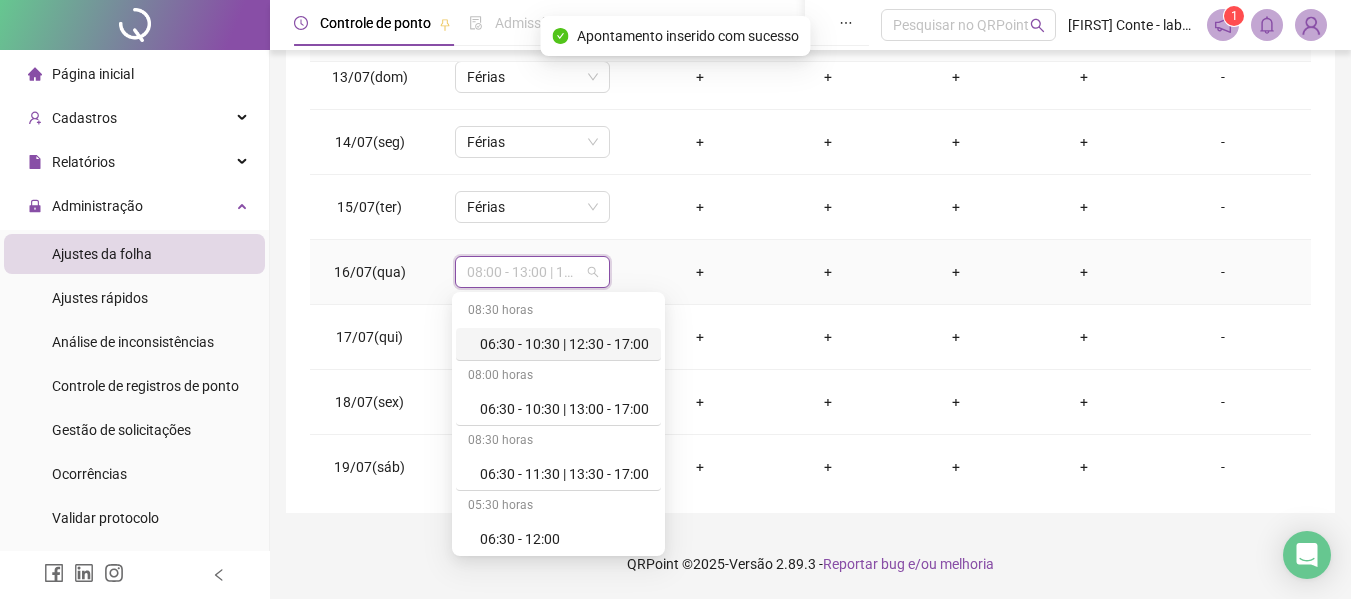 type on "*" 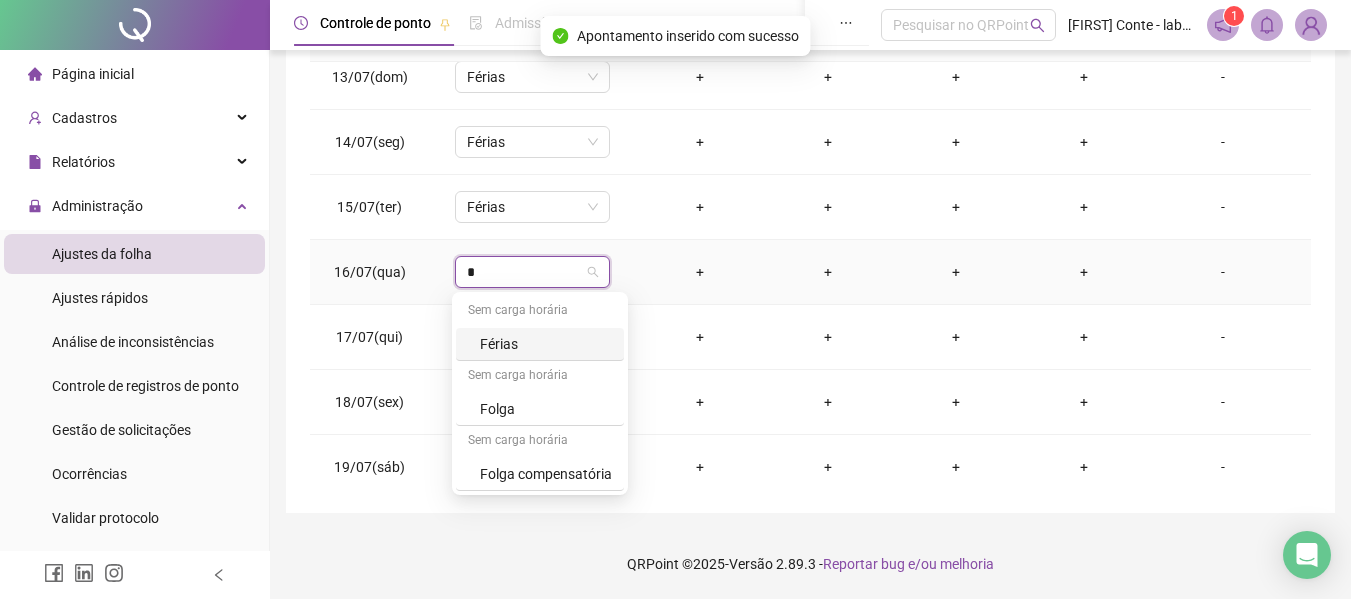 click on "Férias" at bounding box center [546, 344] 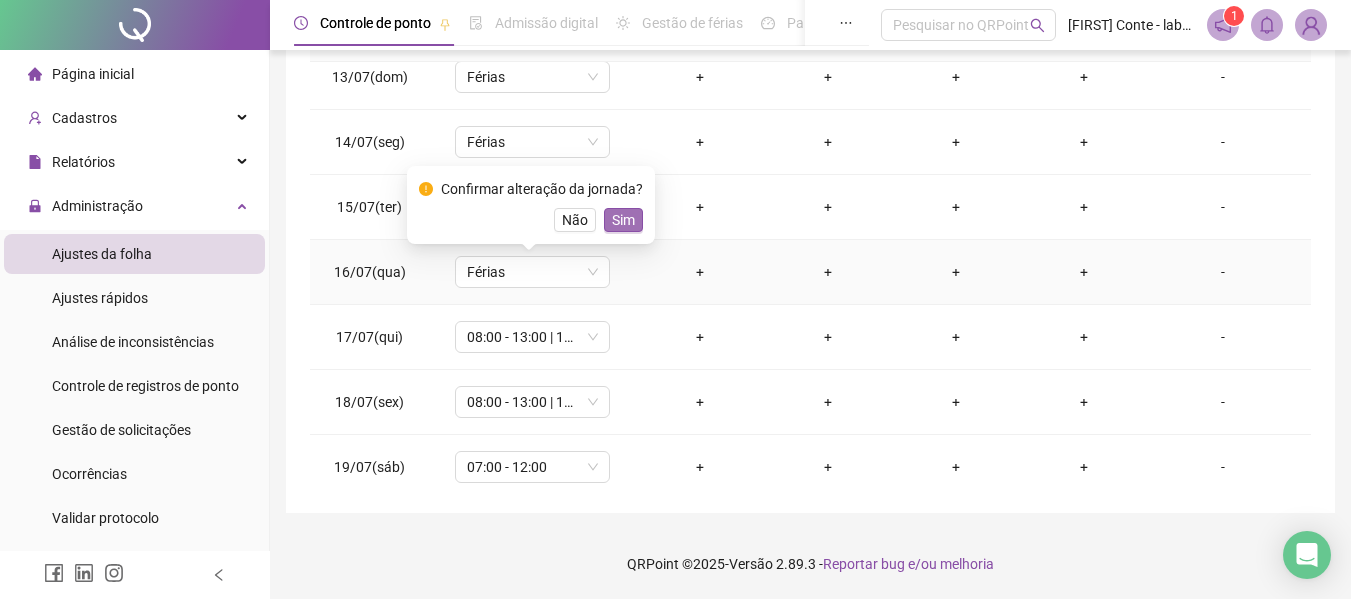 click on "Sim" at bounding box center (623, 220) 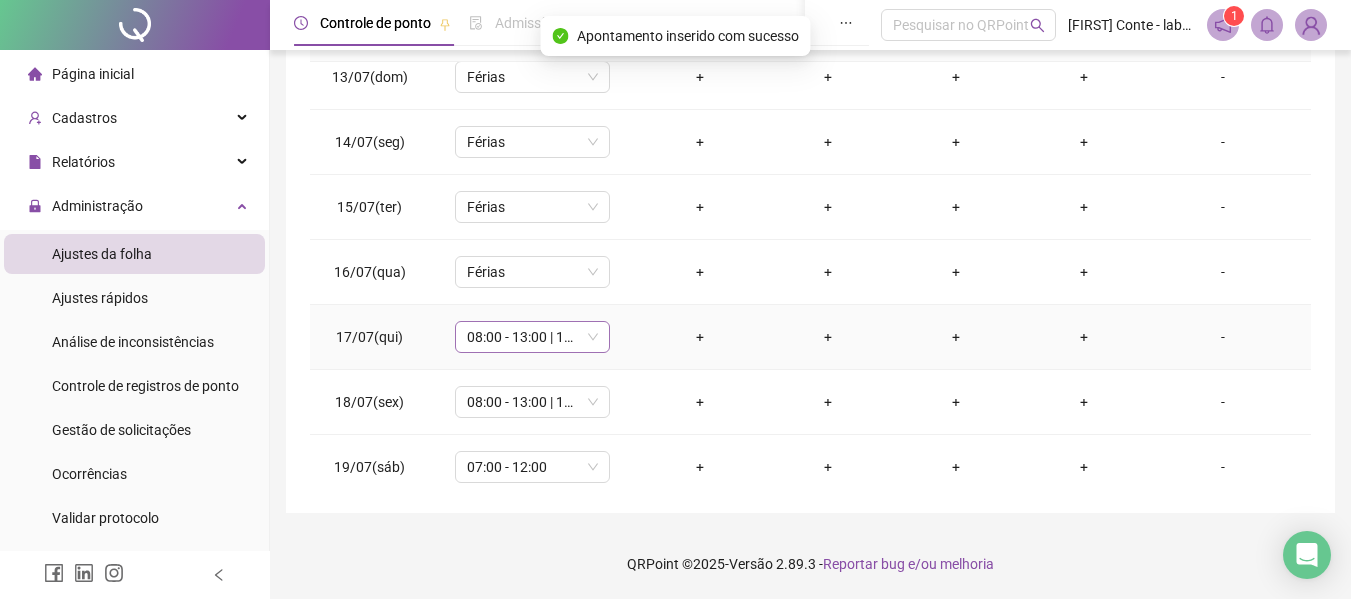 click on "08:00 - 13:00 | 15:00 - 18:00" at bounding box center (532, 337) 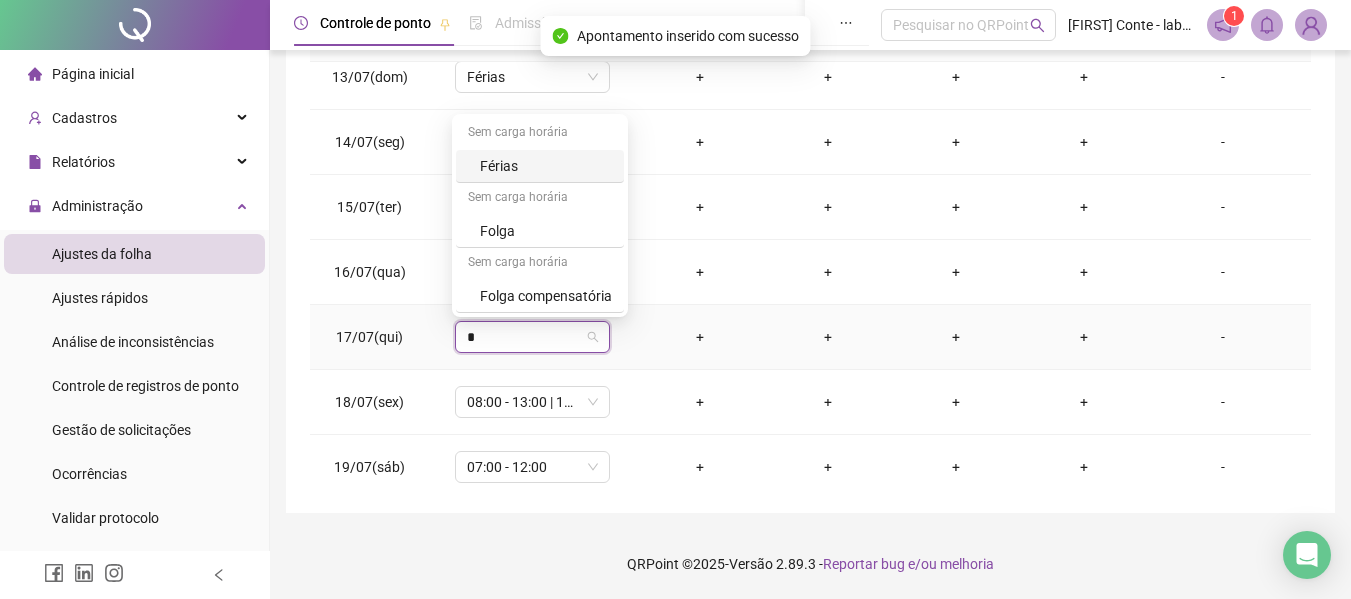 type on "*" 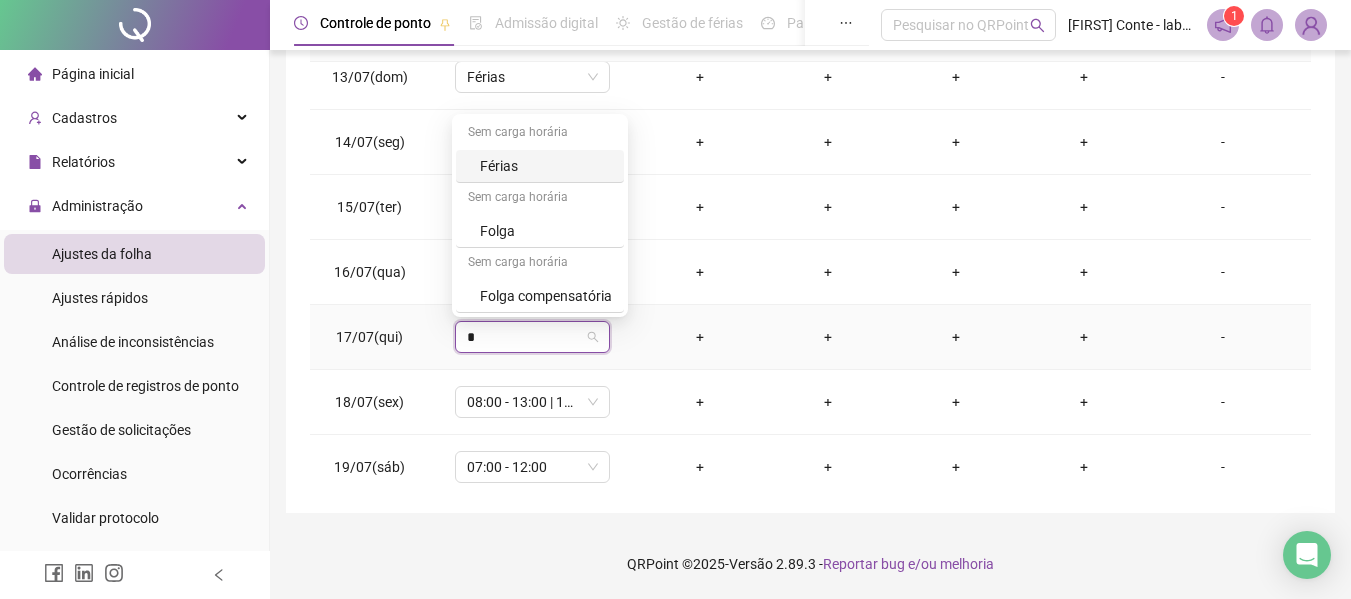 click on "Férias" at bounding box center [546, 166] 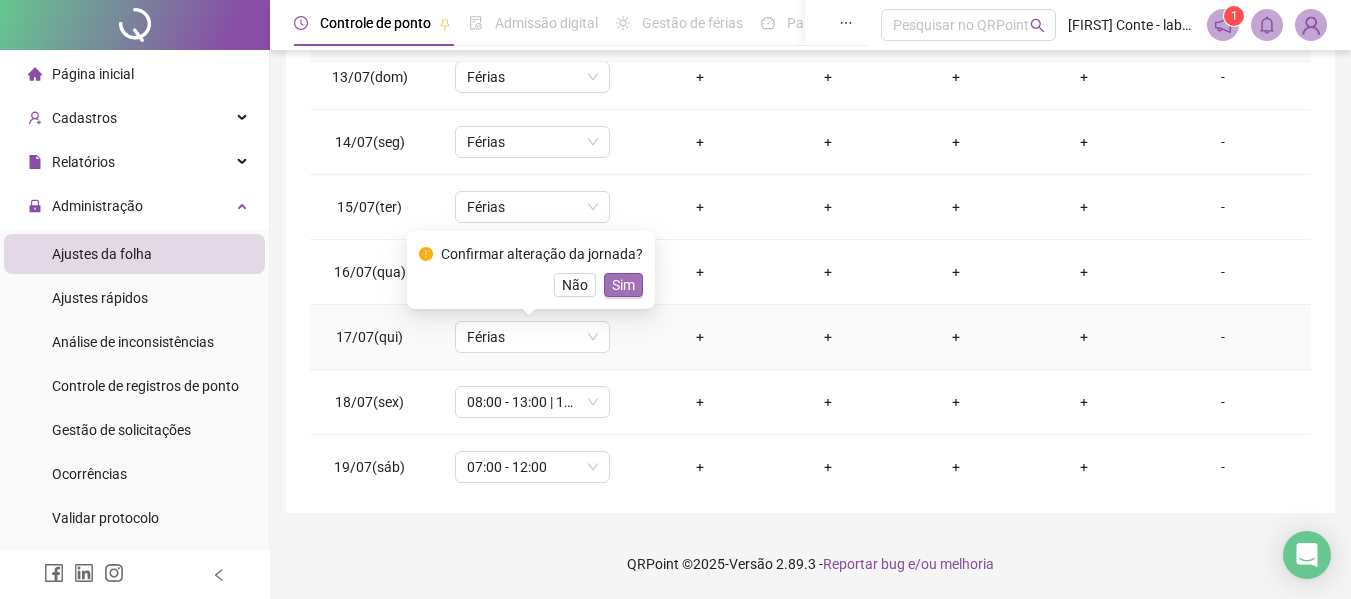 click on "Sim" at bounding box center (623, 285) 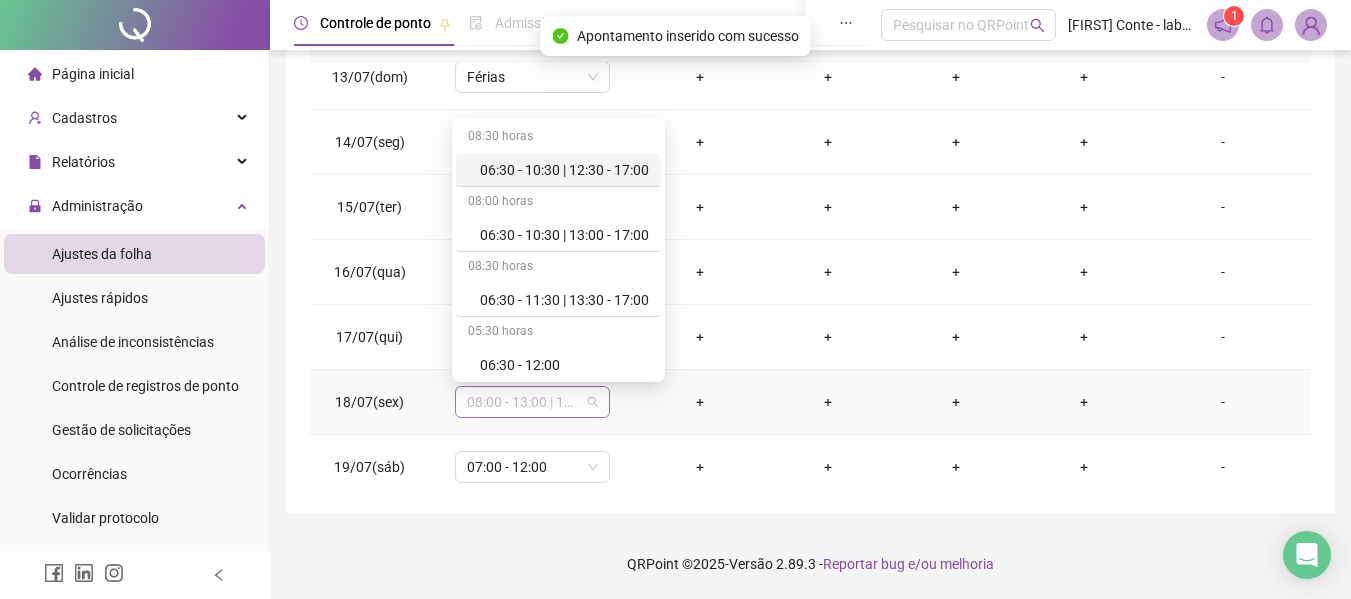 click on "08:00 - 13:00 | 15:00 - 18:00" at bounding box center [532, 402] 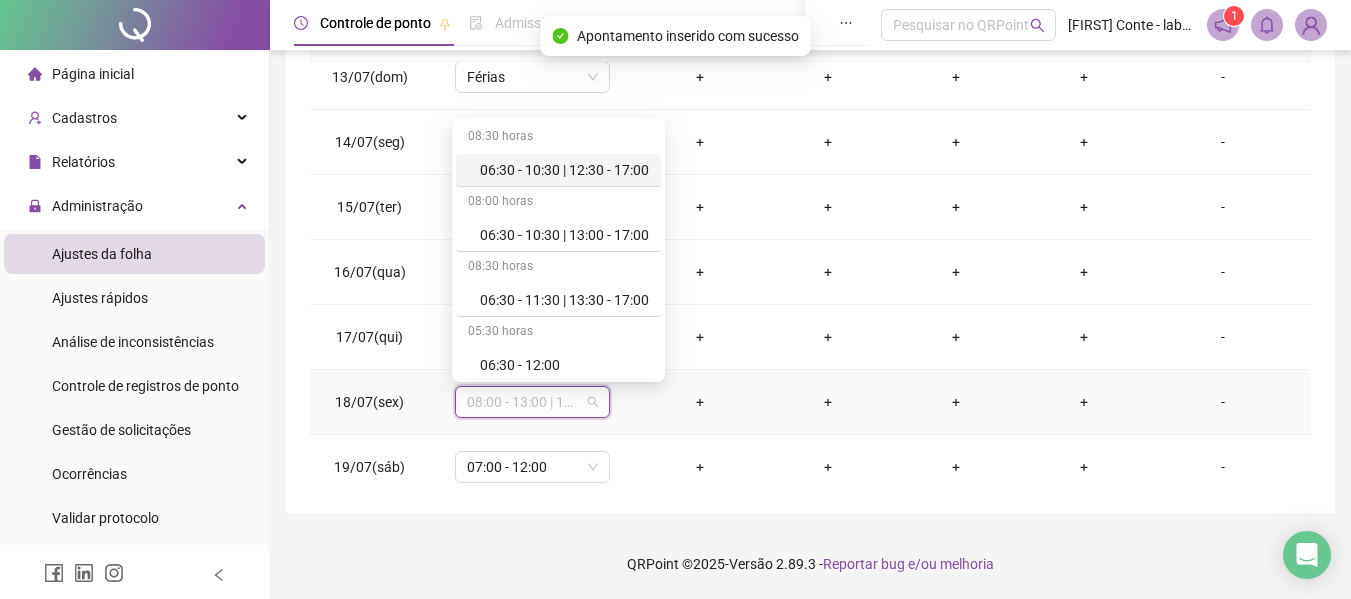 type on "*" 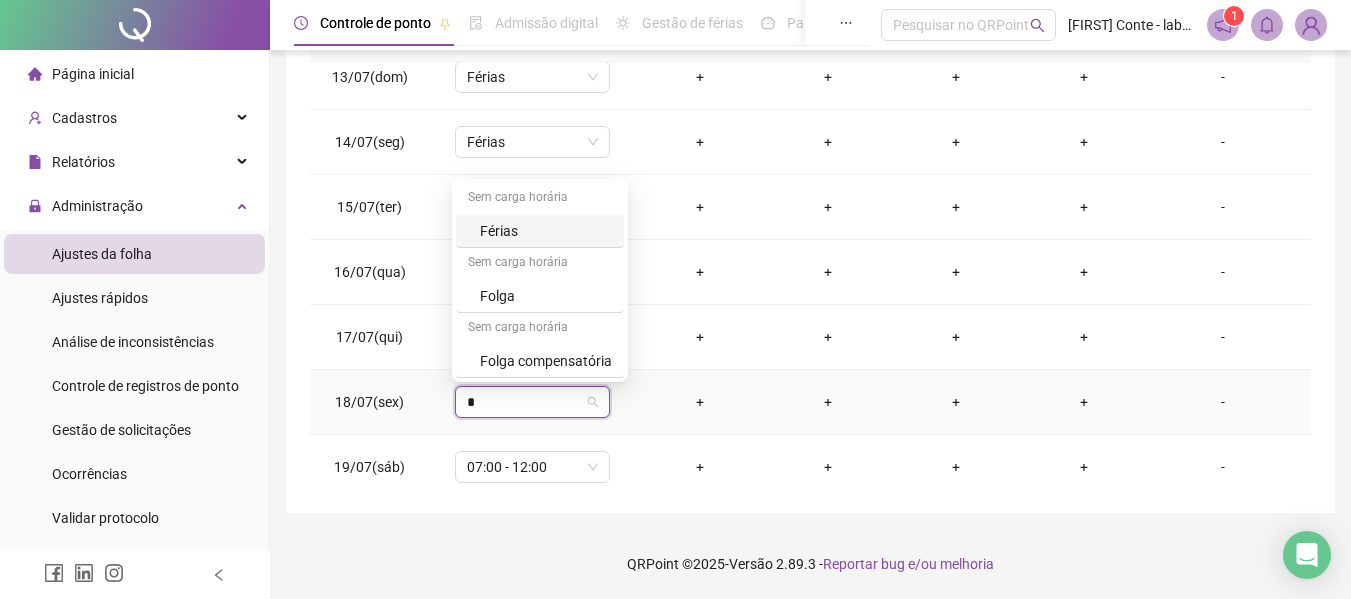 click on "Férias" at bounding box center (546, 231) 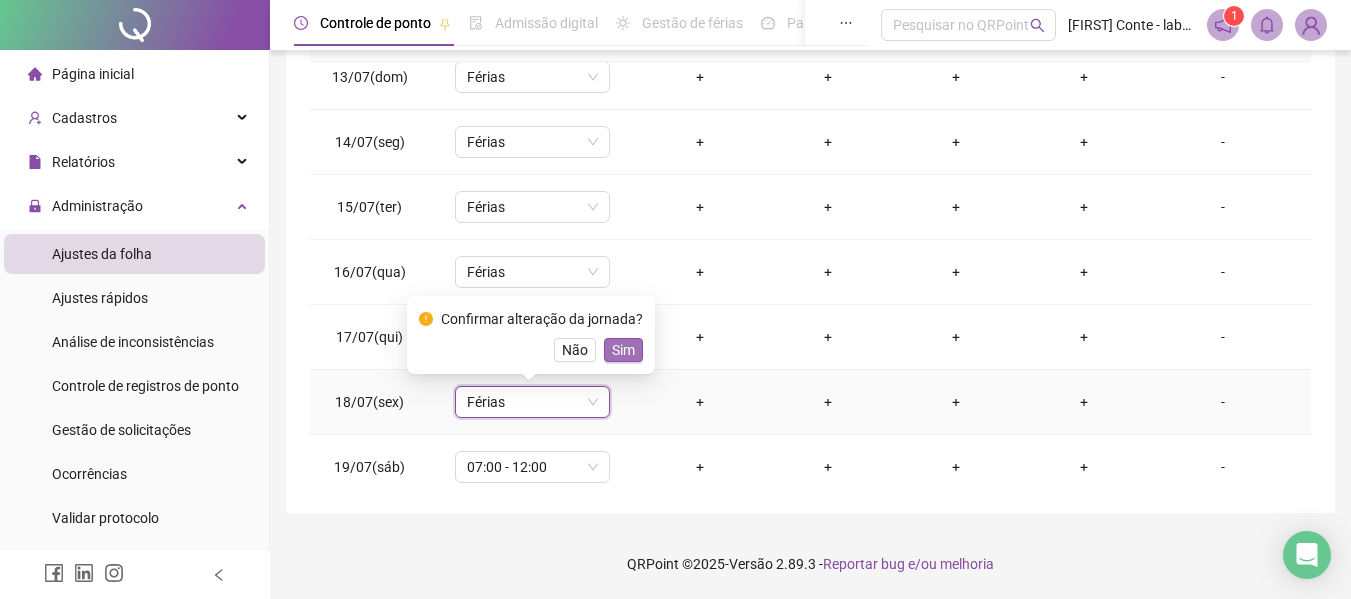 click on "Sim" at bounding box center (623, 350) 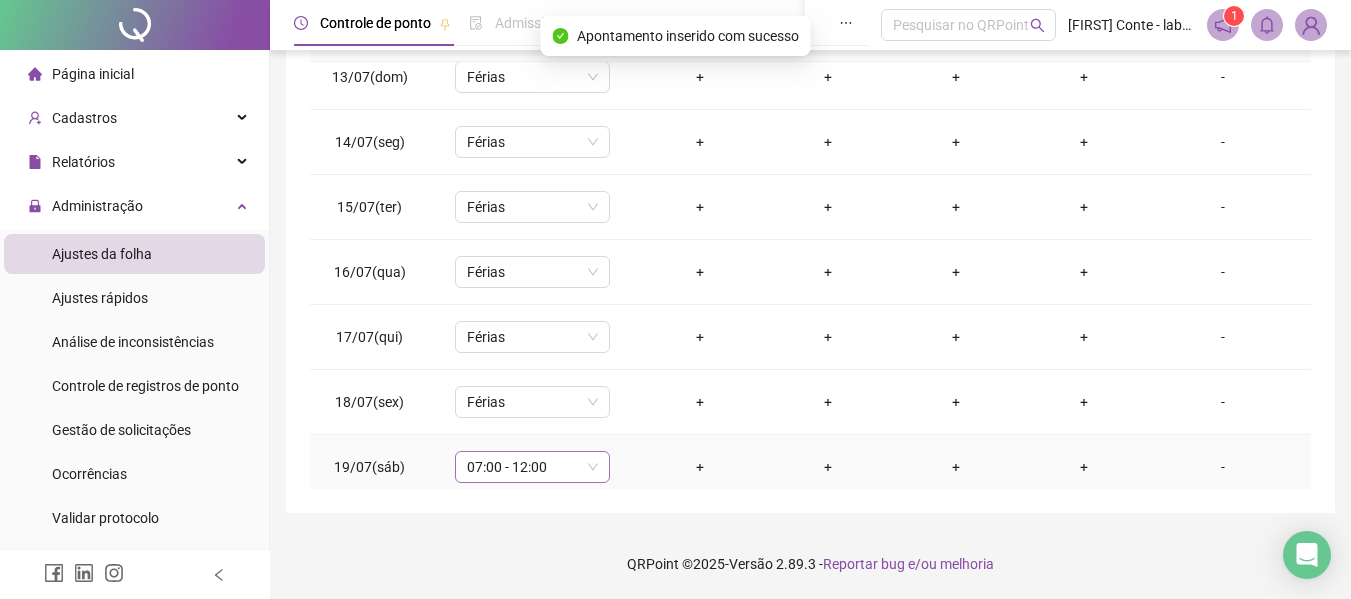 click on "07:00 - 12:00" at bounding box center (532, 467) 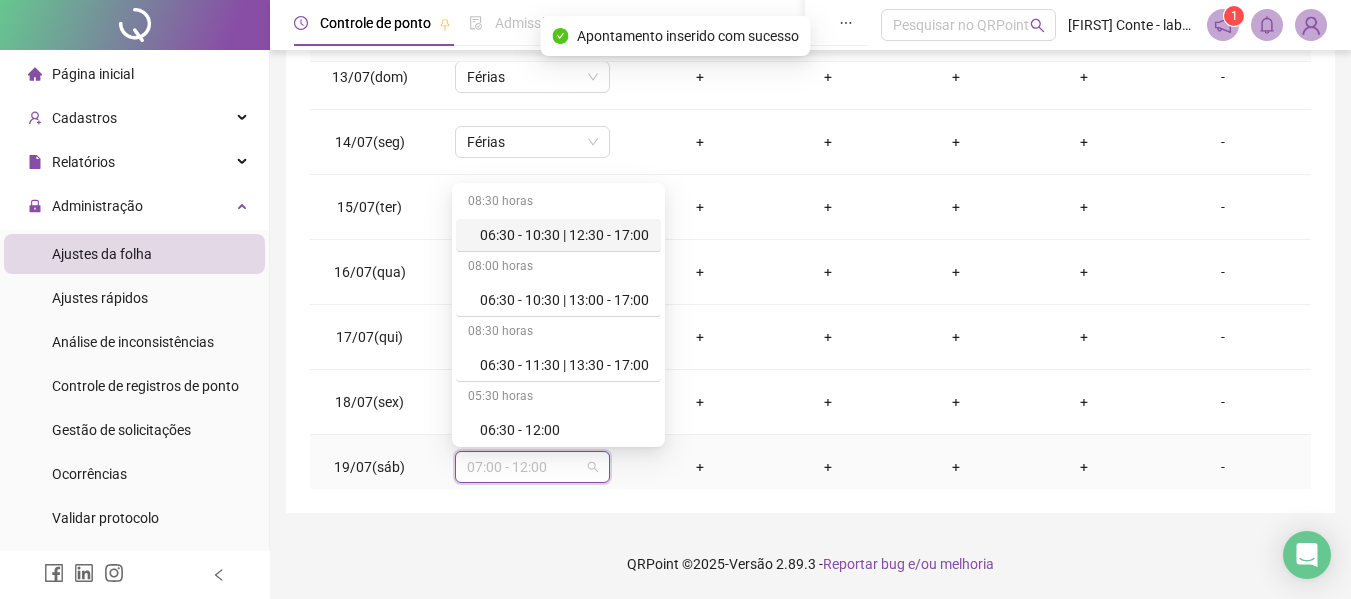type on "*" 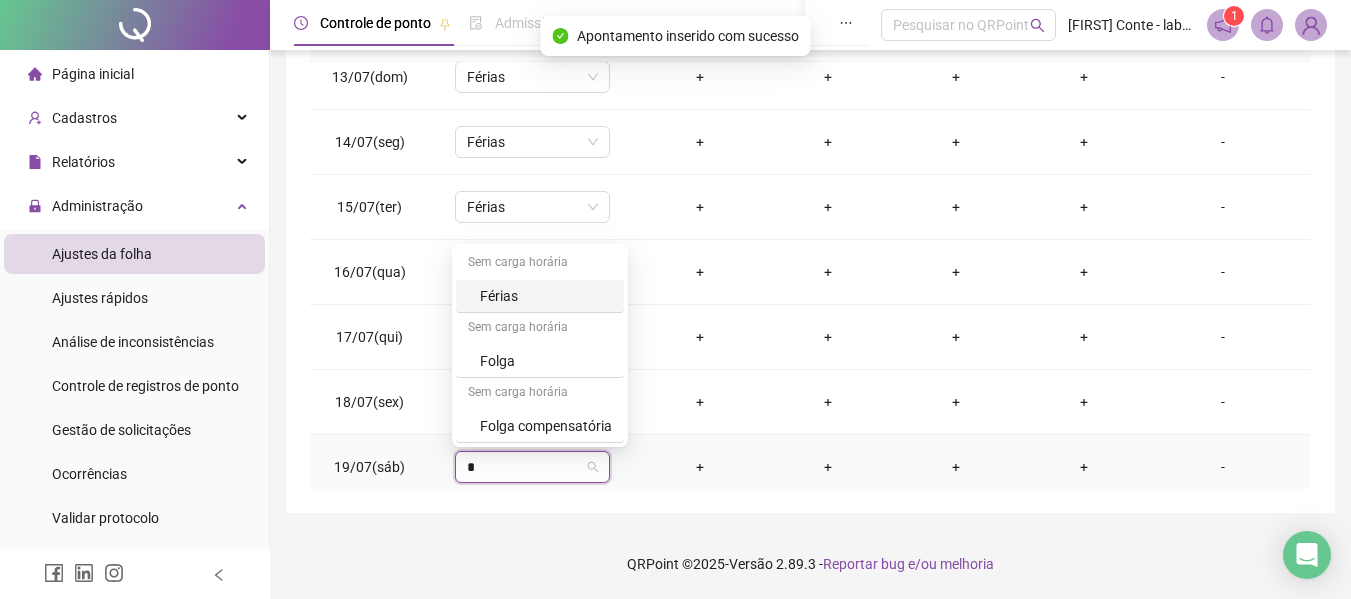 click on "Férias" at bounding box center [546, 296] 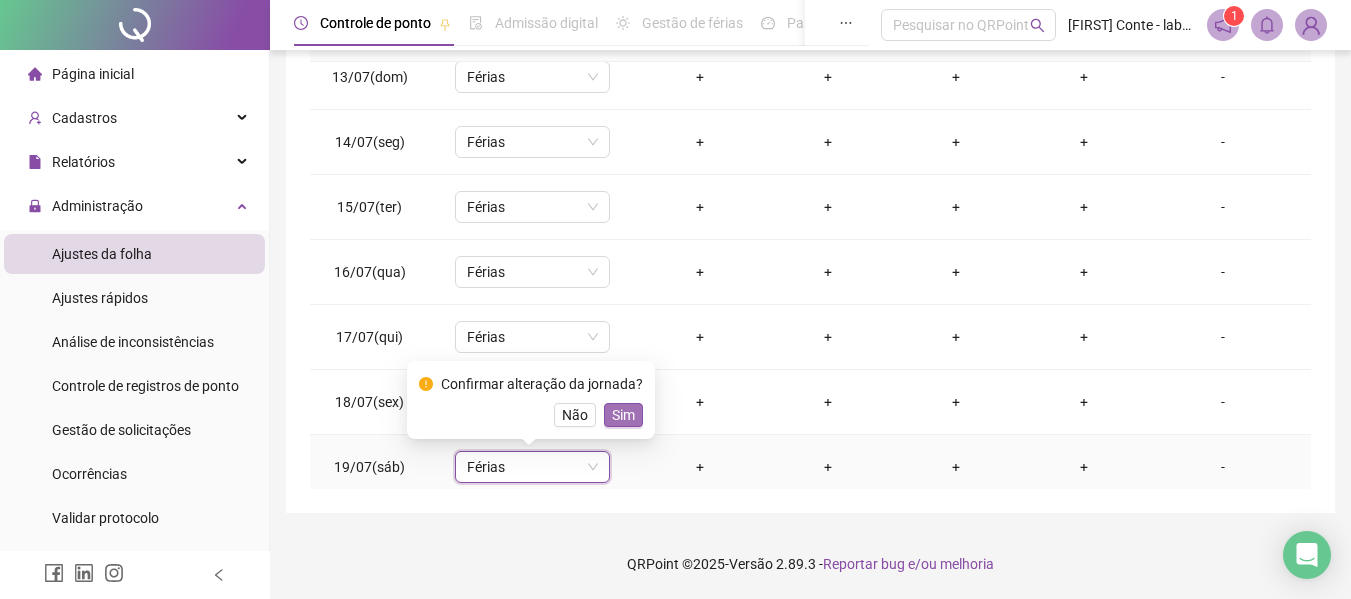 click on "Sim" at bounding box center (623, 415) 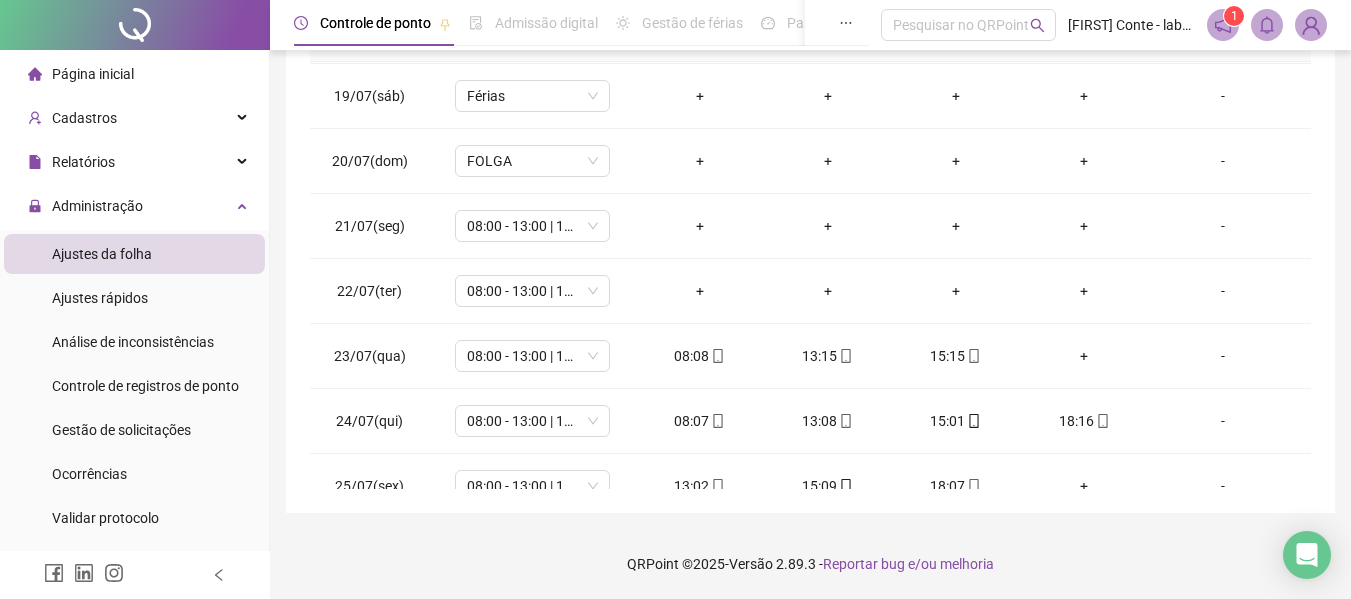 scroll, scrollTop: 1197, scrollLeft: 0, axis: vertical 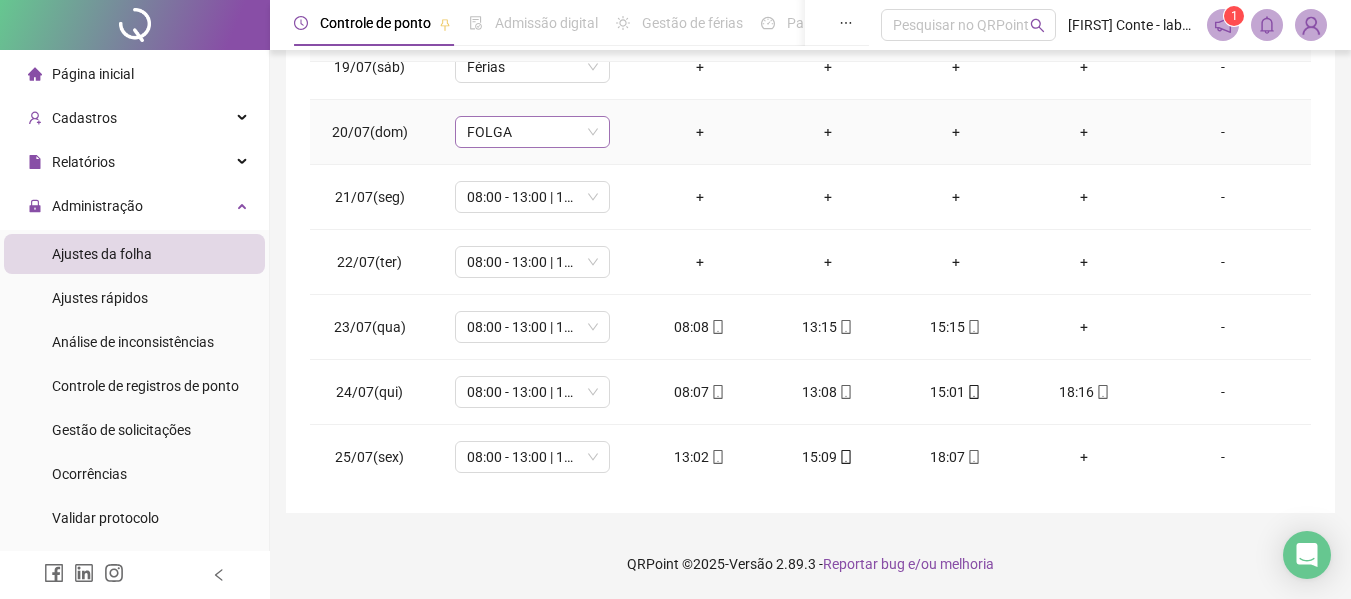 click on "FOLGA" at bounding box center (532, 132) 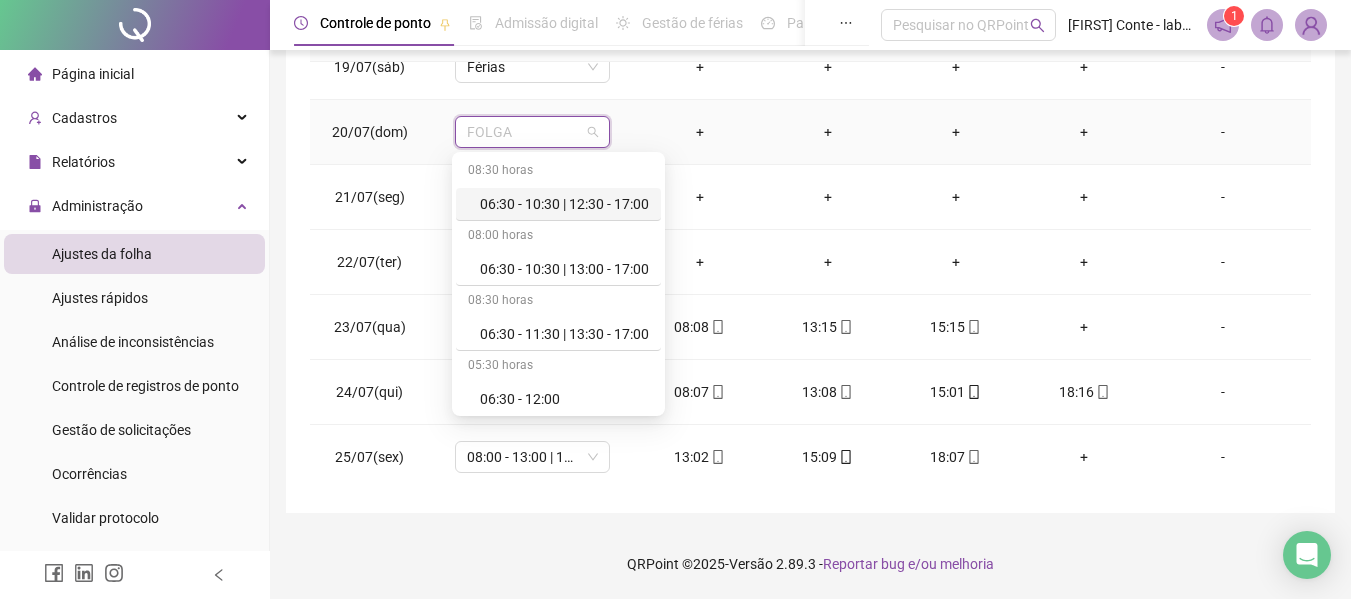 type on "*" 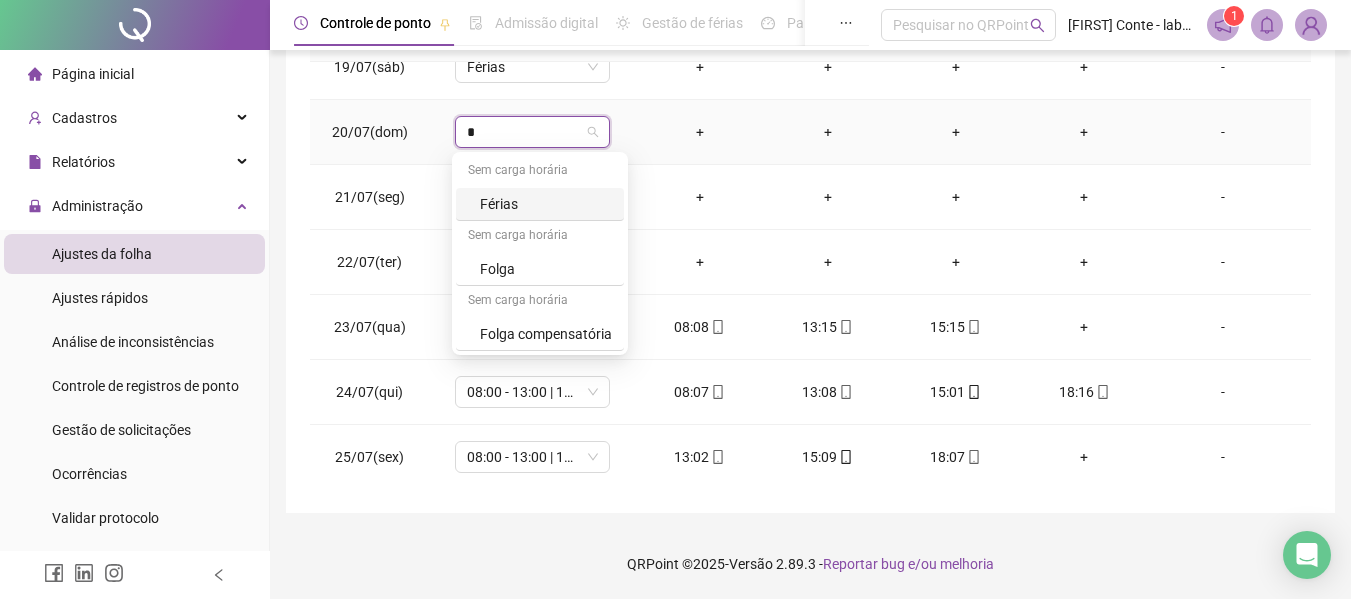 click on "Férias" at bounding box center [546, 204] 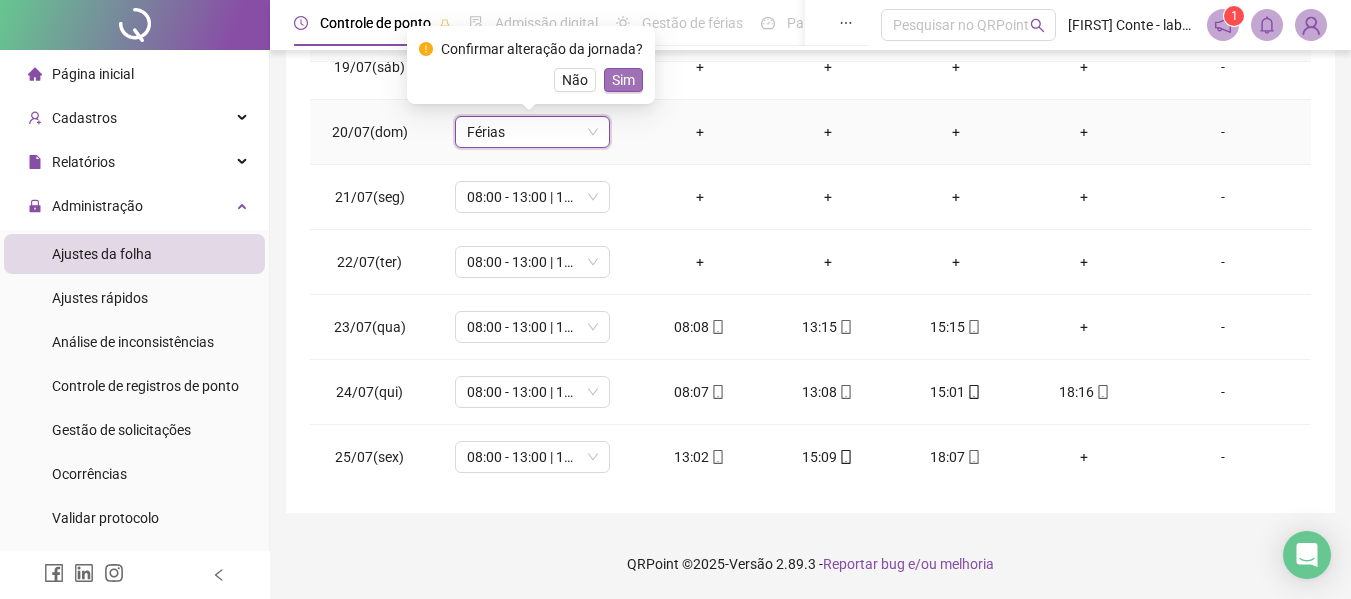 click on "Sim" at bounding box center [623, 80] 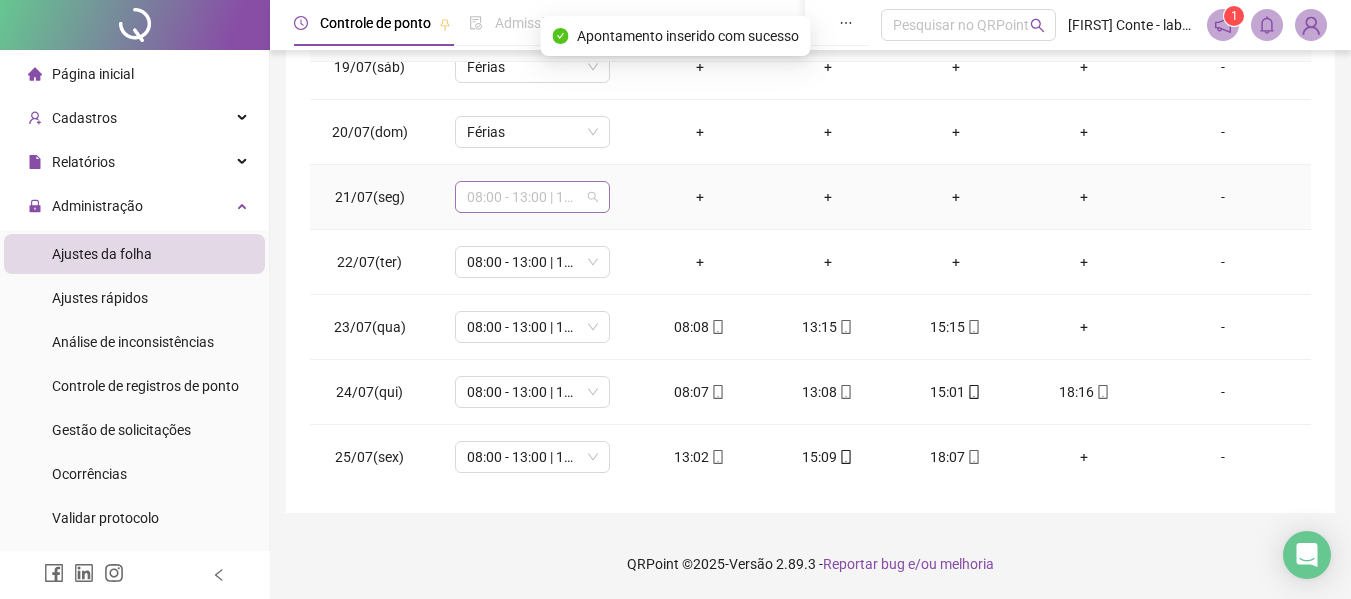 click on "08:00 - 13:00 | 15:00 - 18:00" at bounding box center (532, 197) 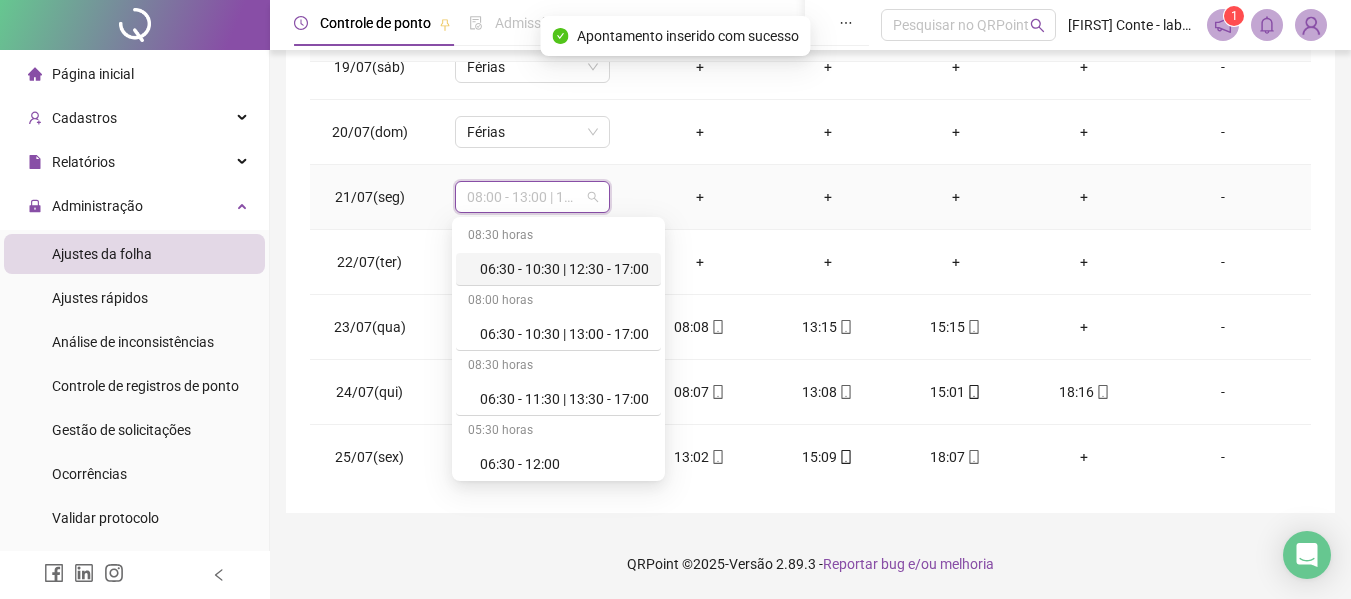 type on "*" 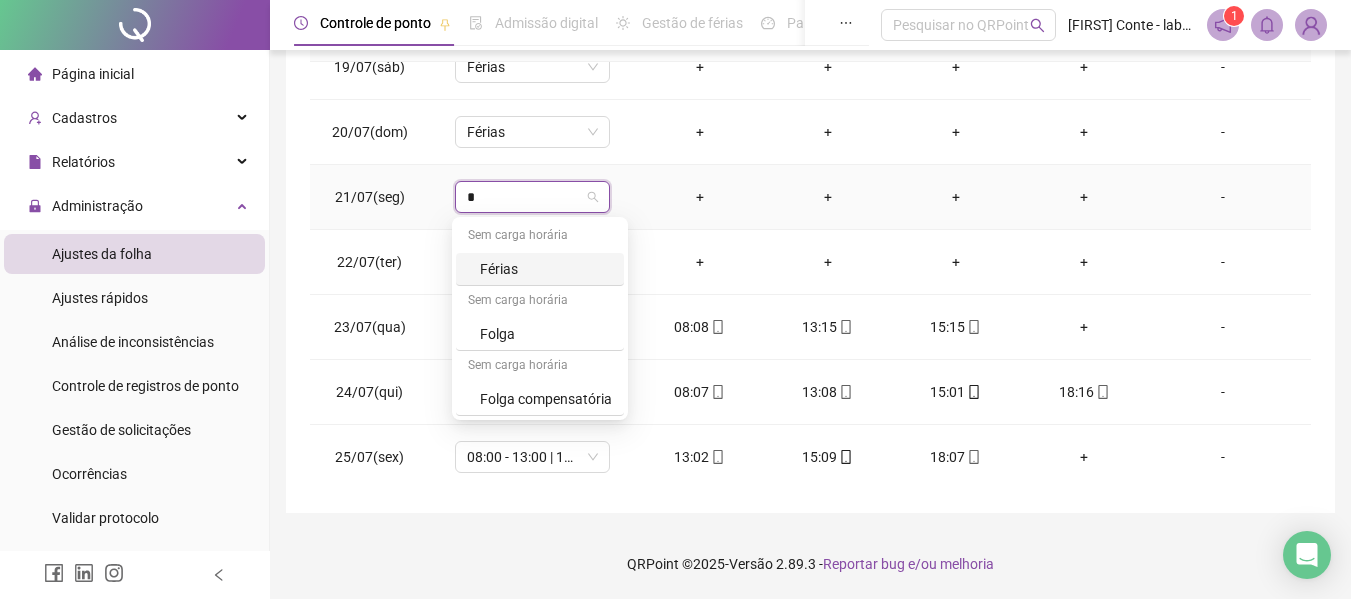 click on "Férias" at bounding box center [546, 269] 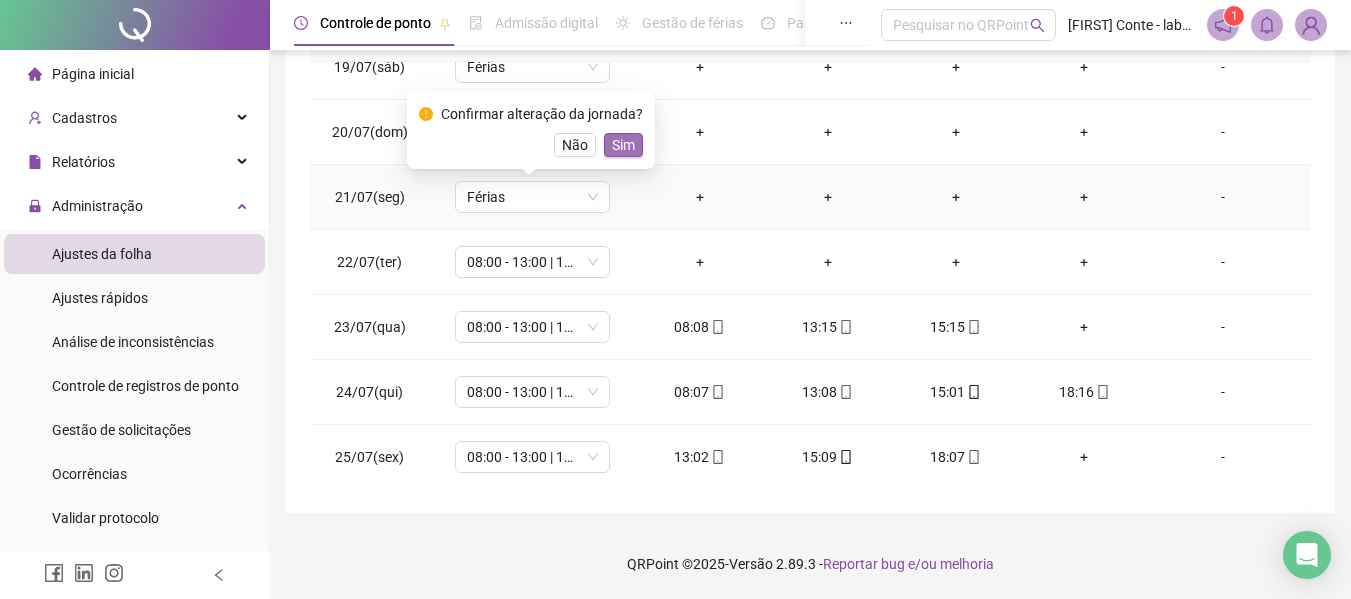 click on "Sim" at bounding box center (623, 145) 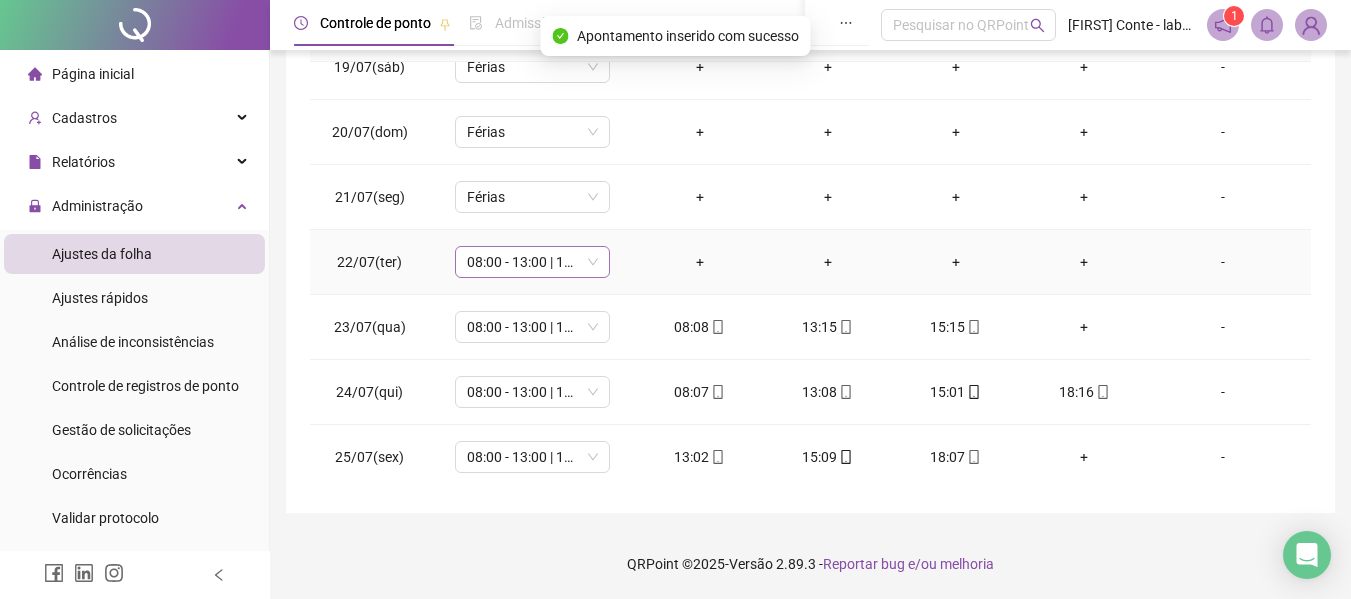 click on "08:00 - 13:00 | 15:00 - 18:00" at bounding box center (532, 262) 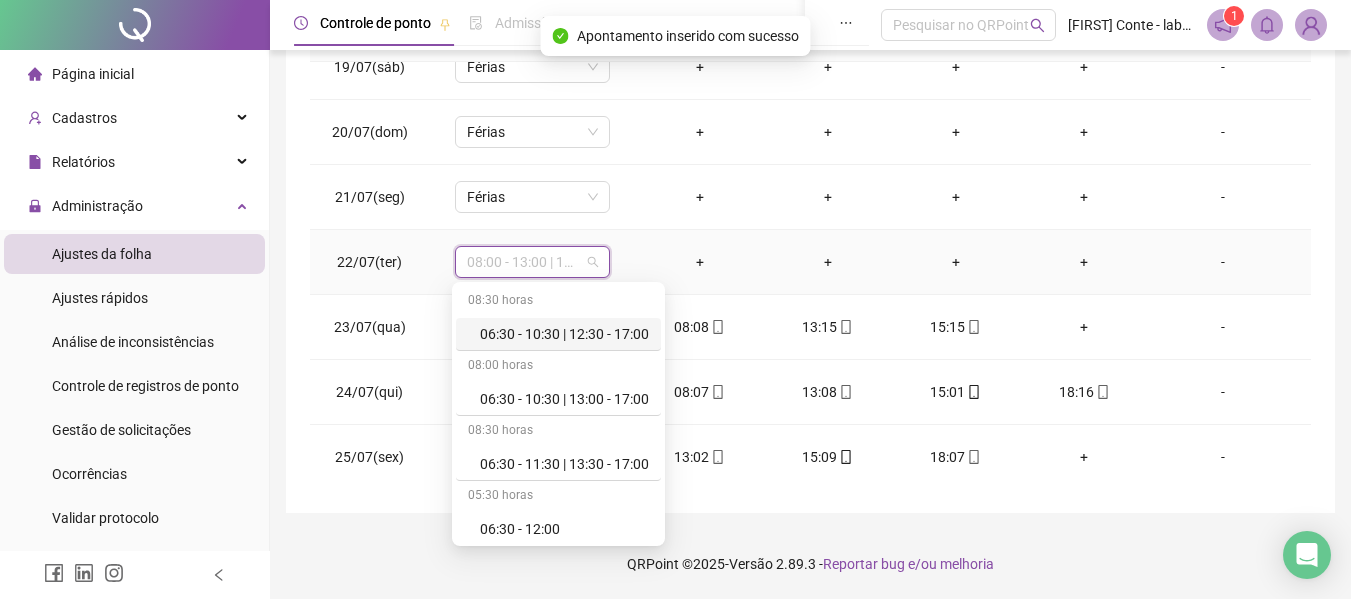type on "*" 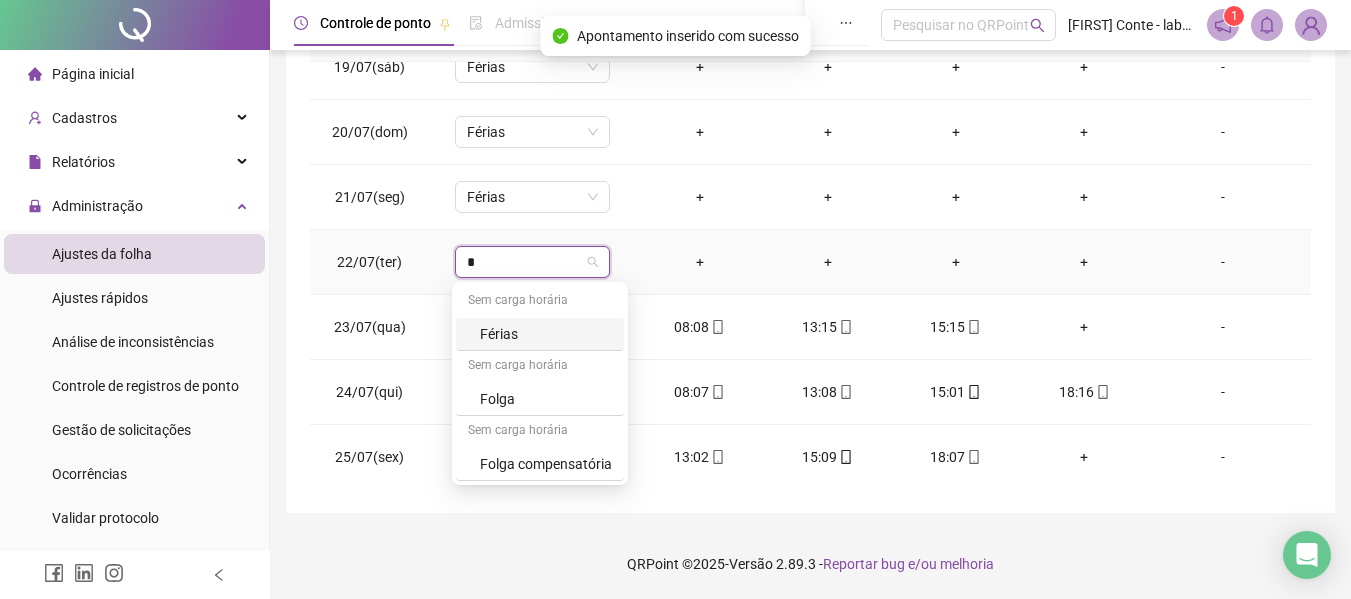 click on "Férias" at bounding box center (546, 334) 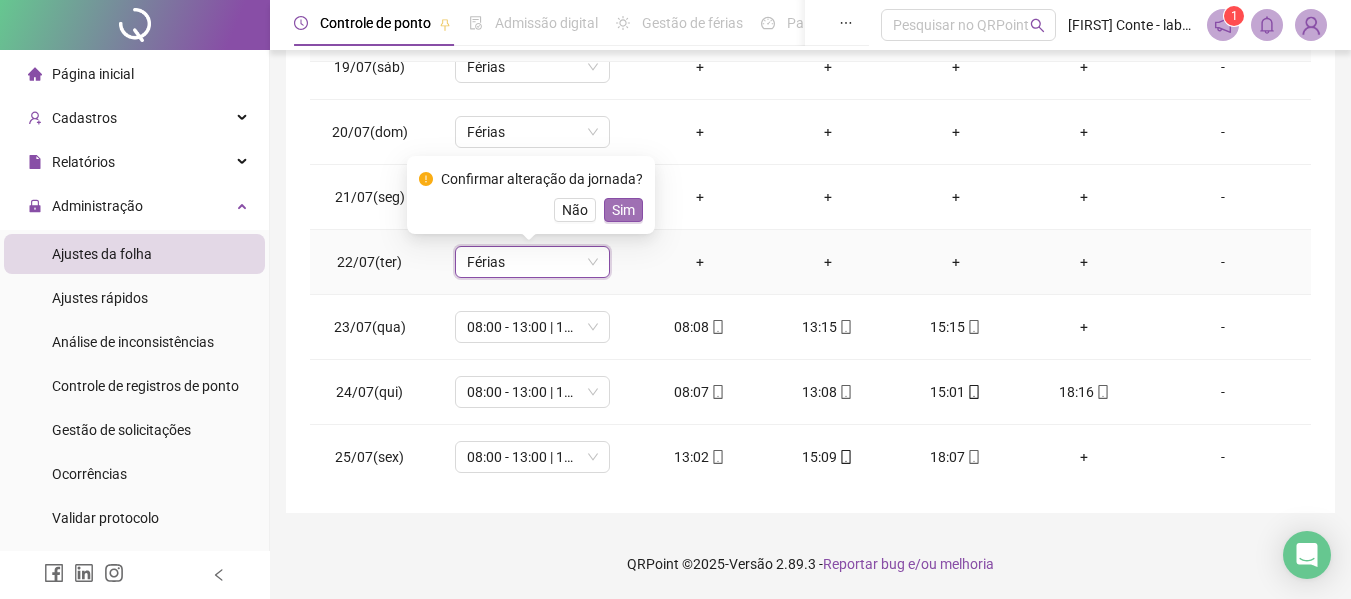 click on "Sim" at bounding box center [623, 210] 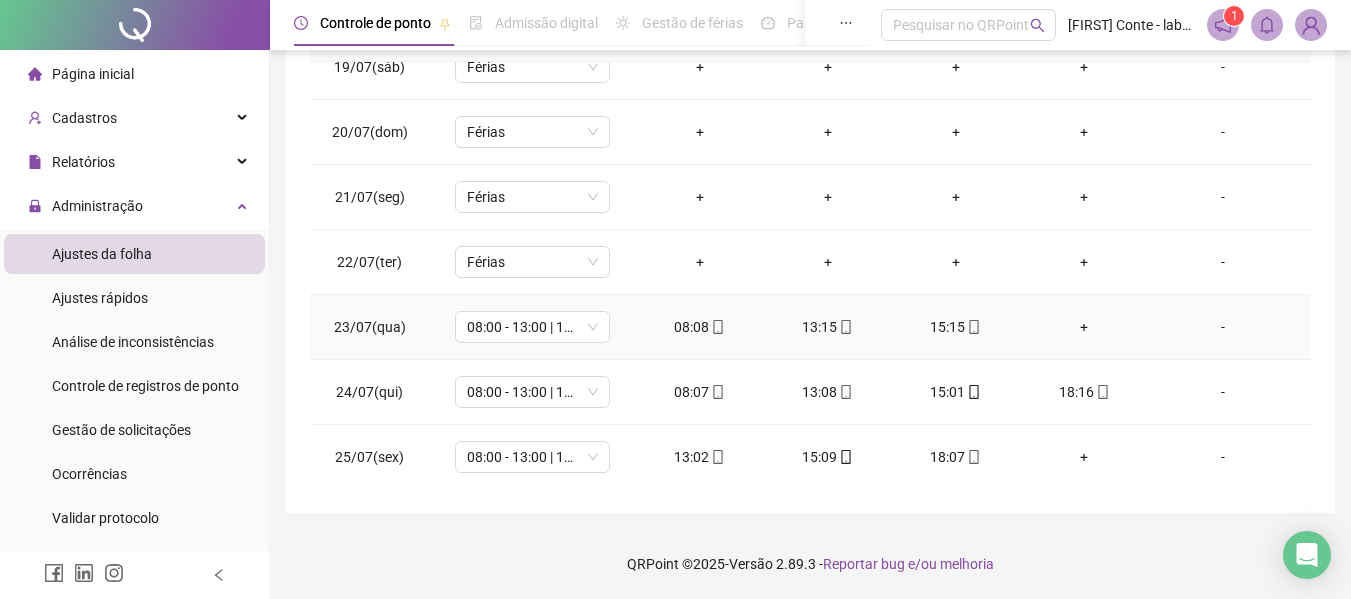 click on "+" at bounding box center [1084, 327] 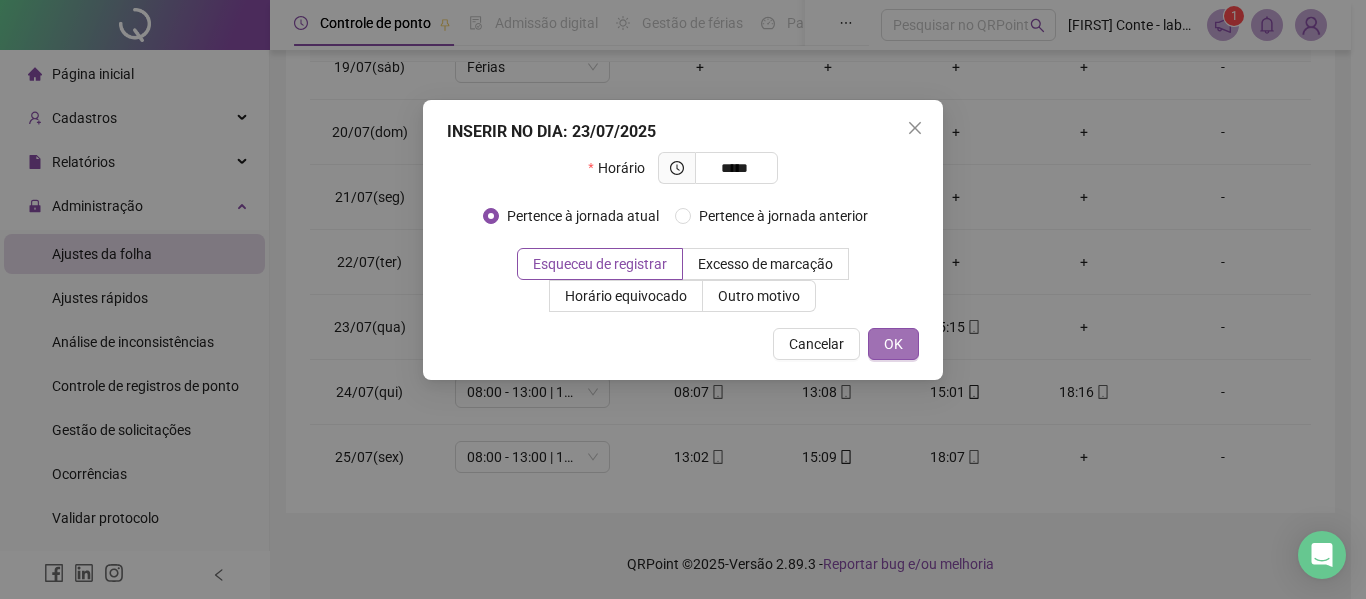 type on "*****" 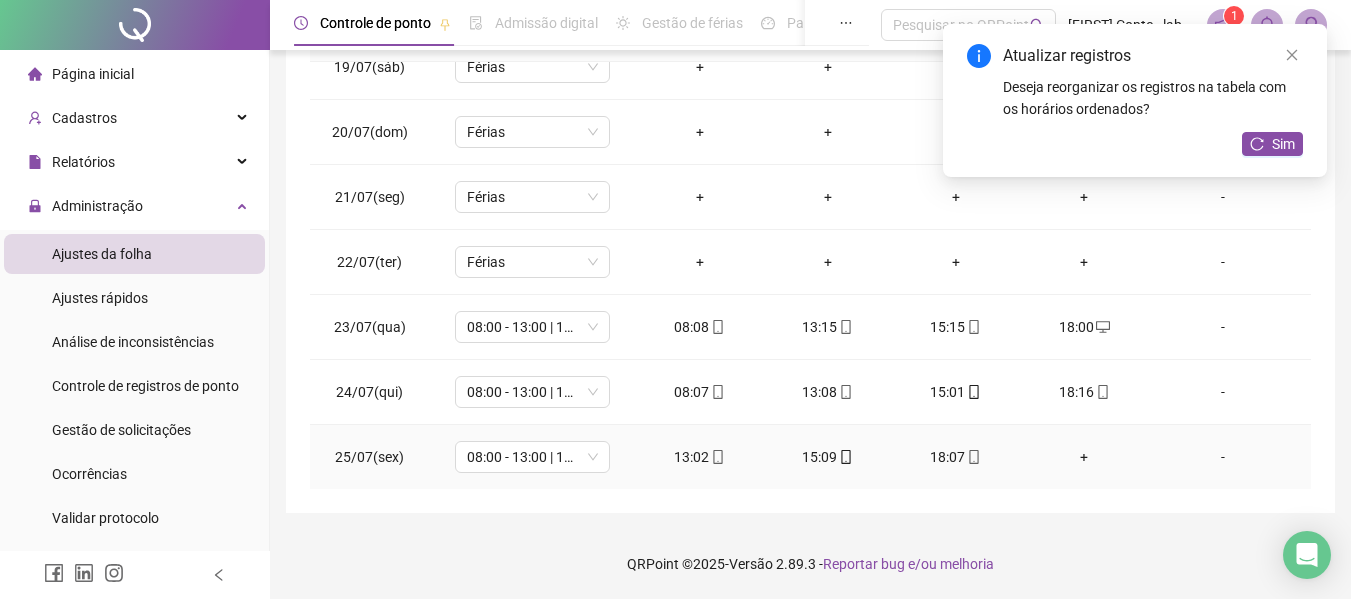 click on "+" at bounding box center [1084, 457] 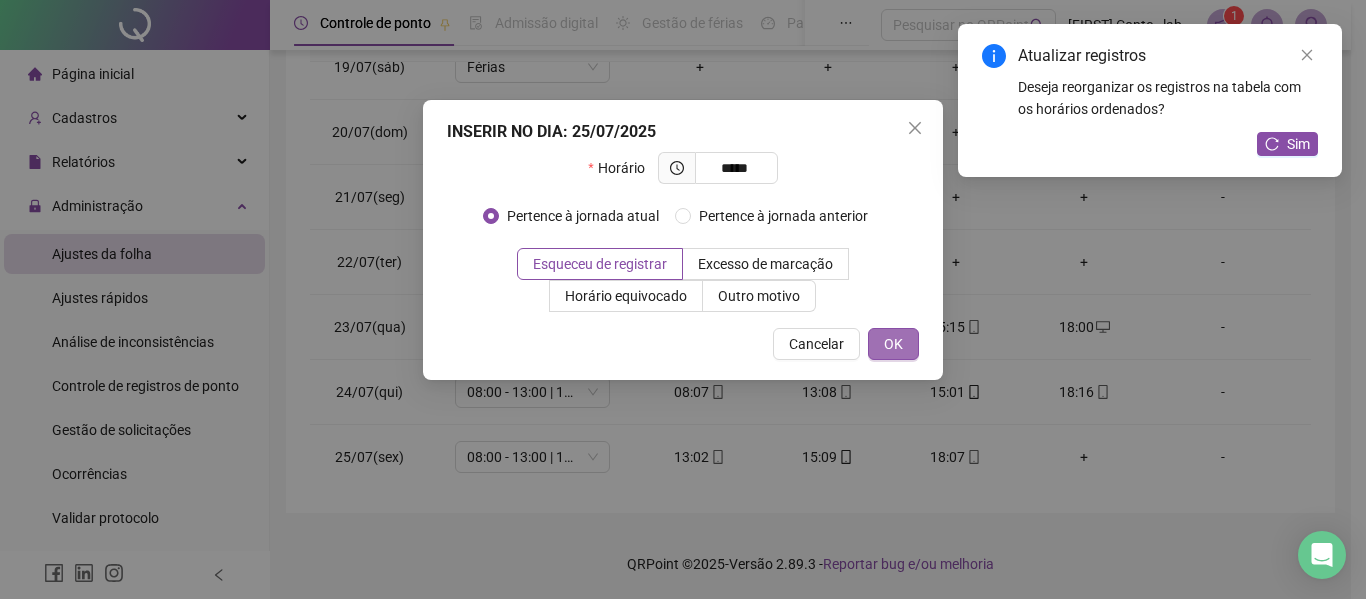 type on "*****" 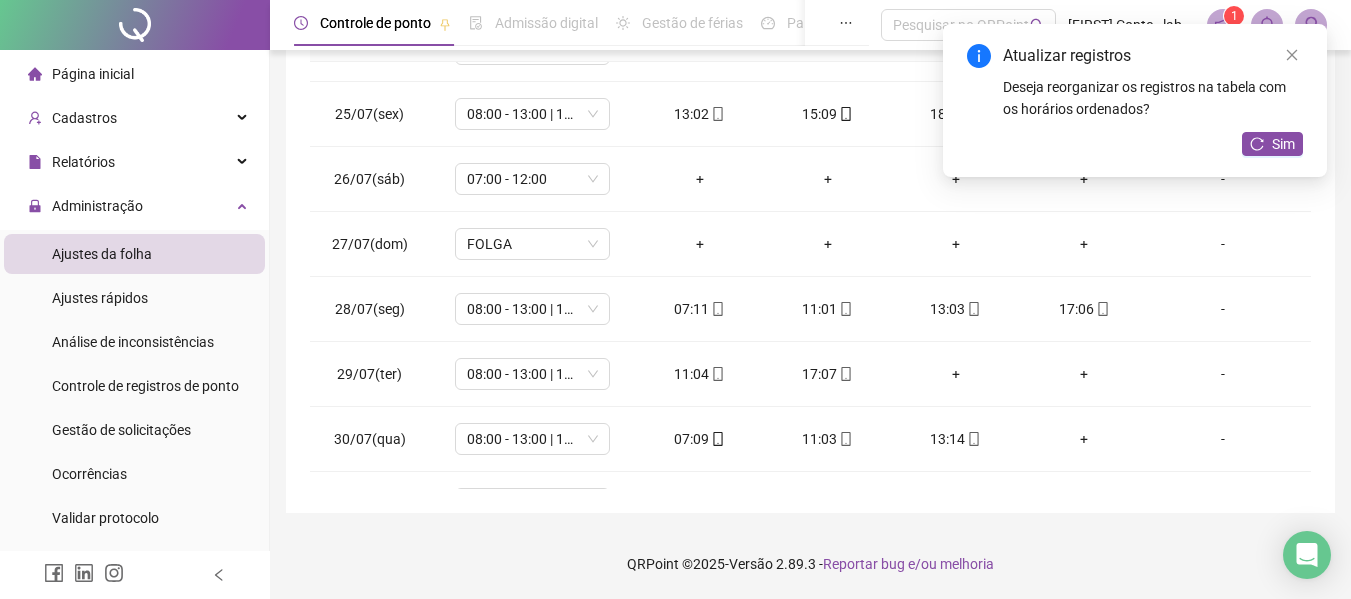 scroll, scrollTop: 1557, scrollLeft: 0, axis: vertical 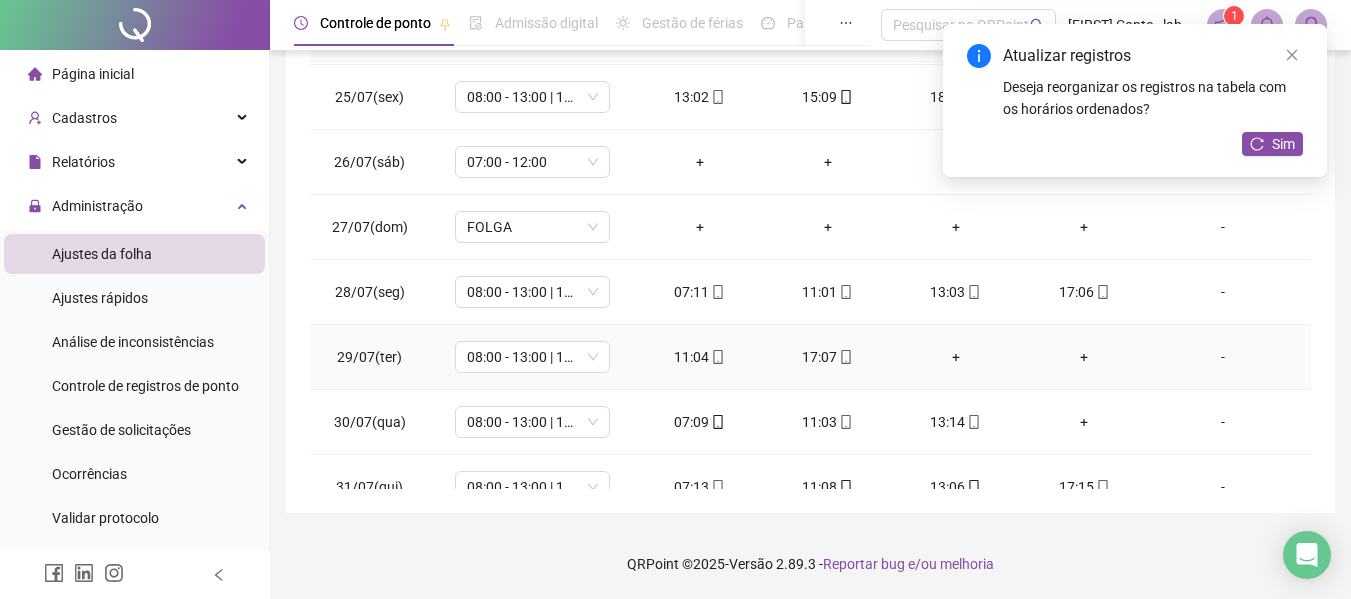 click on "+" at bounding box center [956, 357] 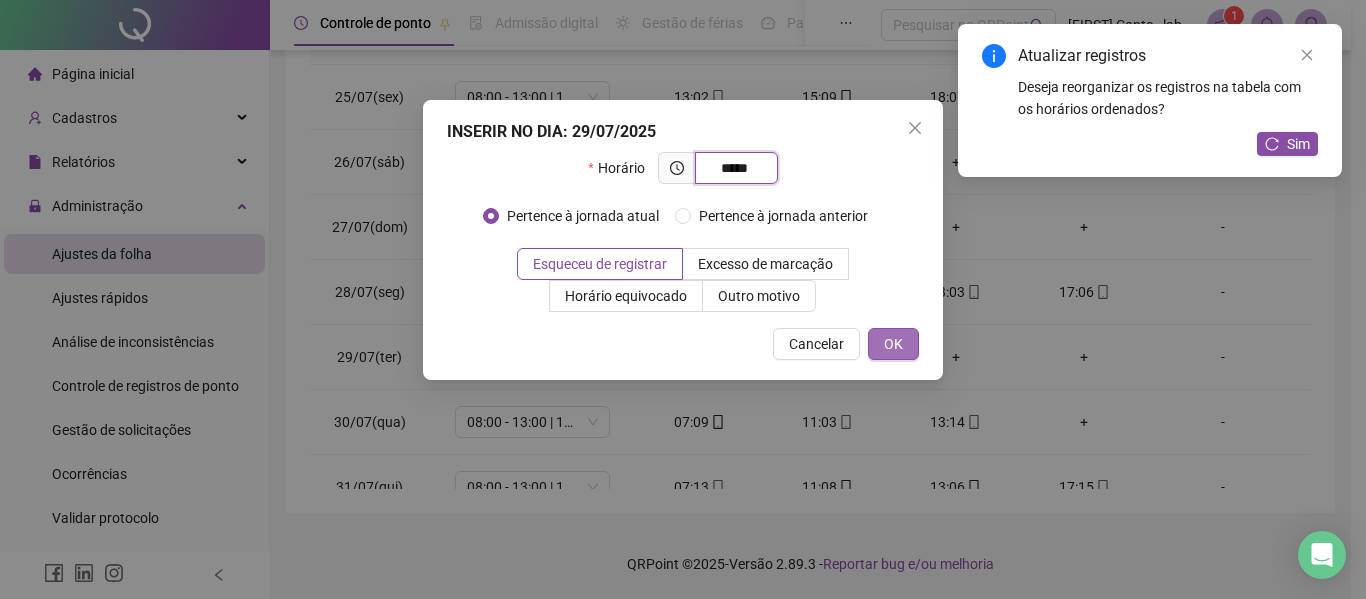 type on "*****" 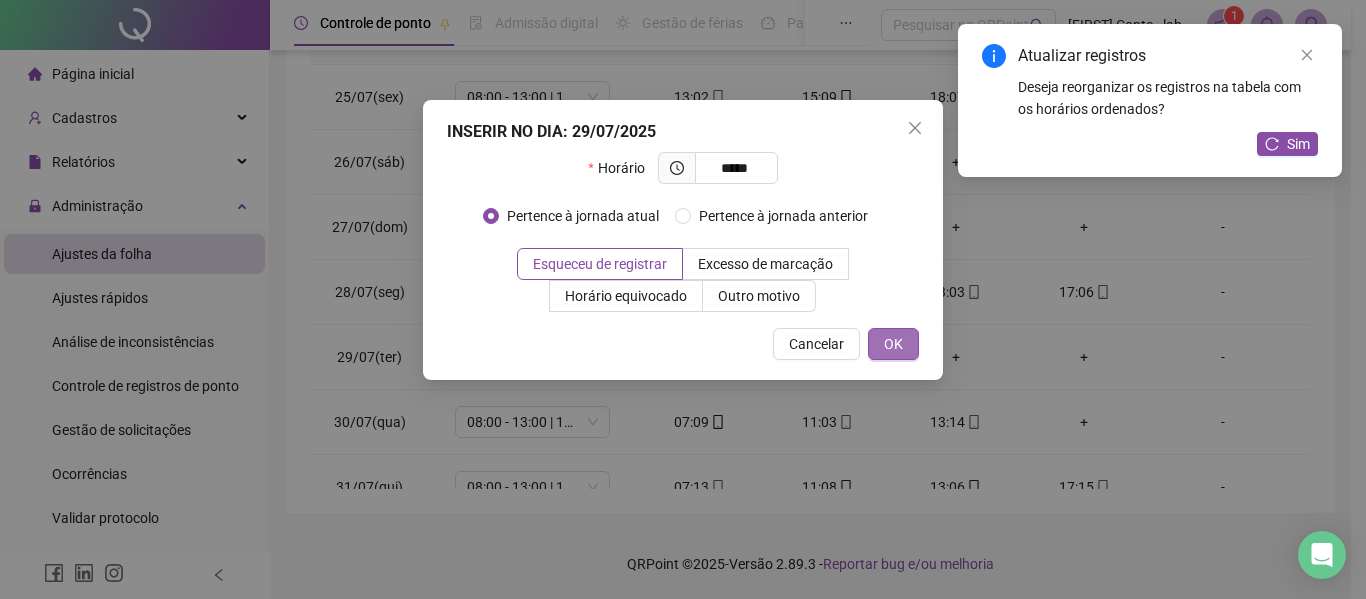 click on "OK" at bounding box center [893, 344] 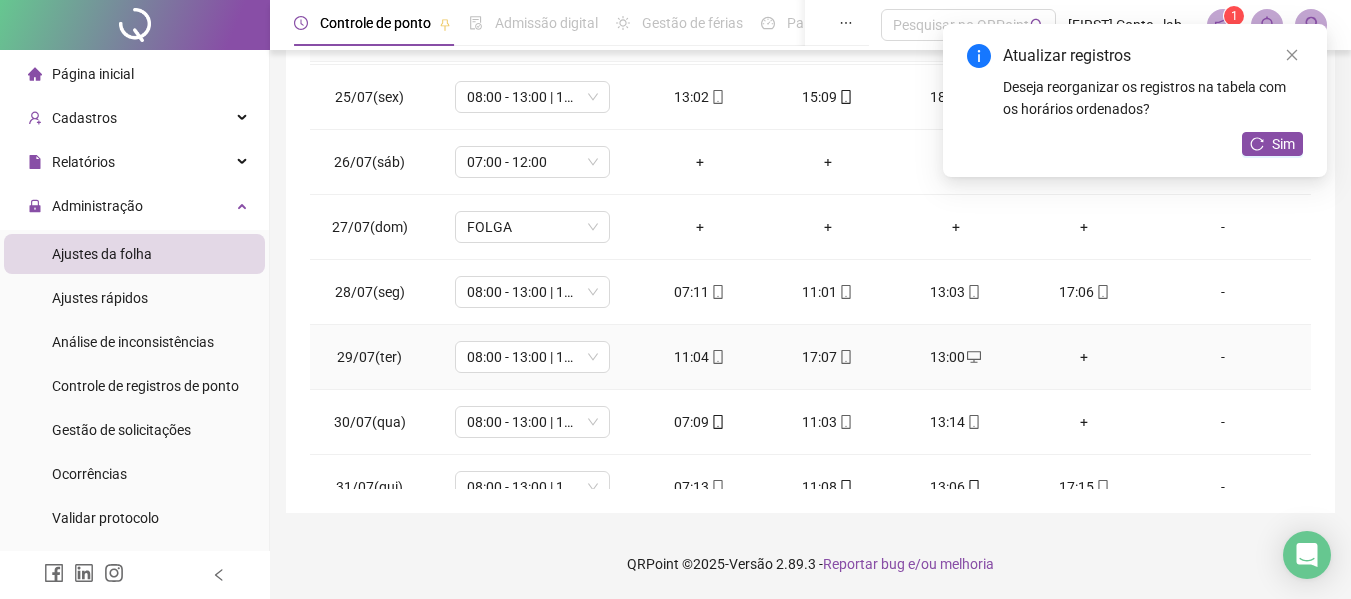 click on "+" at bounding box center (1084, 357) 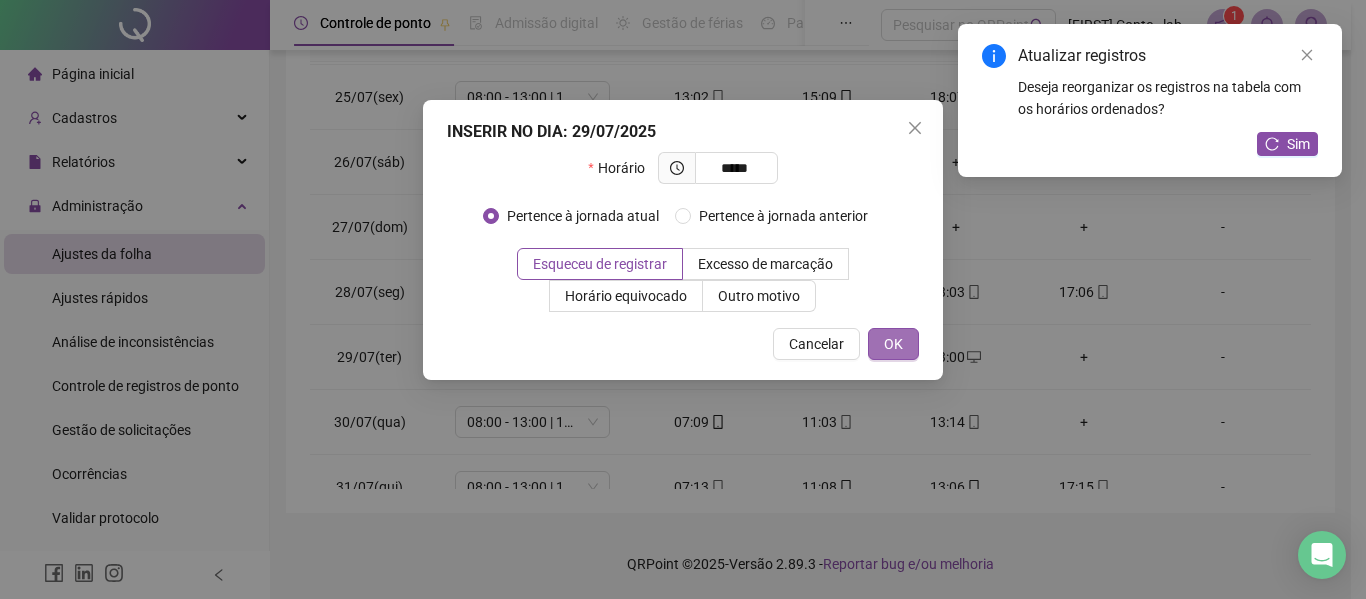 type on "*****" 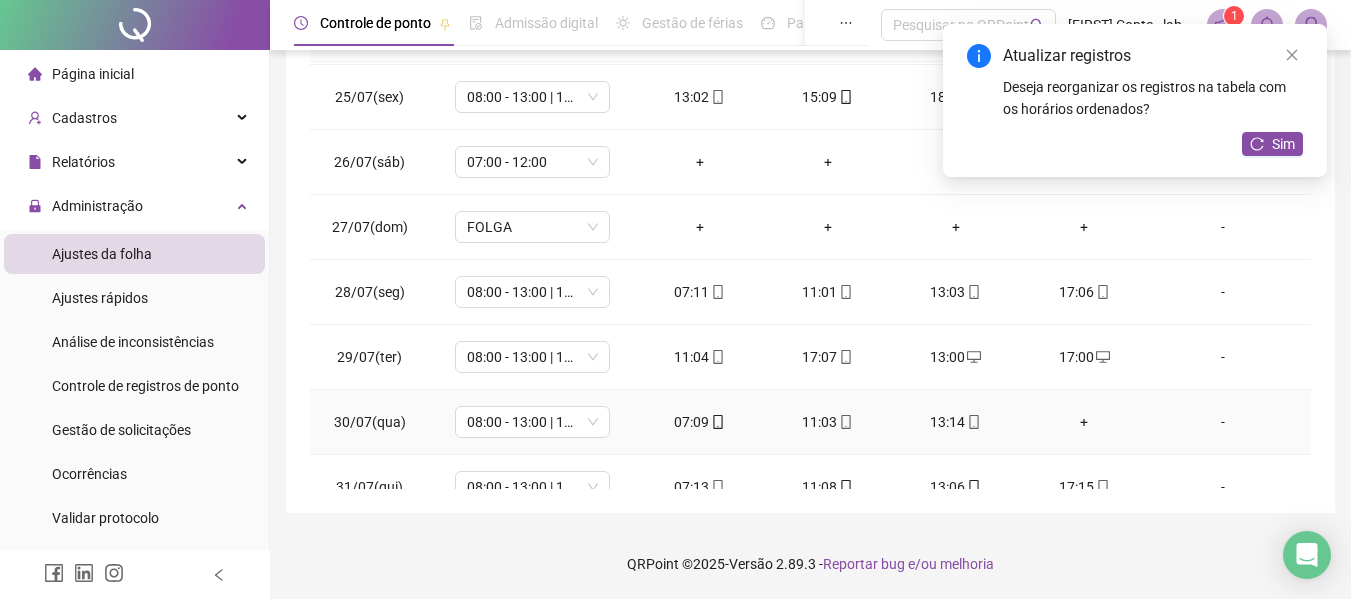click on "+" at bounding box center [1084, 422] 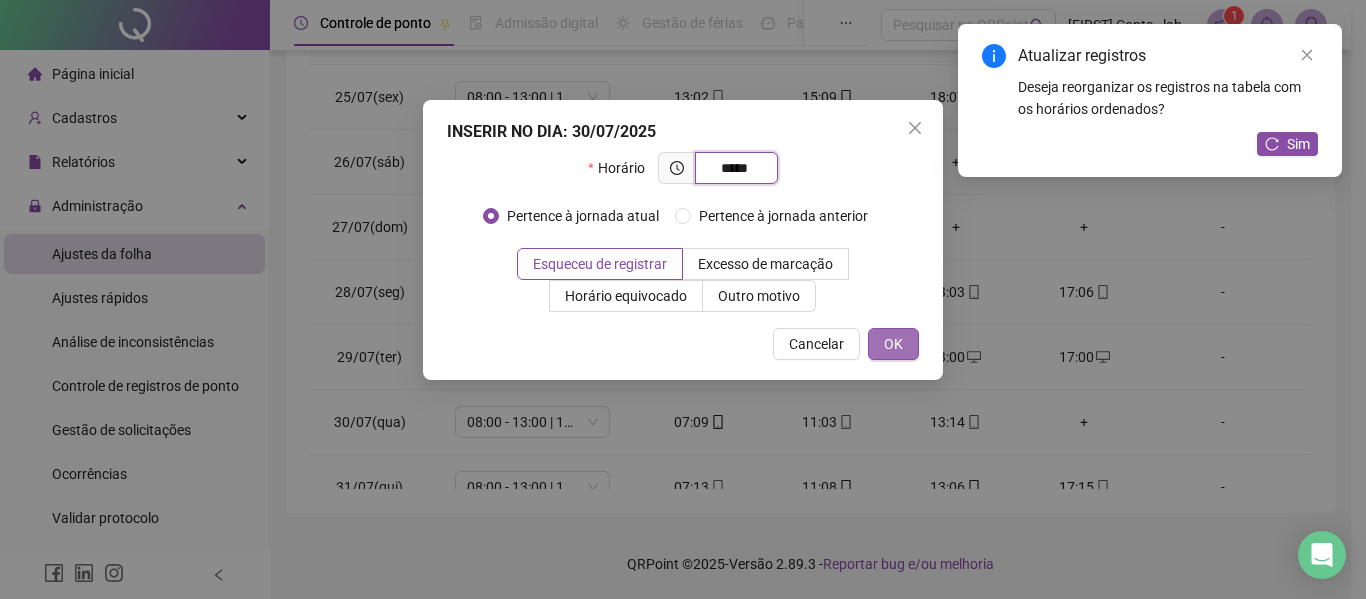 type on "*****" 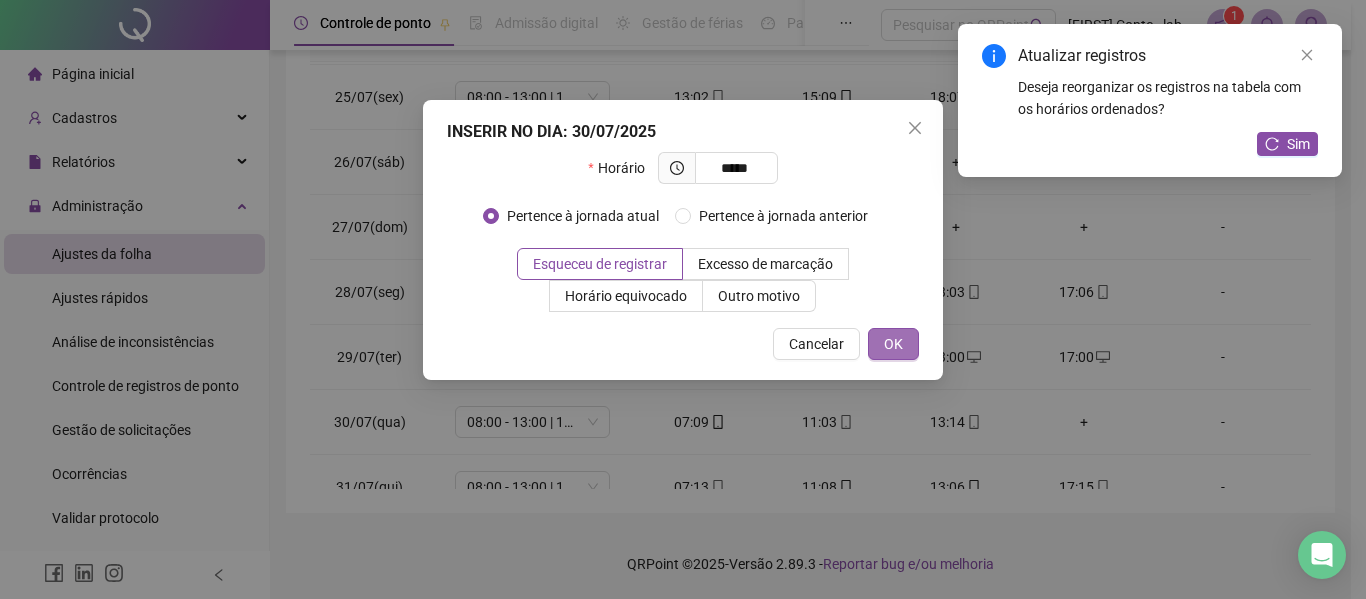 click on "OK" at bounding box center [893, 344] 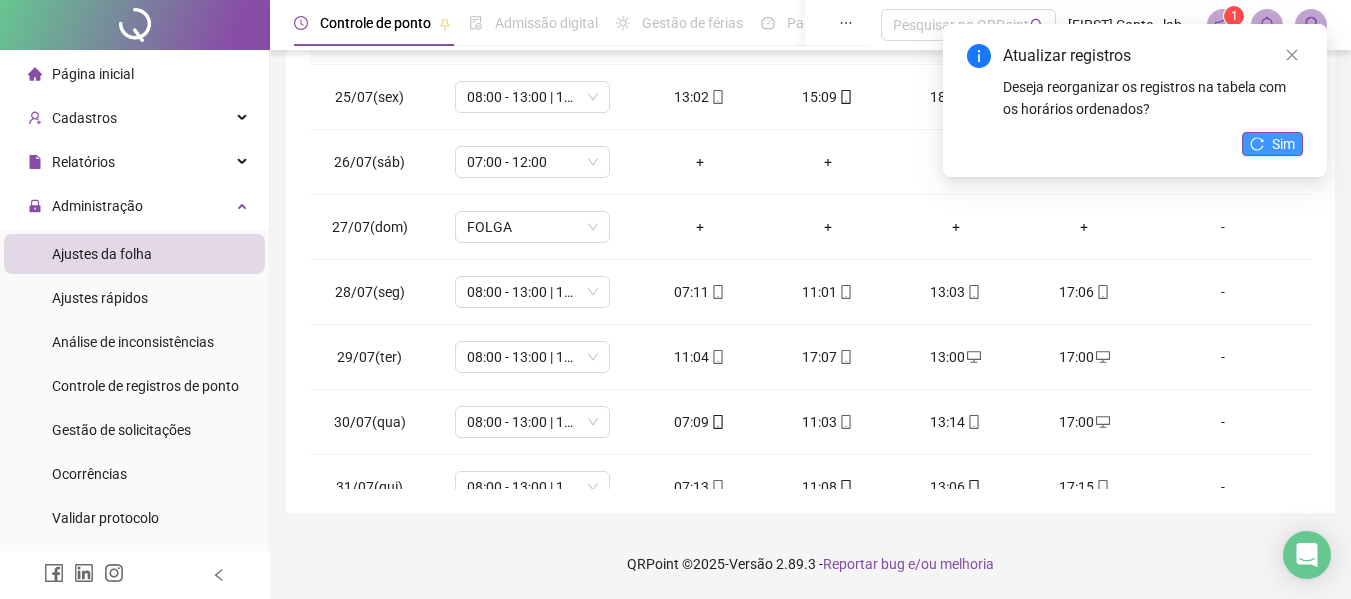 click on "Sim" at bounding box center [1283, 144] 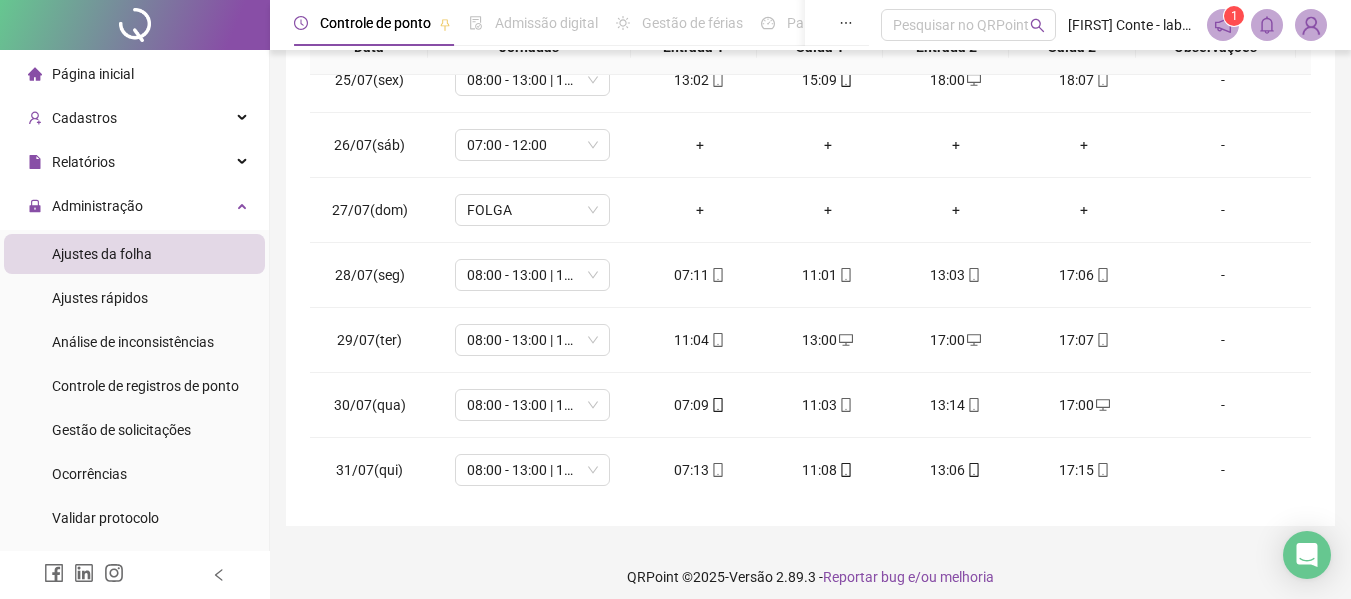 scroll, scrollTop: 1588, scrollLeft: 0, axis: vertical 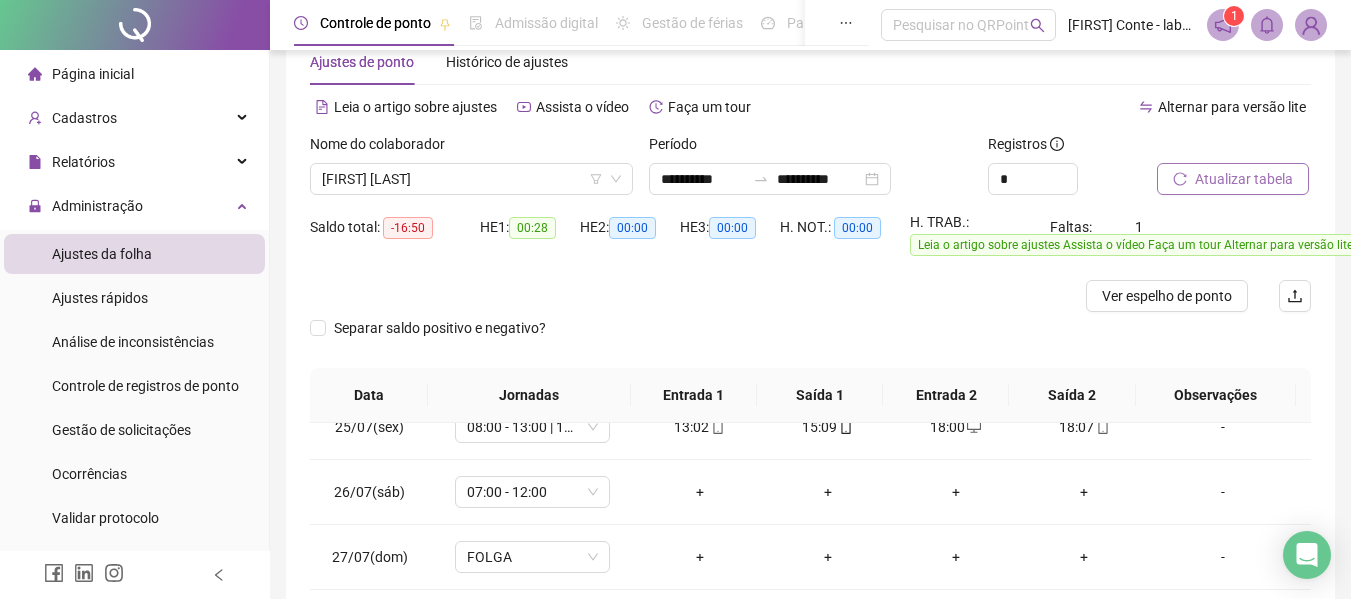 click on "Atualizar tabela" at bounding box center (1244, 179) 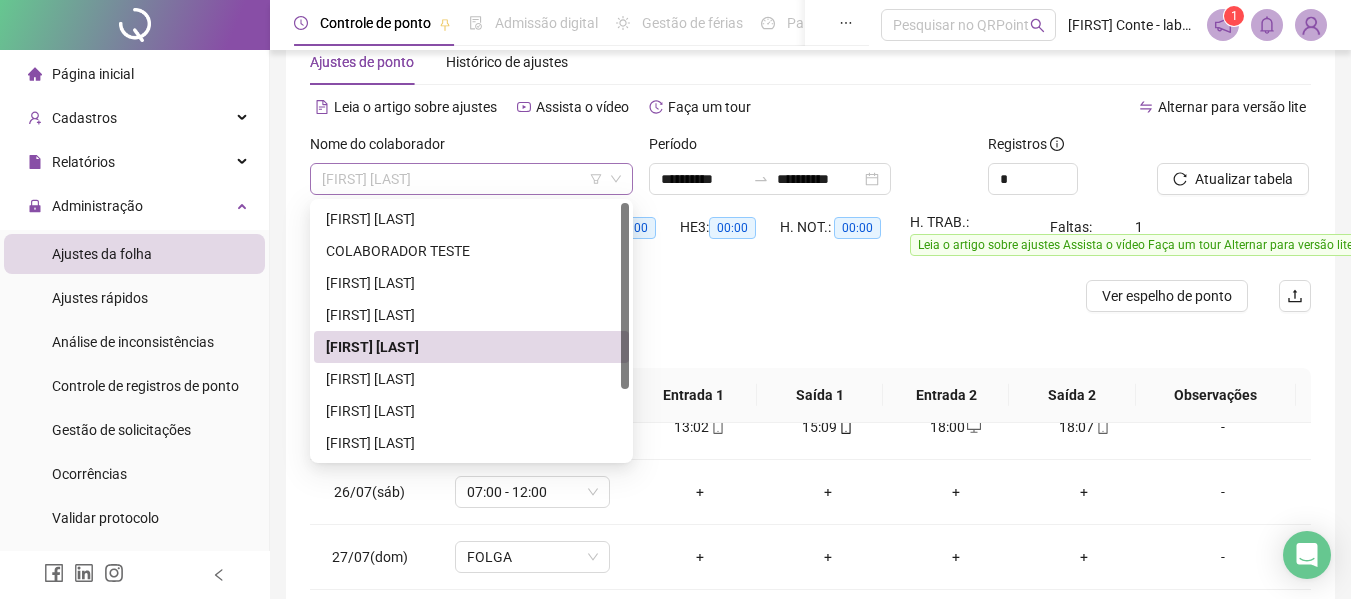 click on "[FIRST] [LAST]" at bounding box center [471, 179] 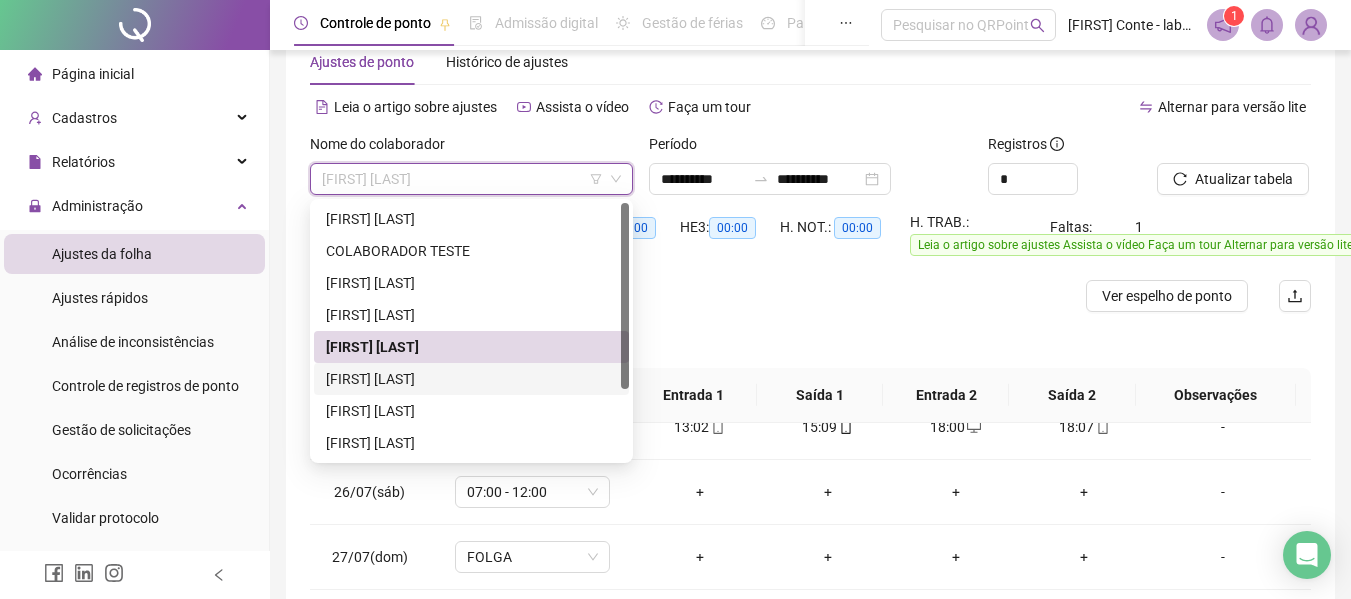 click on "[FIRST] [LAST]" at bounding box center [471, 379] 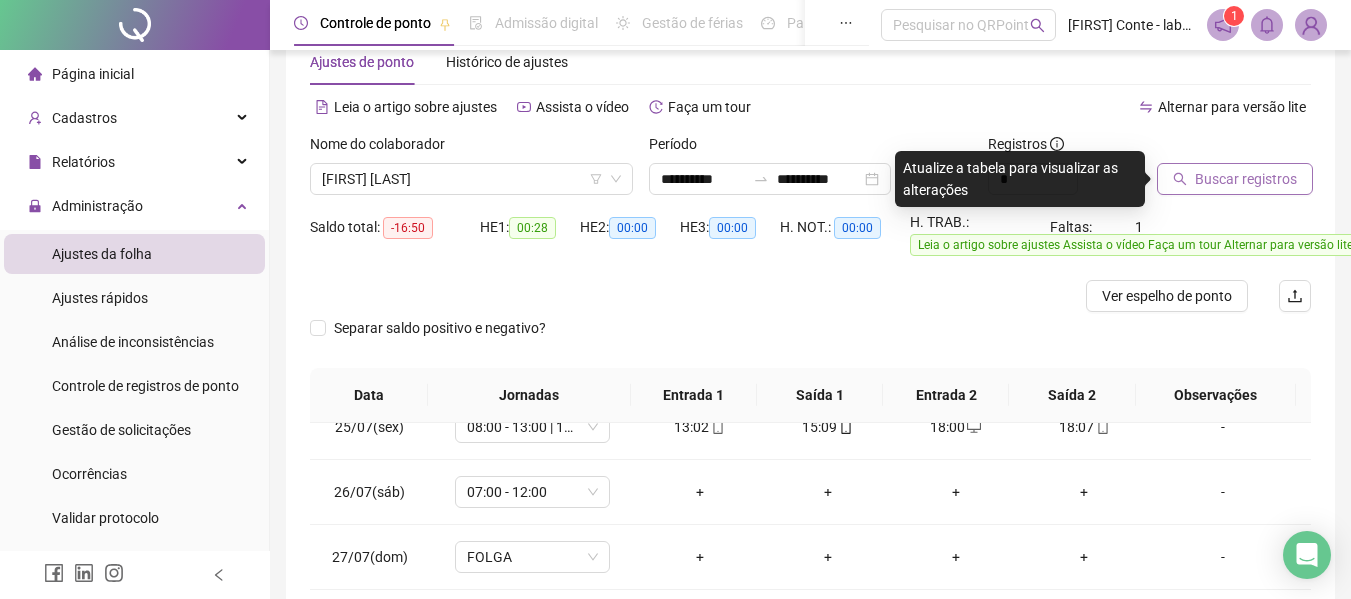 click on "Buscar registros" at bounding box center (1246, 179) 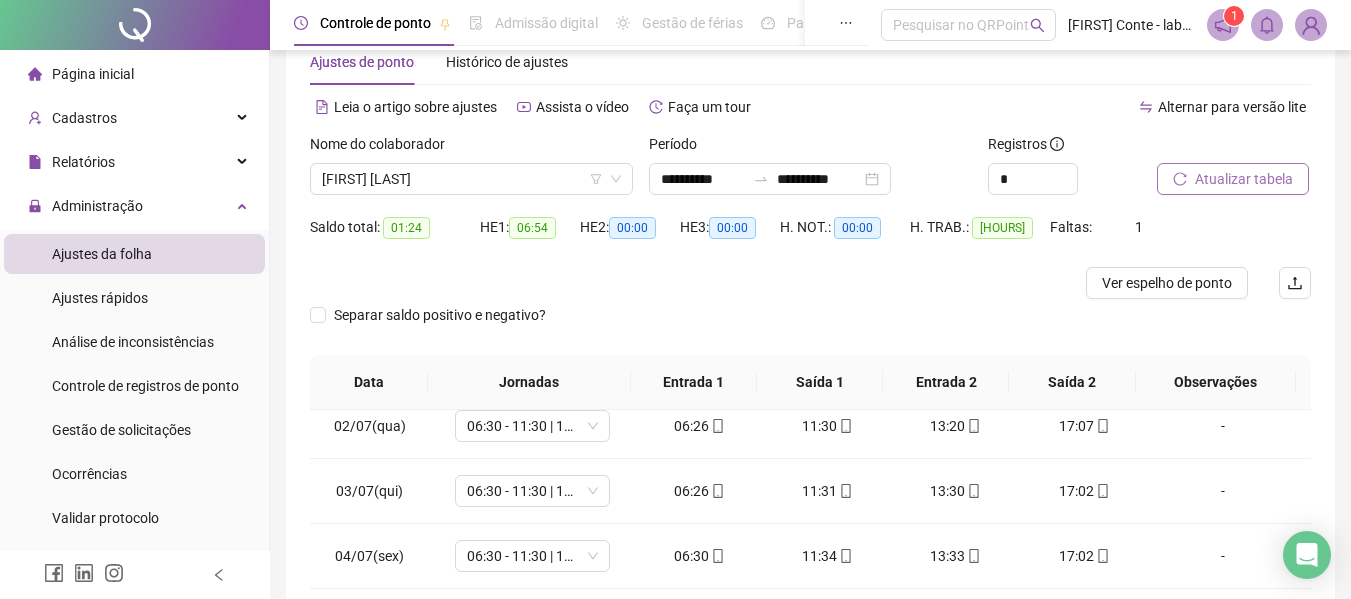 scroll, scrollTop: 0, scrollLeft: 0, axis: both 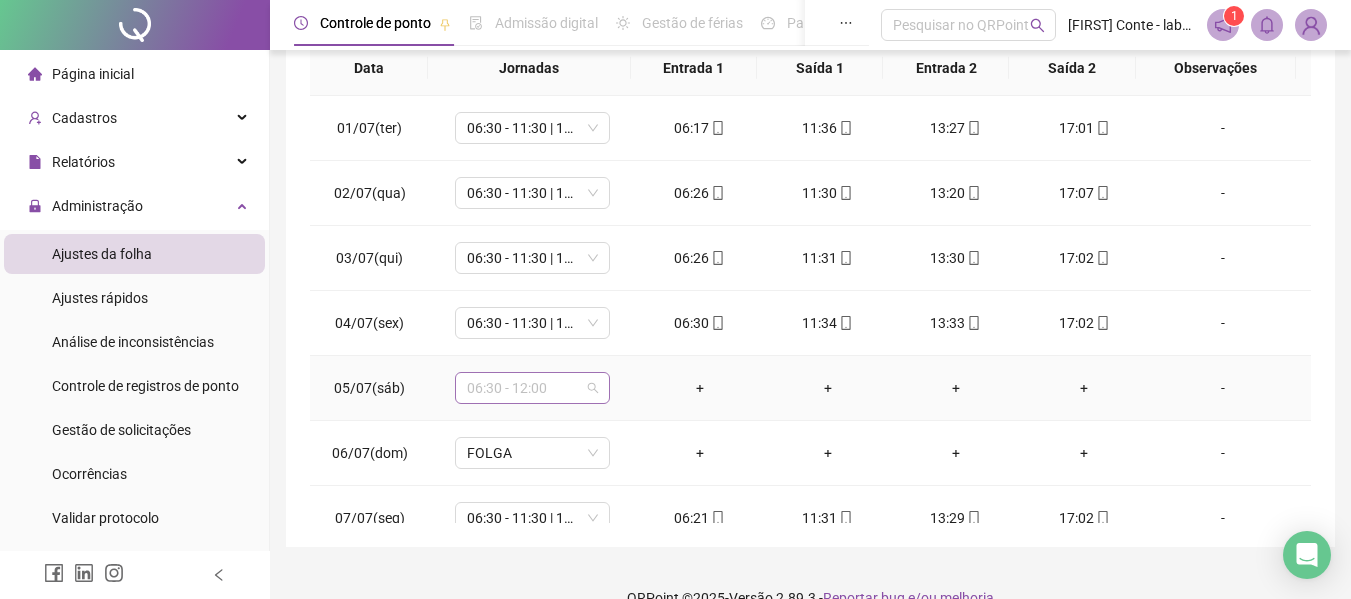 click on "06:30 - 12:00" at bounding box center [532, 388] 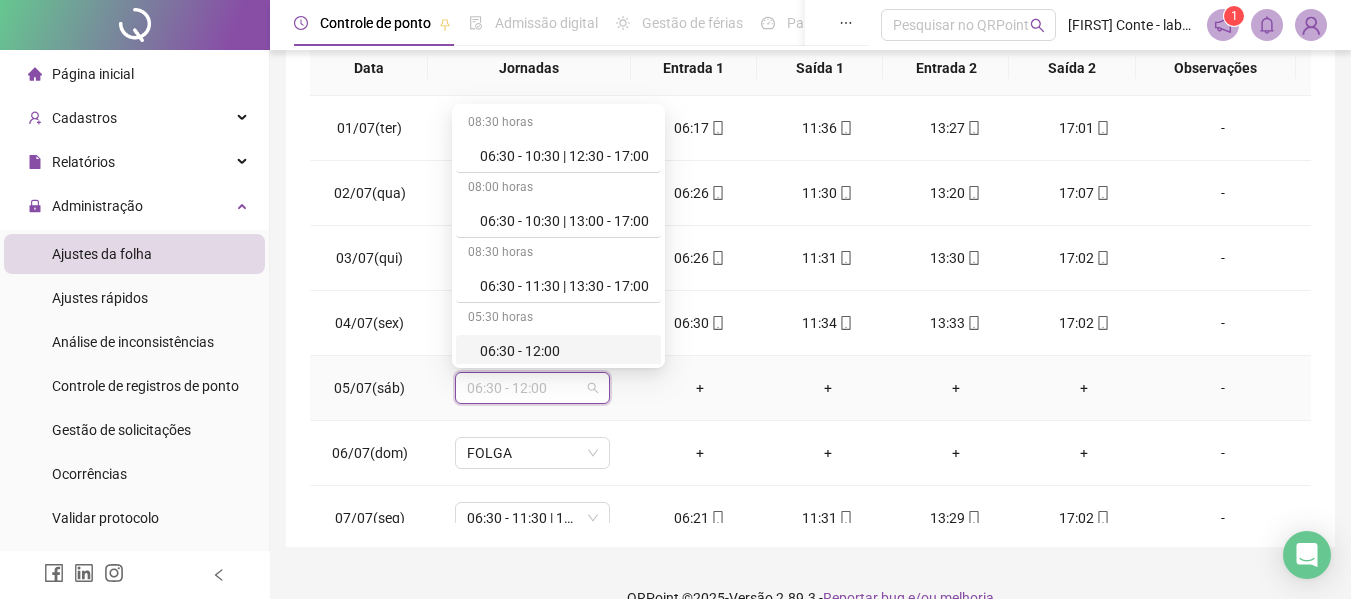 type on "*" 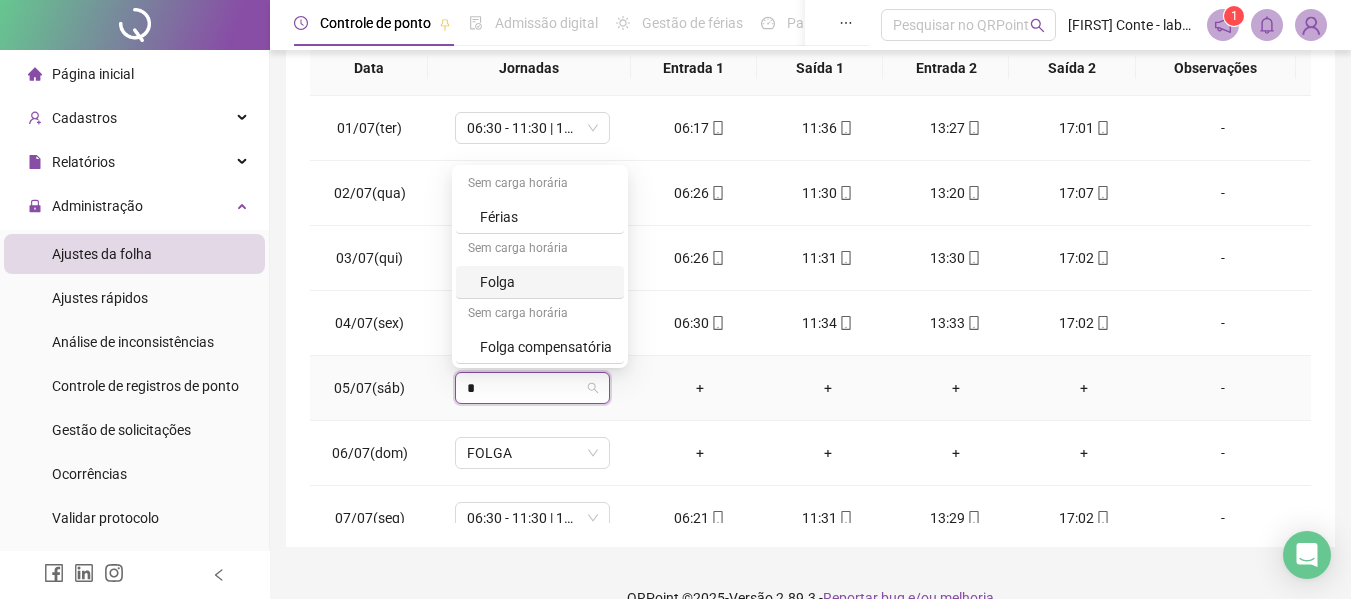 click on "Folga" at bounding box center (546, 282) 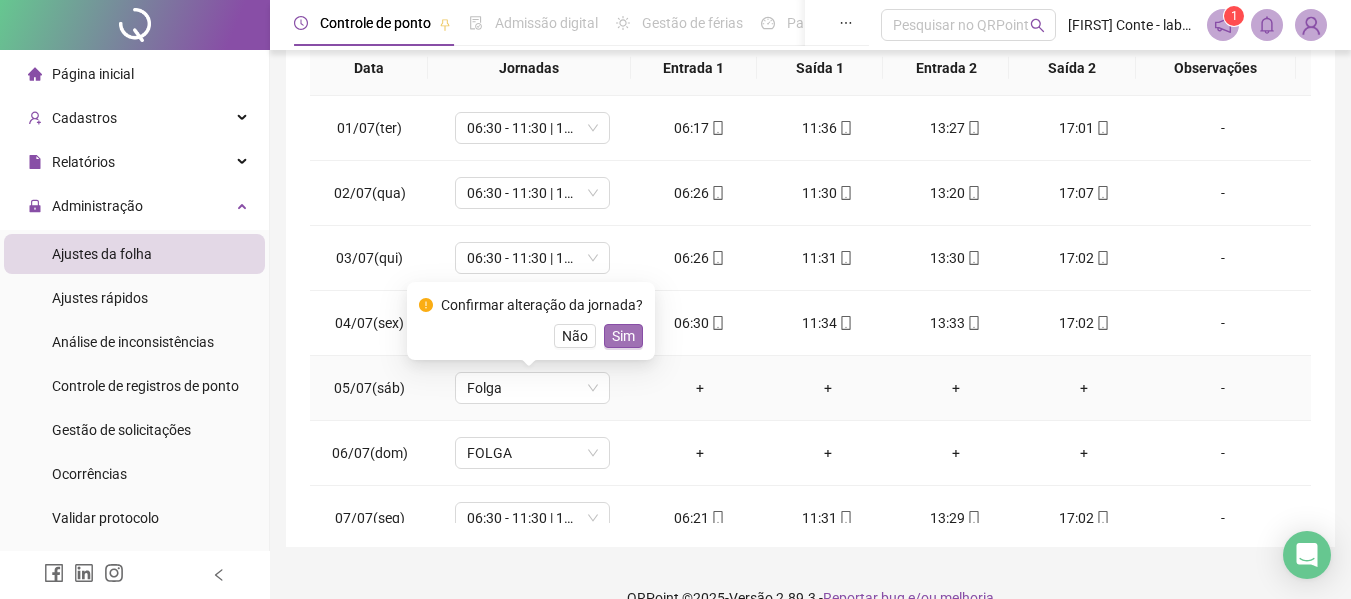 click on "Sim" at bounding box center [623, 336] 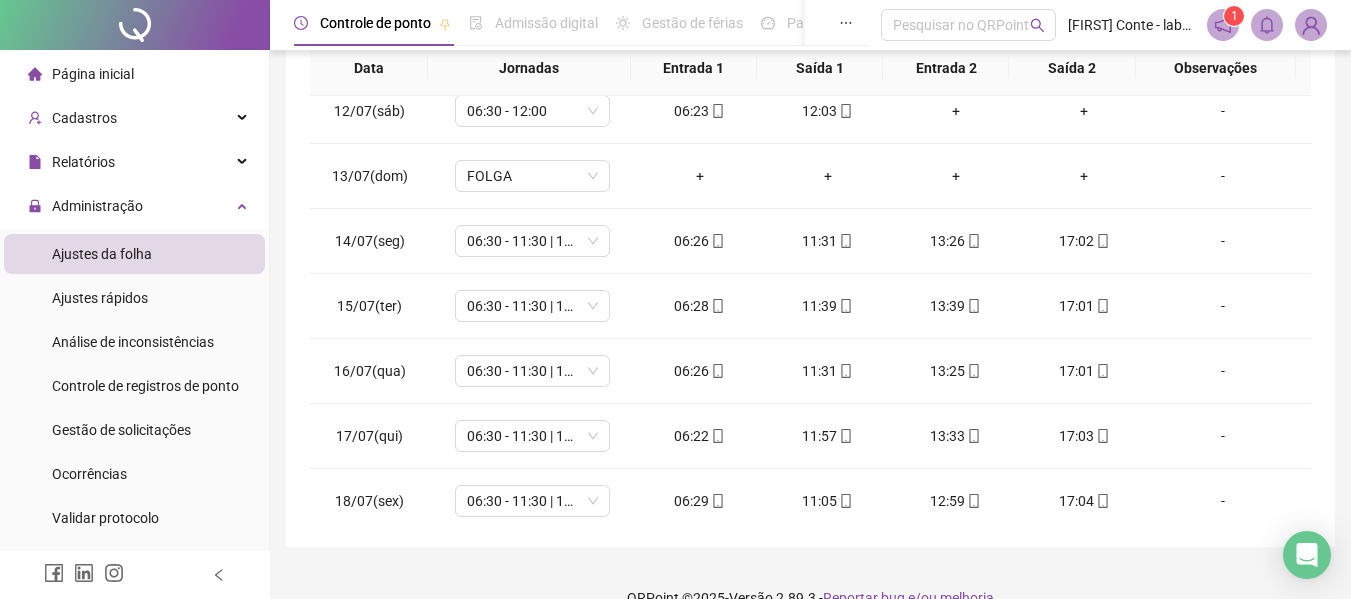 scroll, scrollTop: 0, scrollLeft: 0, axis: both 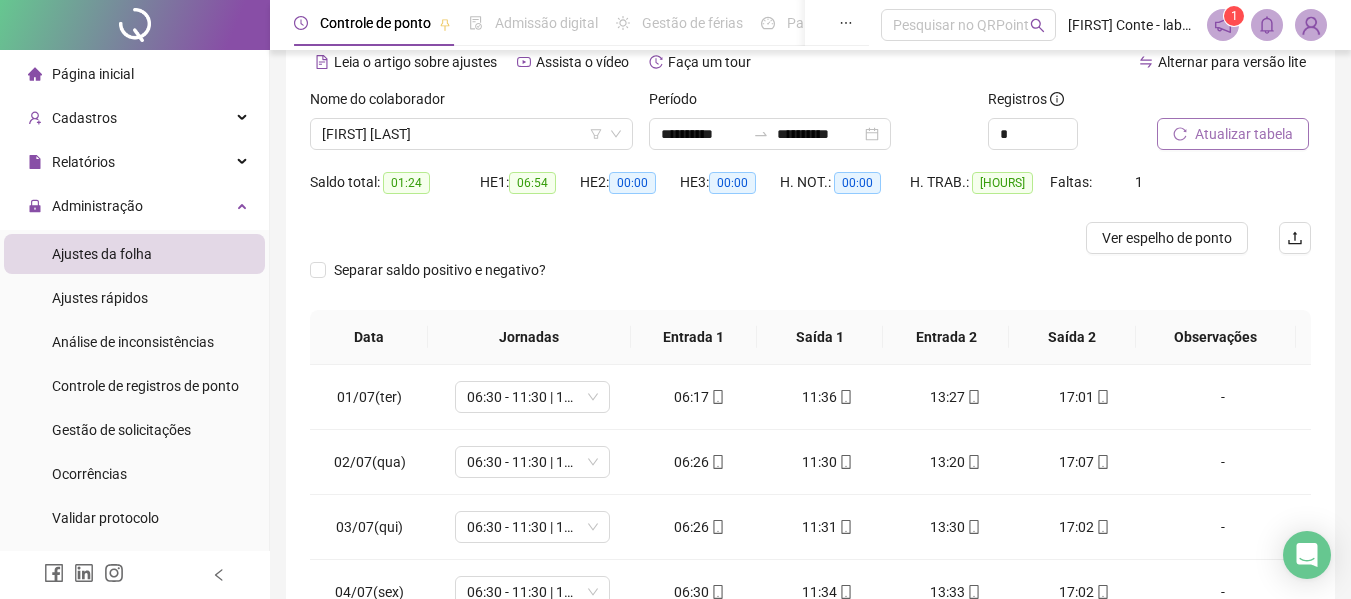 click on "Atualizar tabela" at bounding box center (1233, 134) 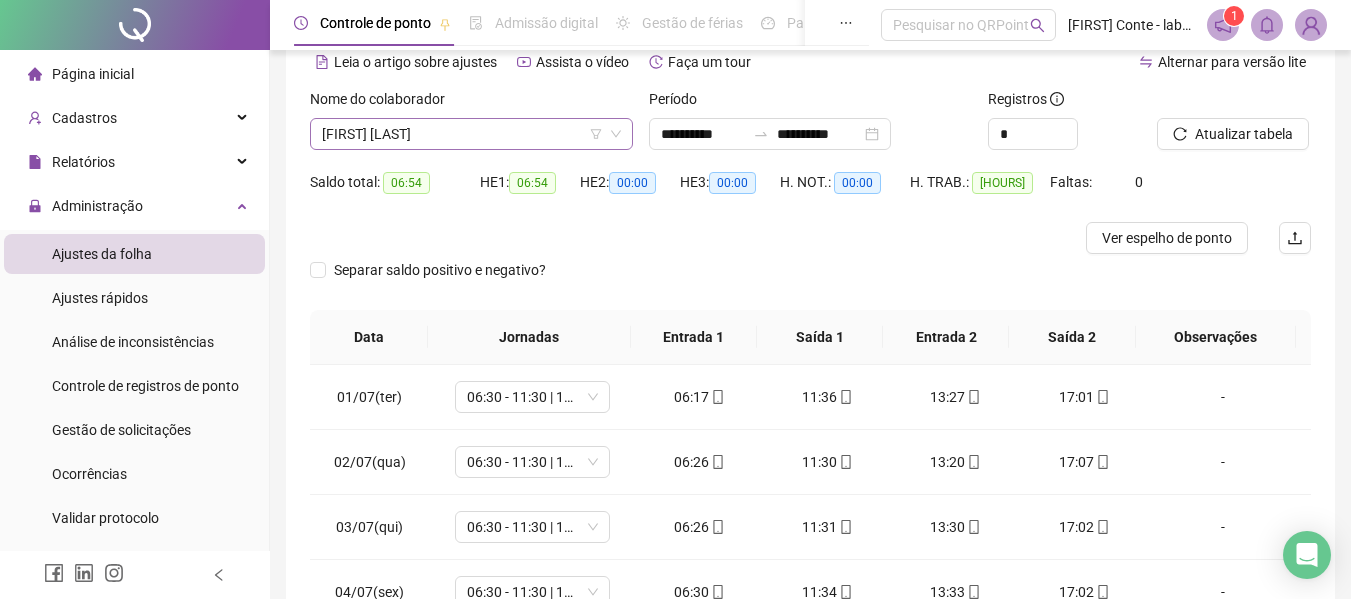 click on "[FIRST] [LAST]" at bounding box center [471, 134] 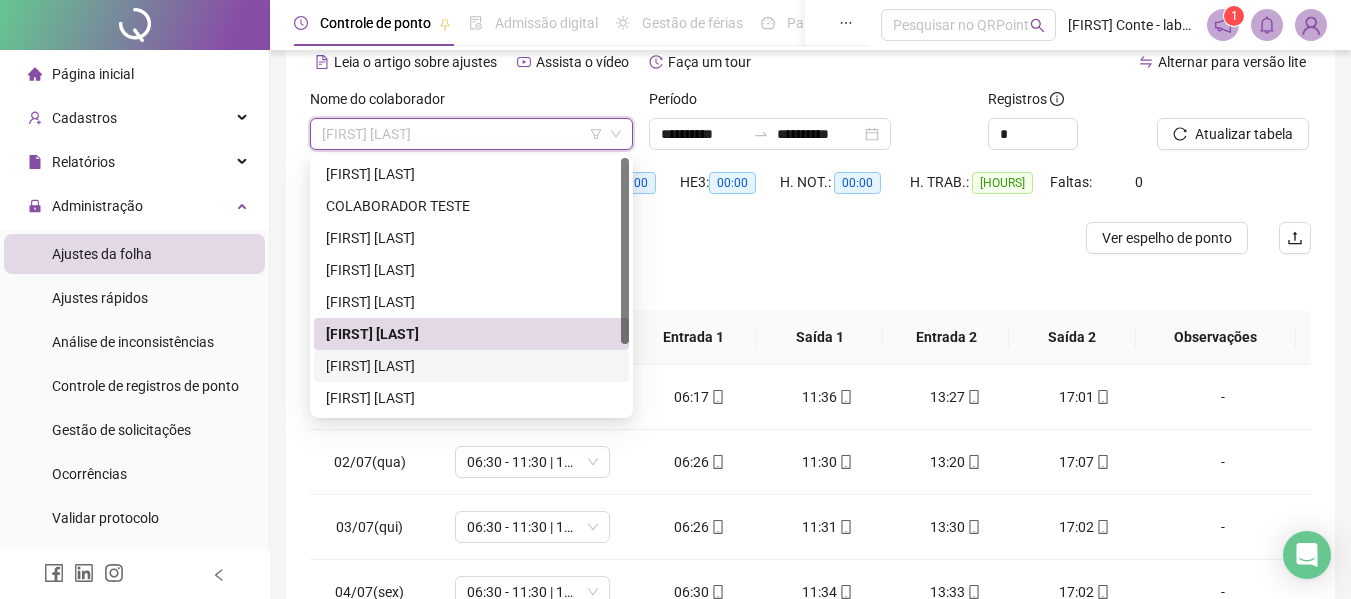 click on "[FIRST] [LAST]" at bounding box center (471, 366) 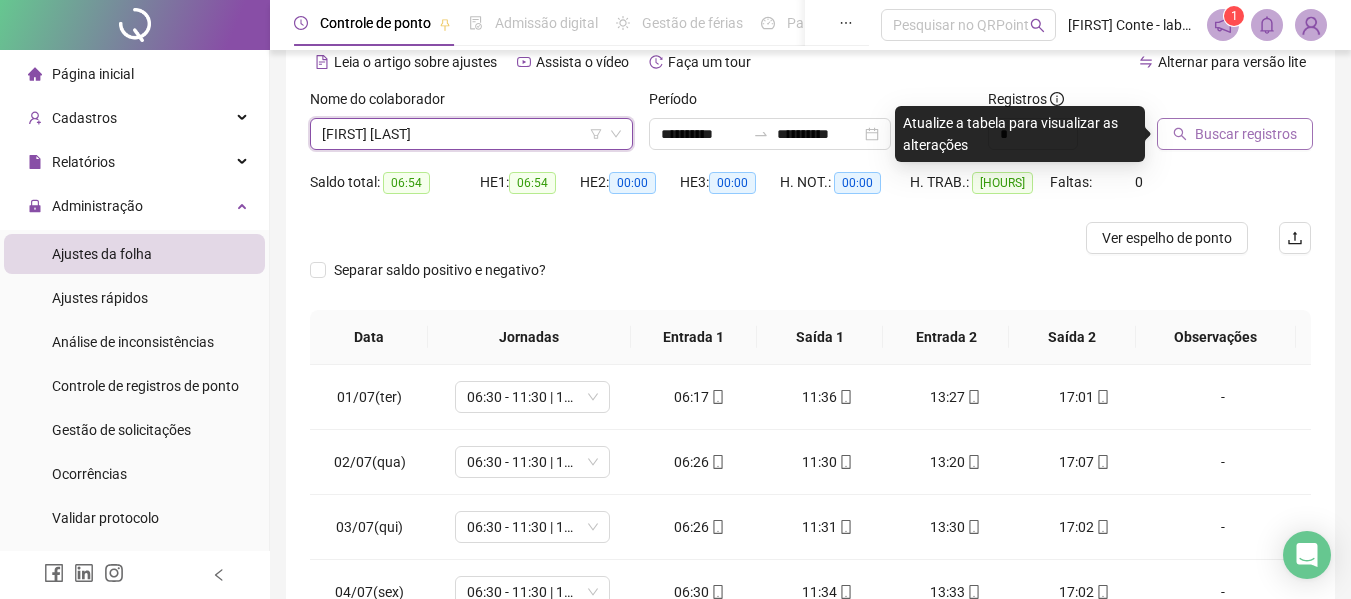 click on "Buscar registros" at bounding box center (1246, 134) 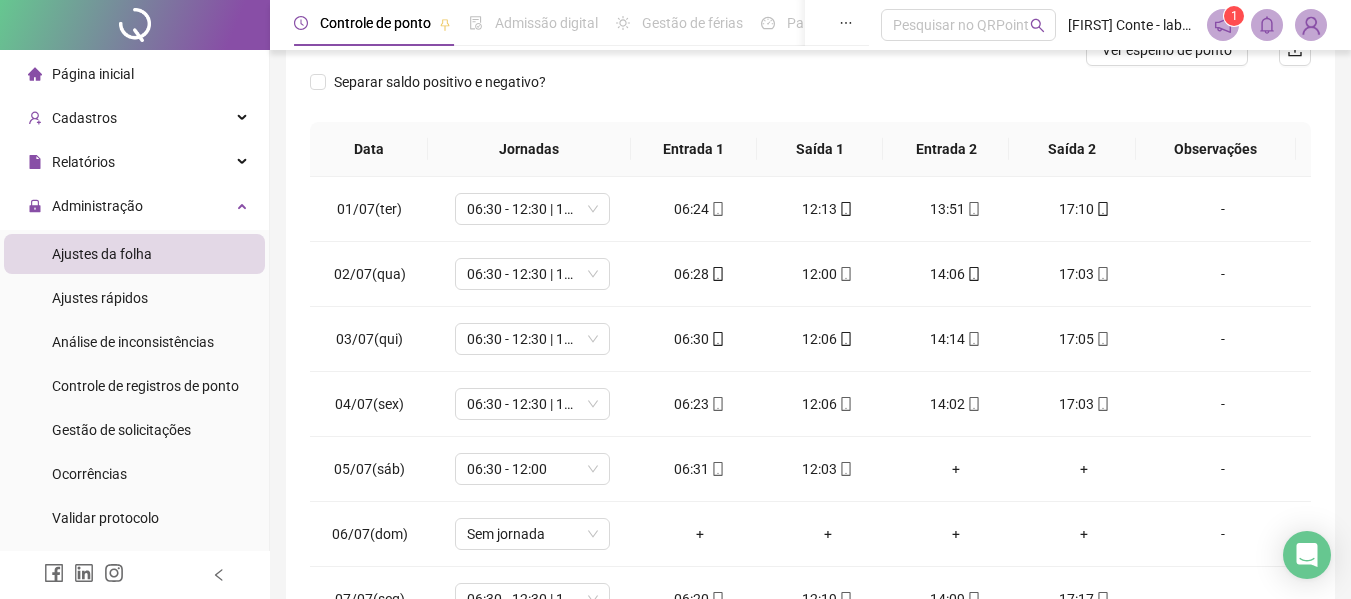 scroll, scrollTop: 287, scrollLeft: 0, axis: vertical 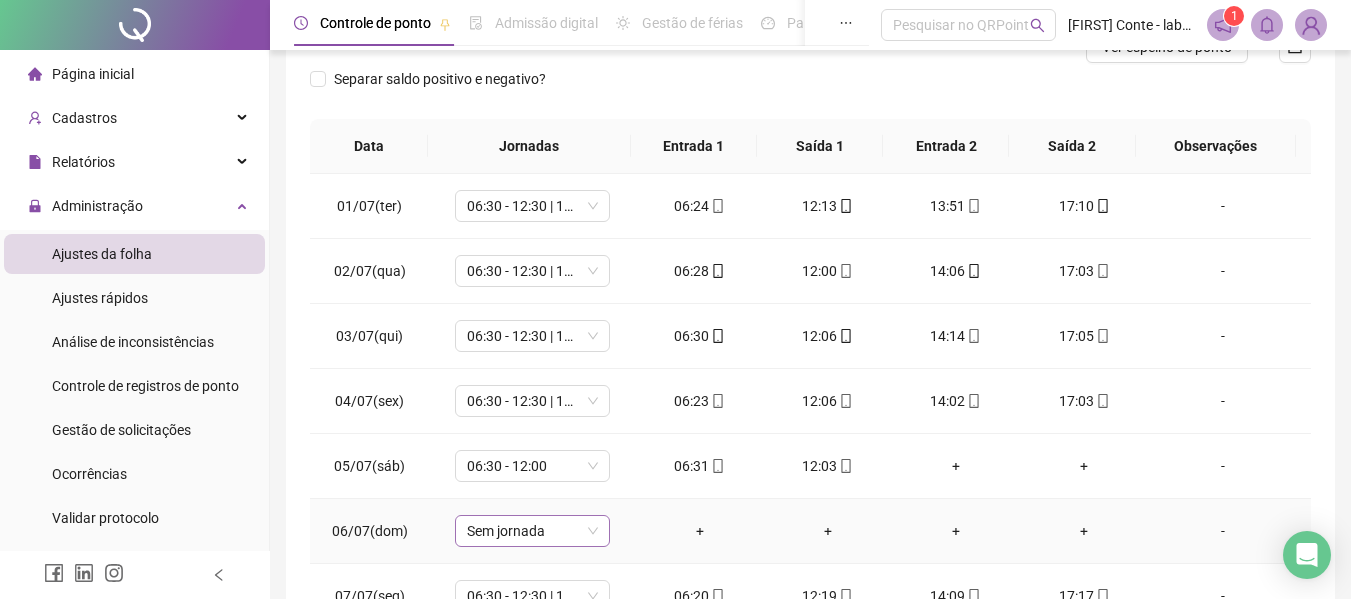 click on "Sem jornada" at bounding box center (532, 531) 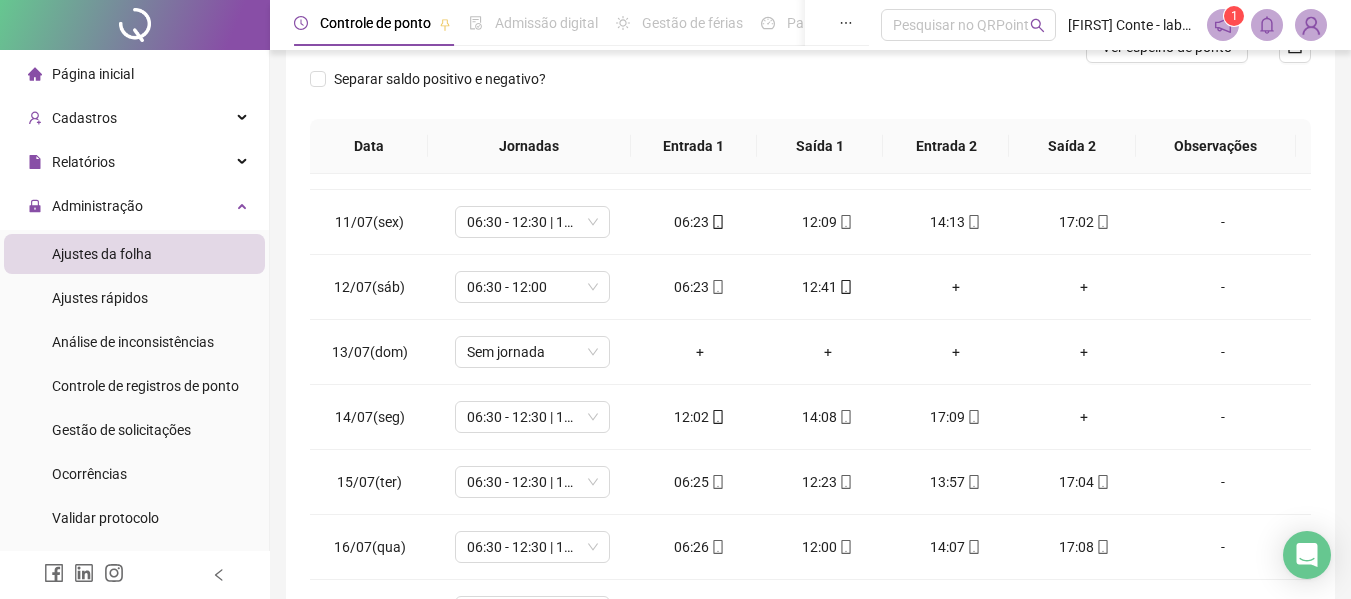 scroll, scrollTop: 650, scrollLeft: 0, axis: vertical 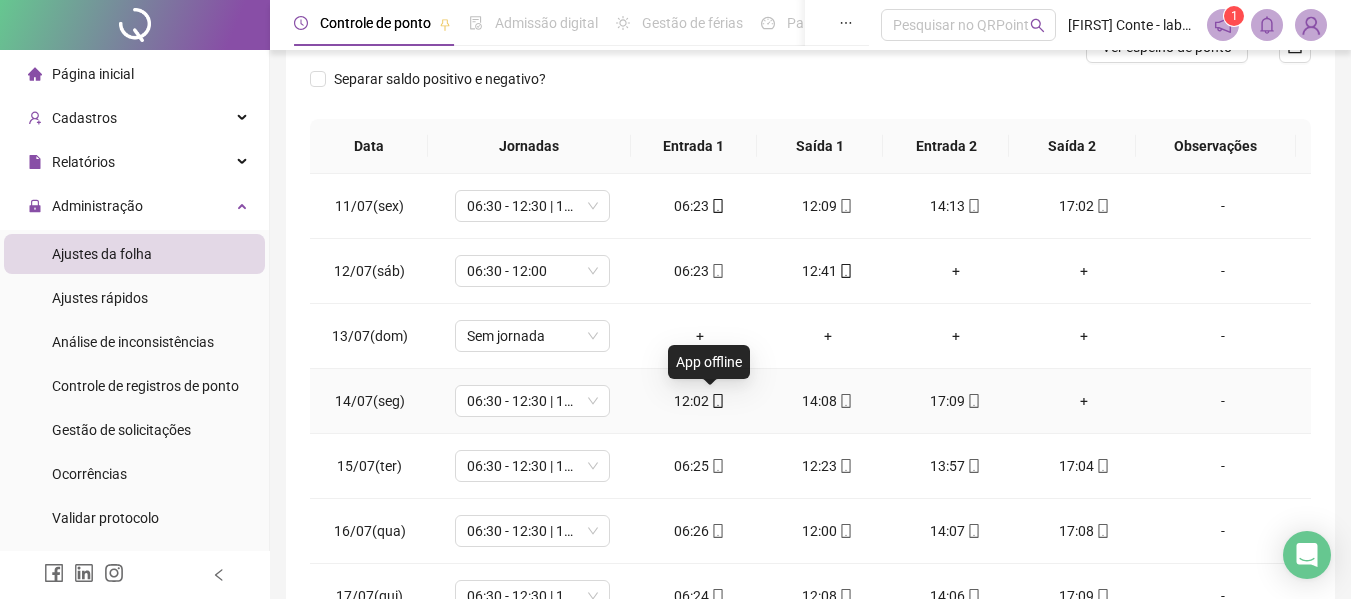 click 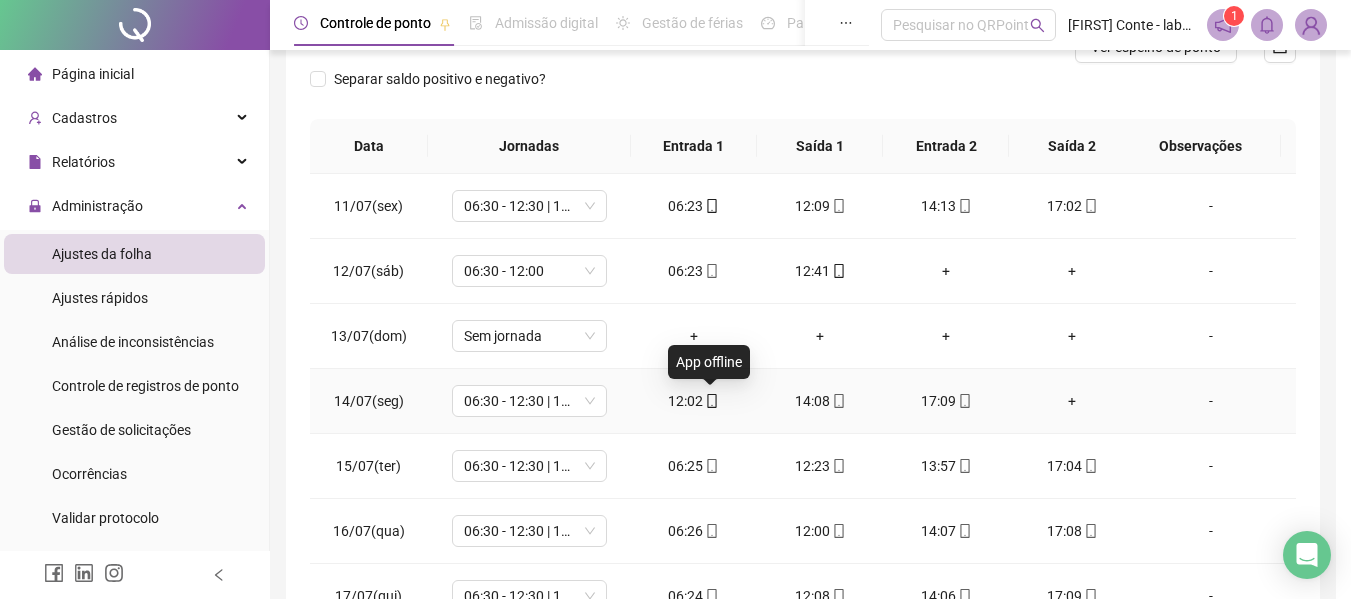 type on "**********" 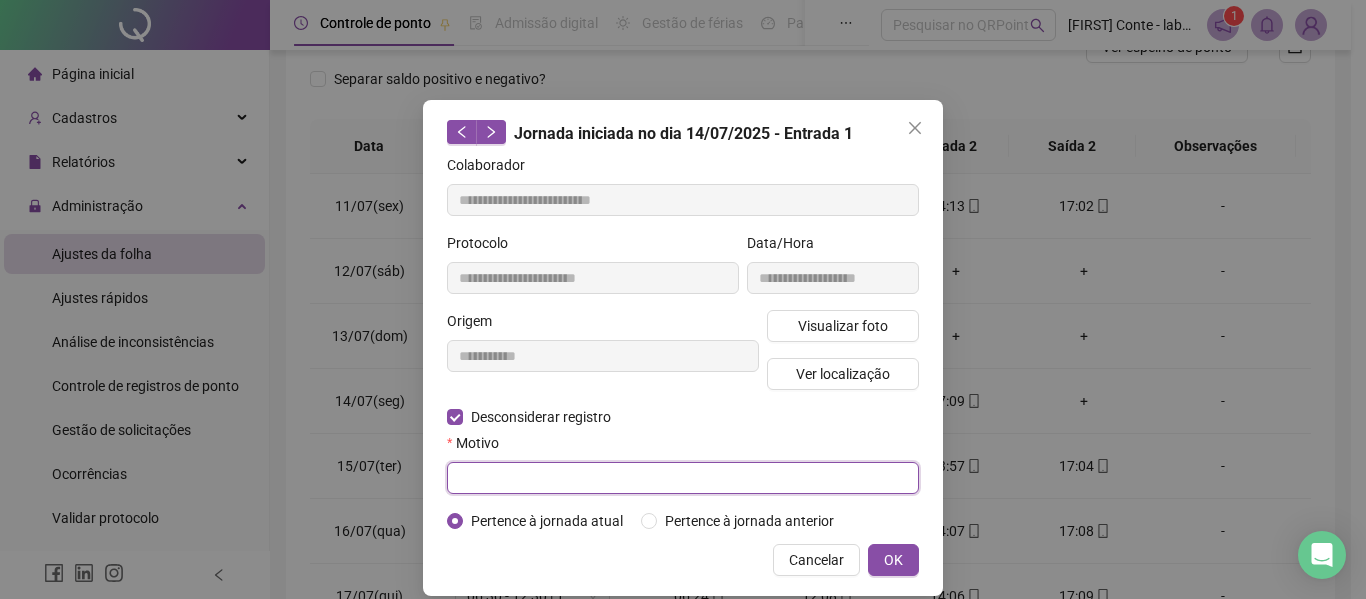 click at bounding box center [683, 478] 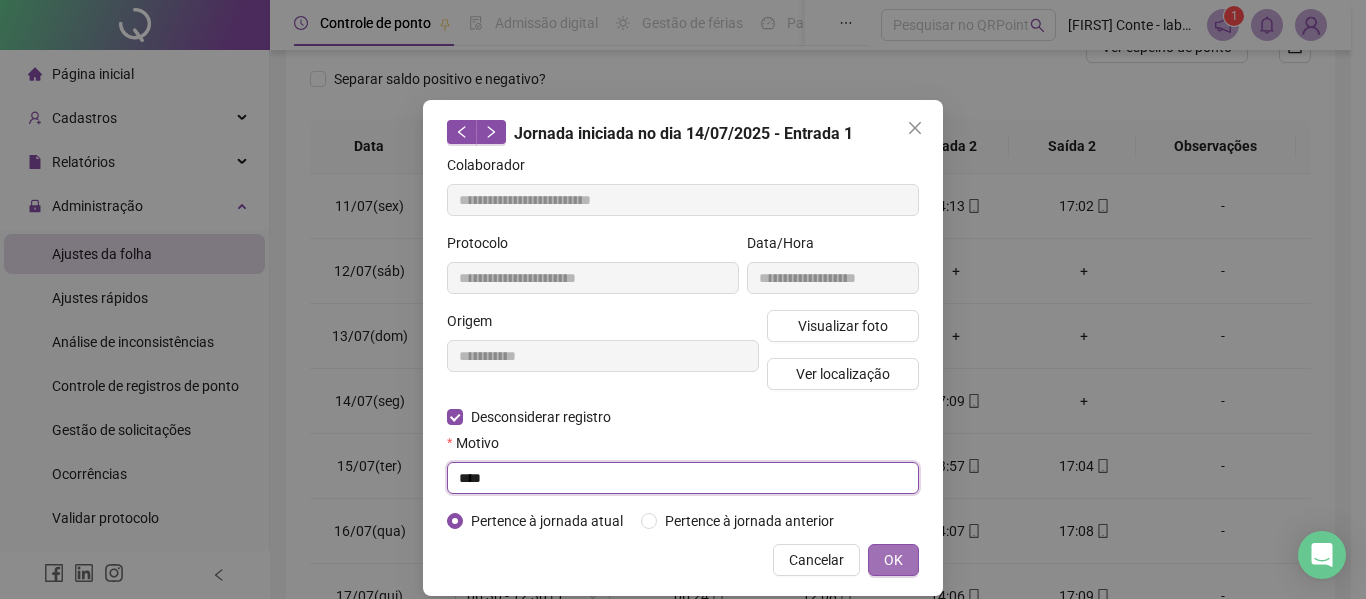 type on "****" 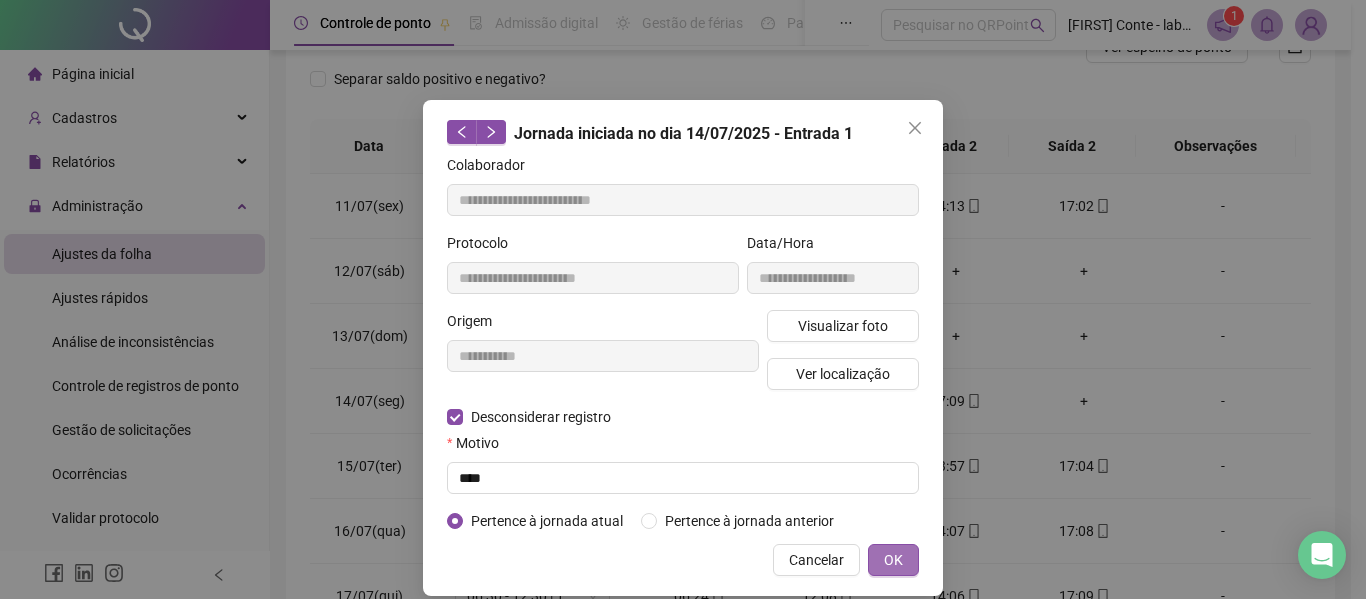 click on "OK" at bounding box center [893, 560] 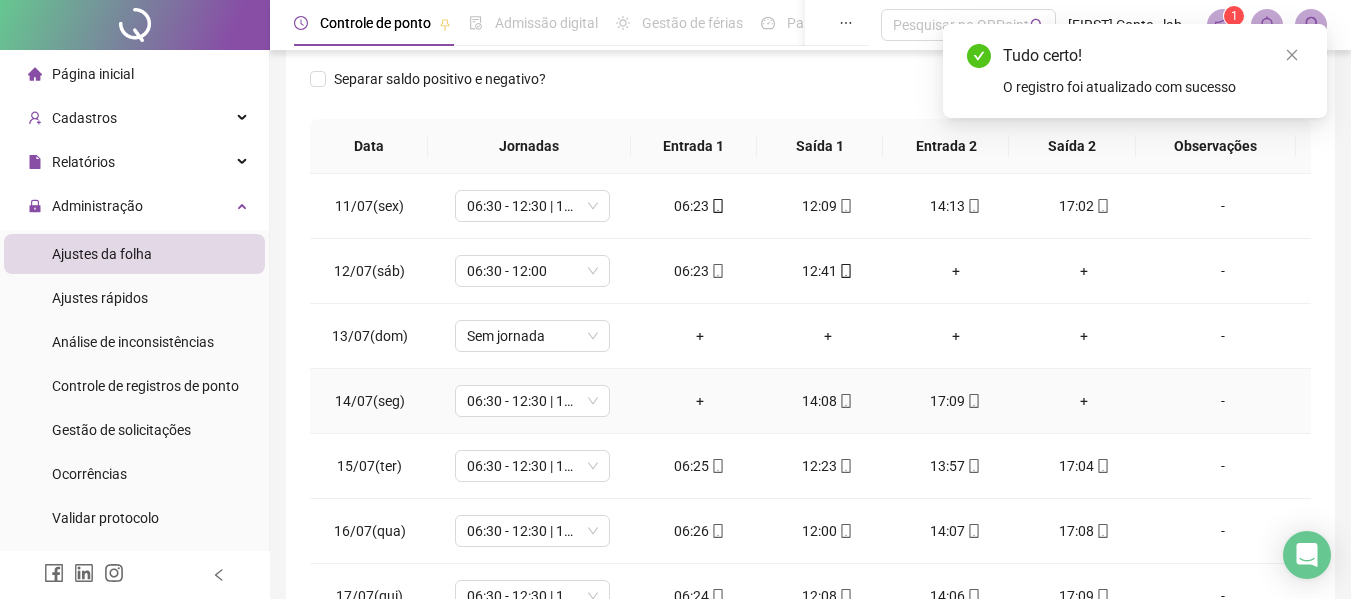 click on "+" at bounding box center (700, 401) 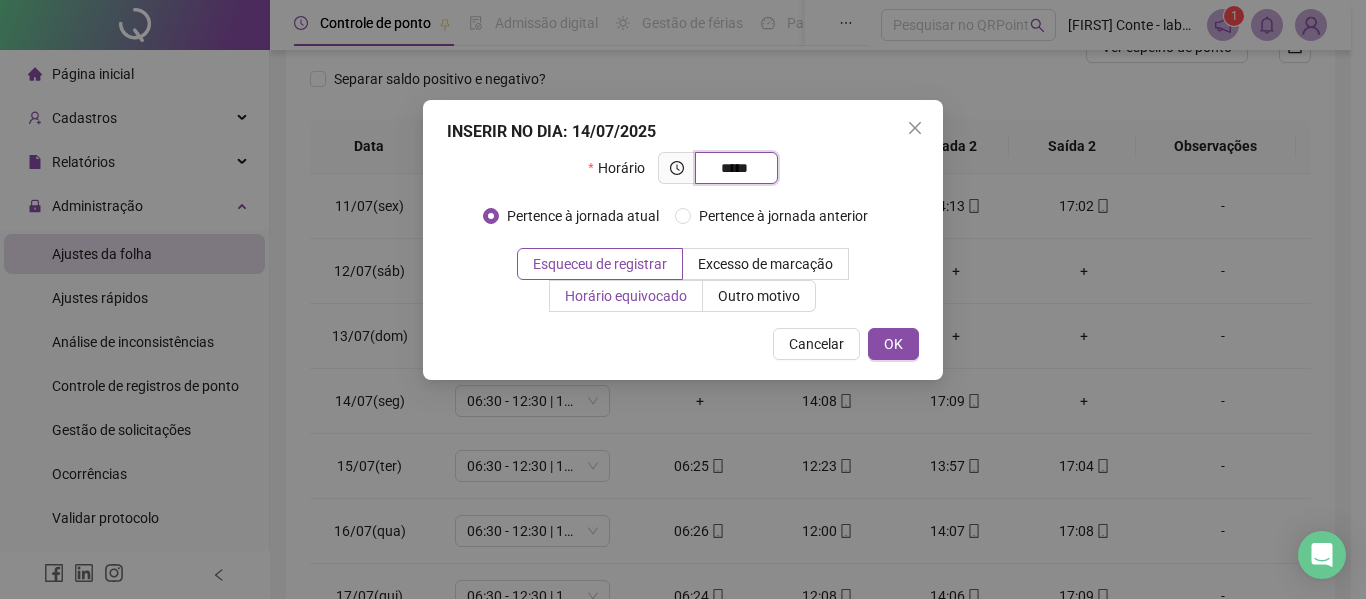 type on "*****" 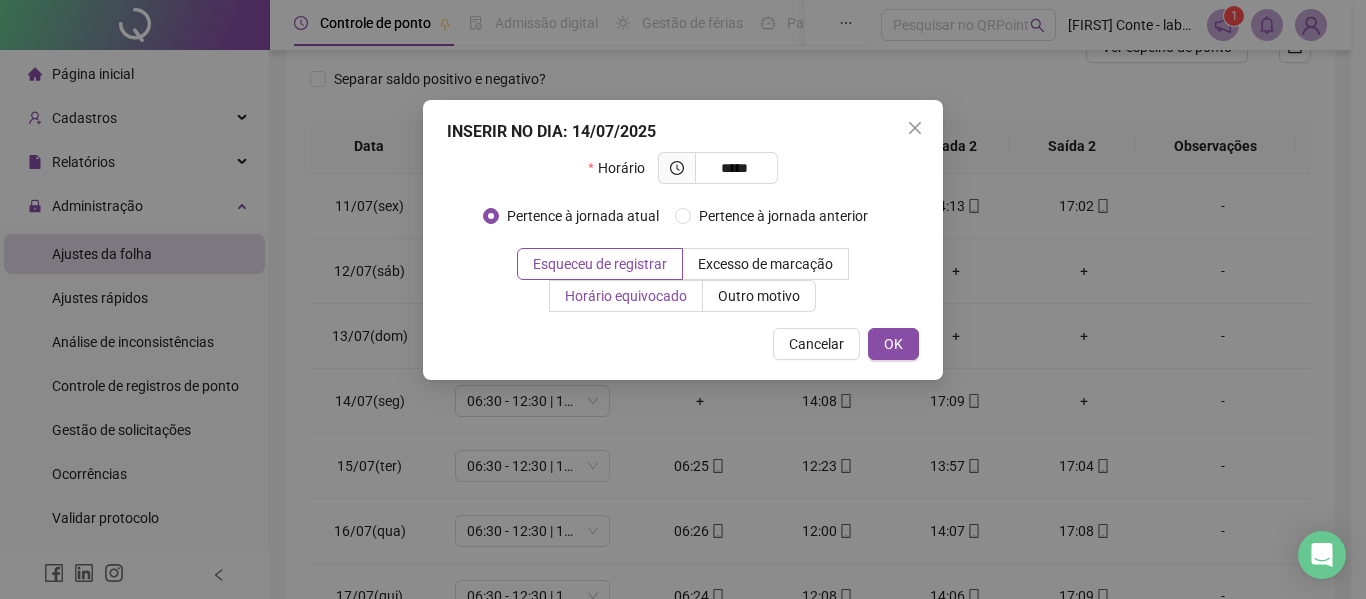 click on "Horário equivocado" at bounding box center [626, 296] 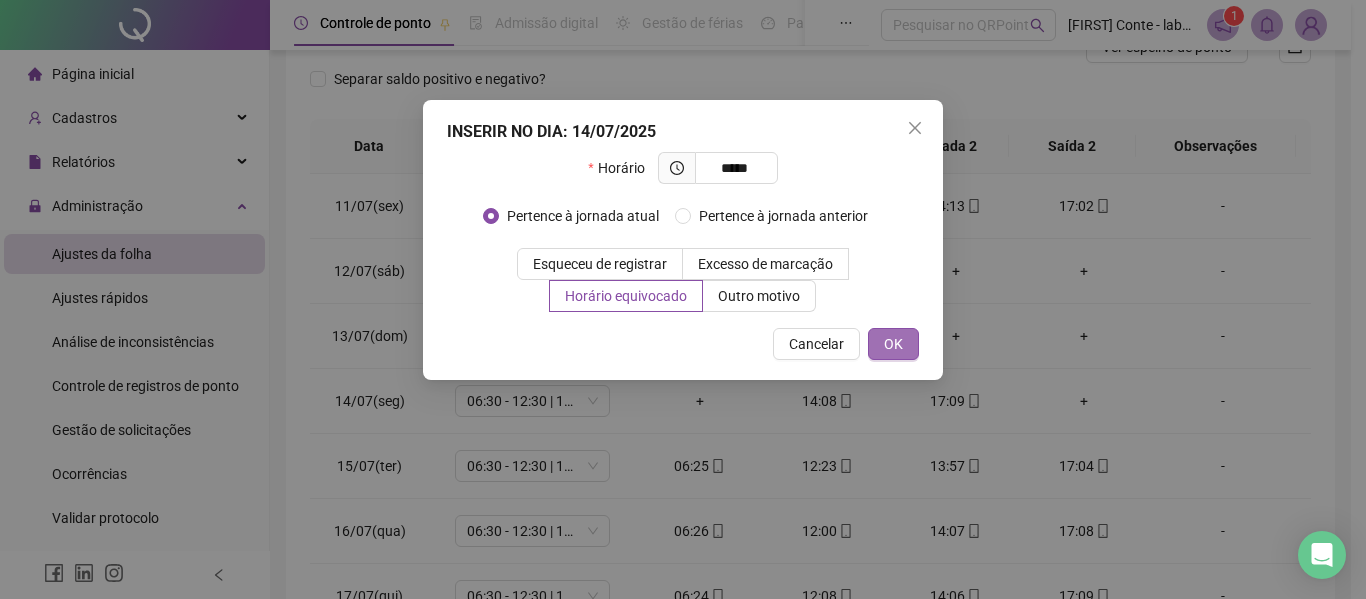 click on "OK" at bounding box center (893, 344) 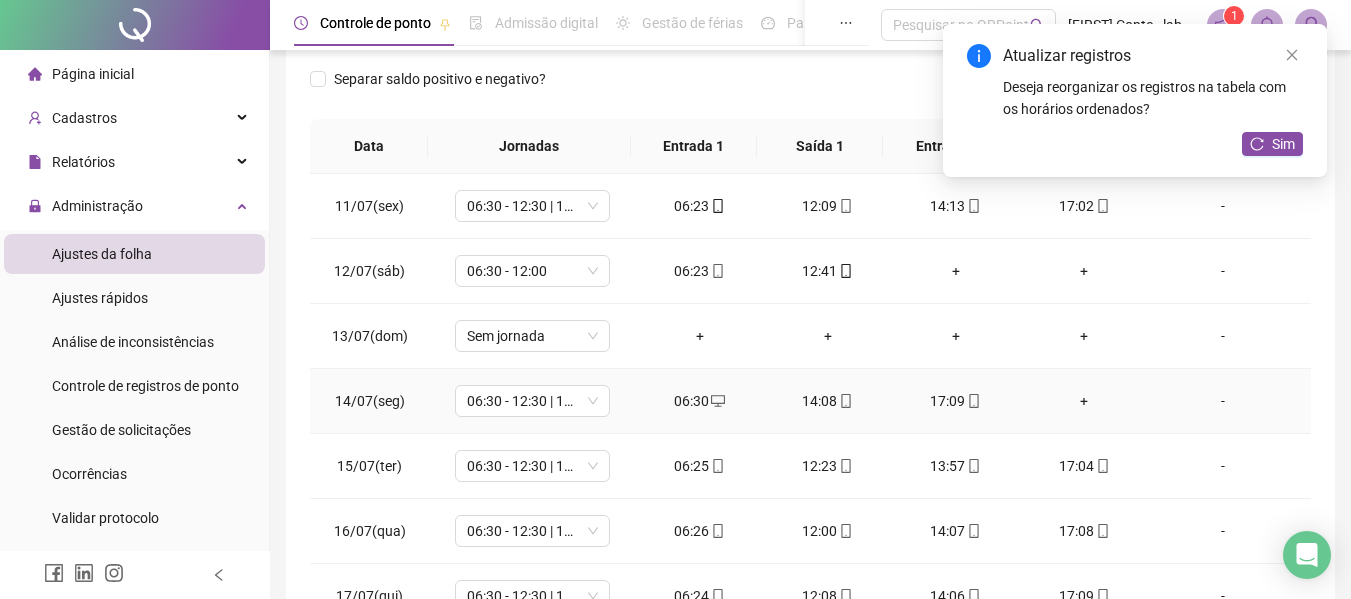 click on "14:08" at bounding box center [828, 401] 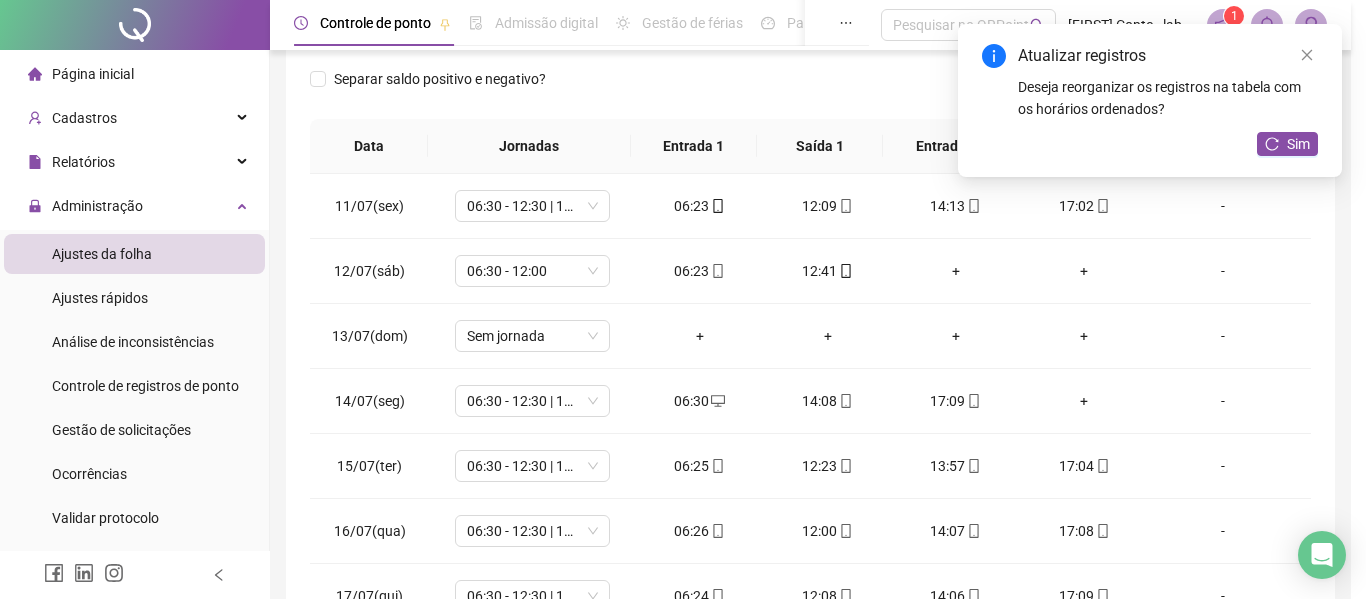 type on "**********" 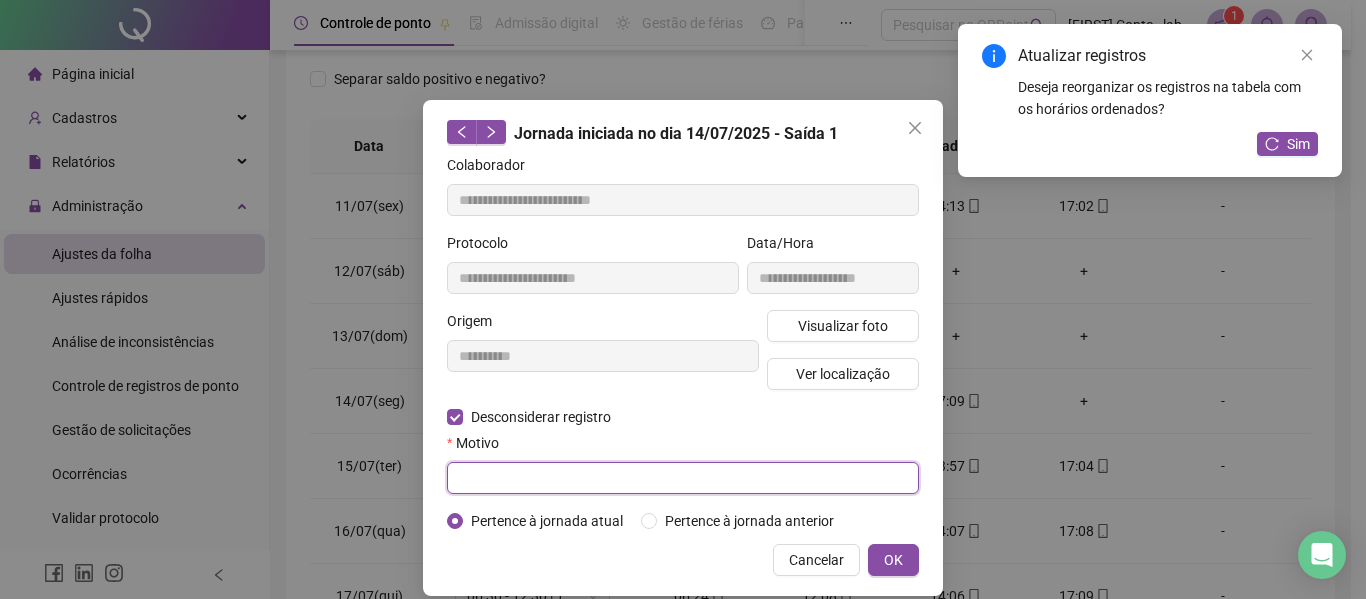 click at bounding box center (683, 478) 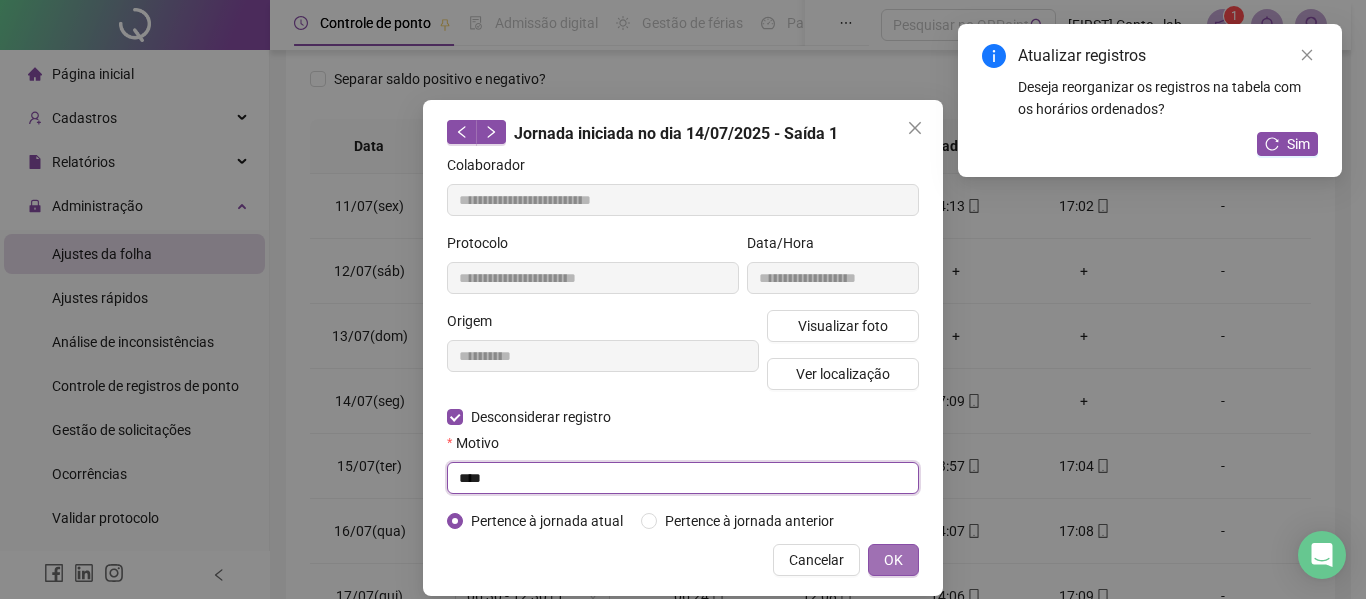 type on "****" 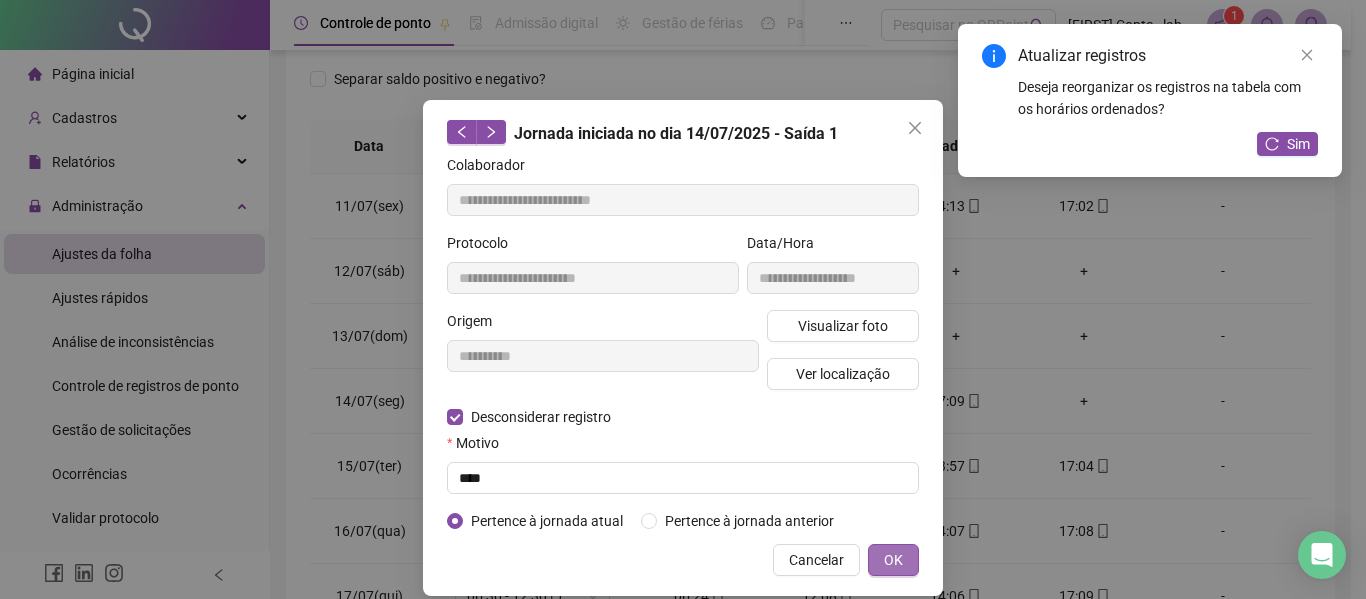 click on "OK" at bounding box center (893, 560) 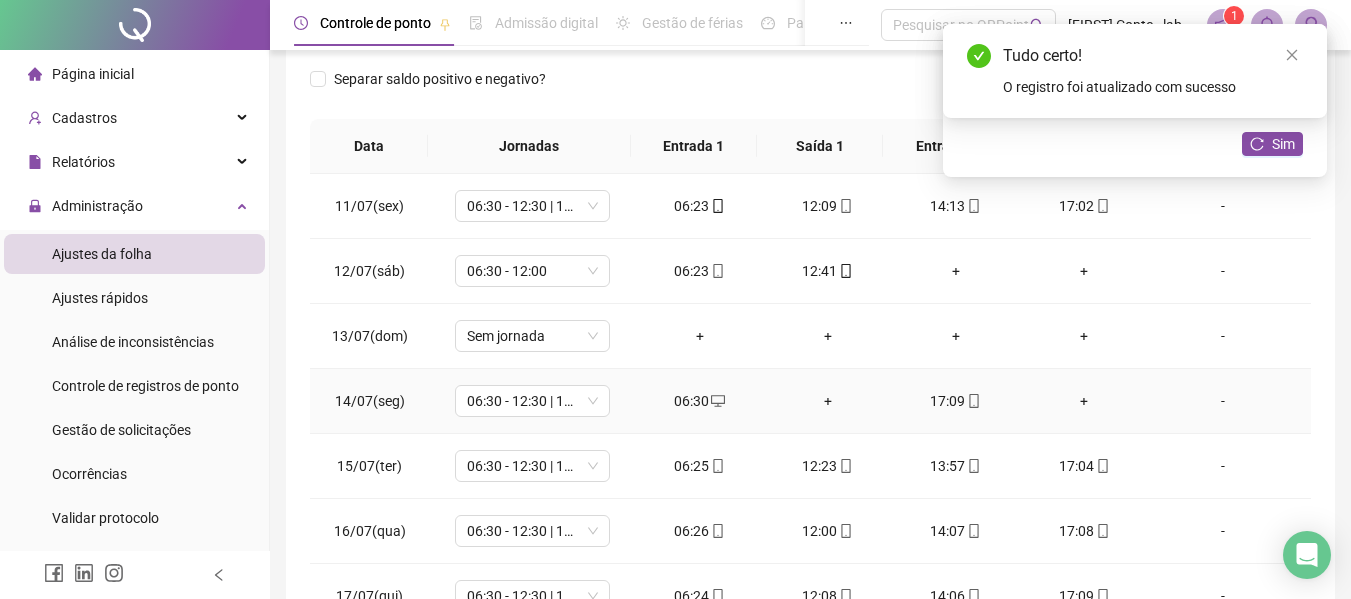 click on "+" at bounding box center (828, 401) 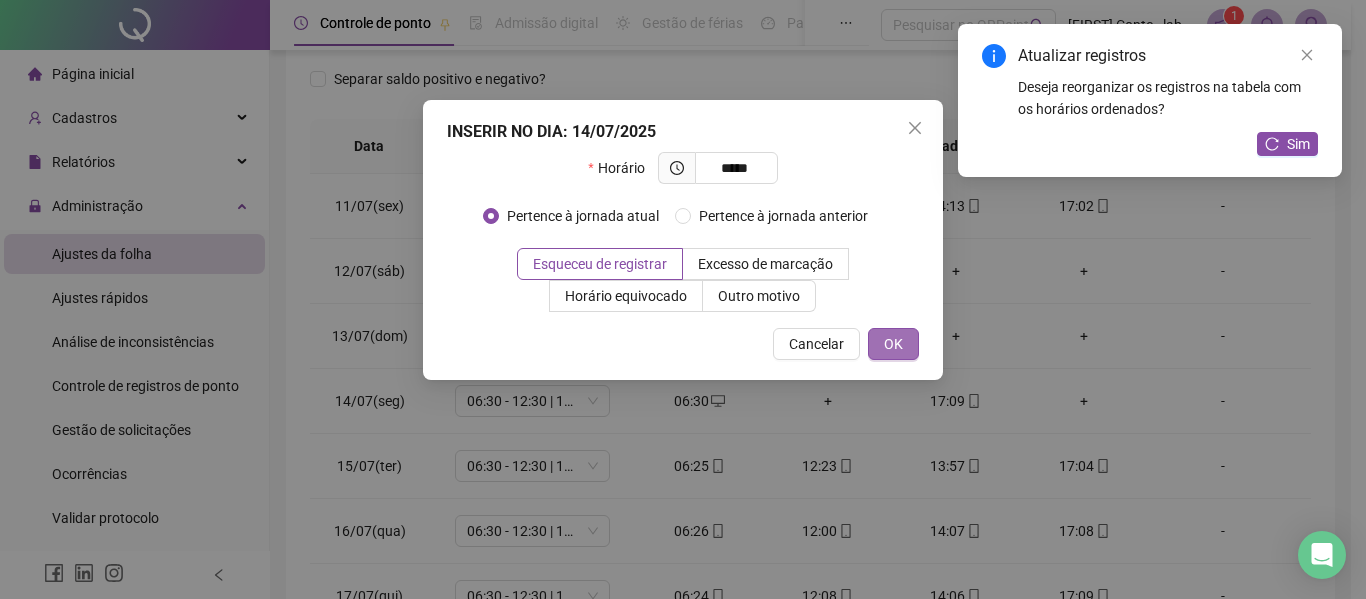 type on "*****" 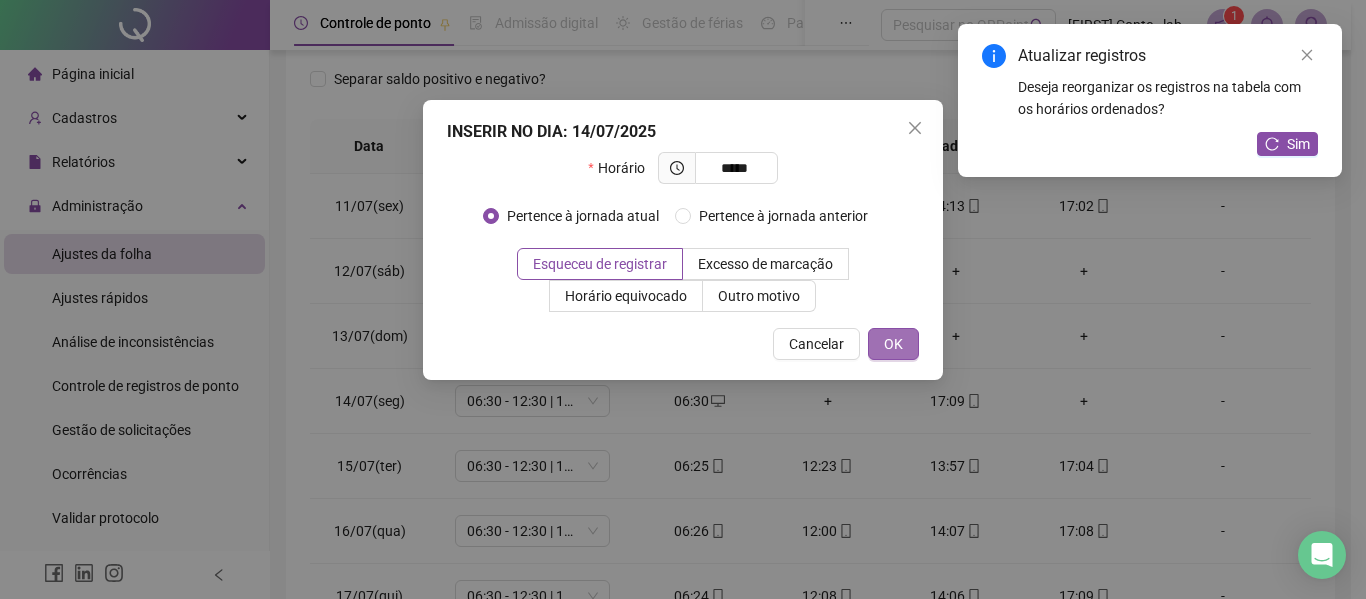 click on "OK" at bounding box center [893, 344] 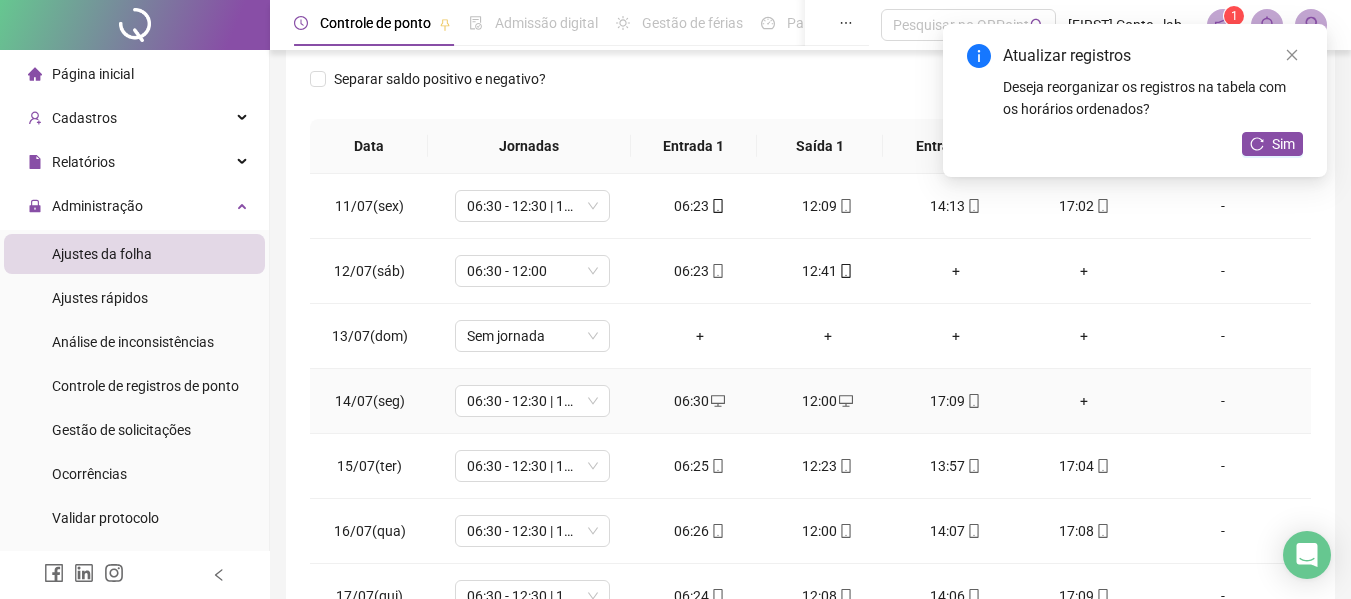 click on "17:09" at bounding box center [956, 401] 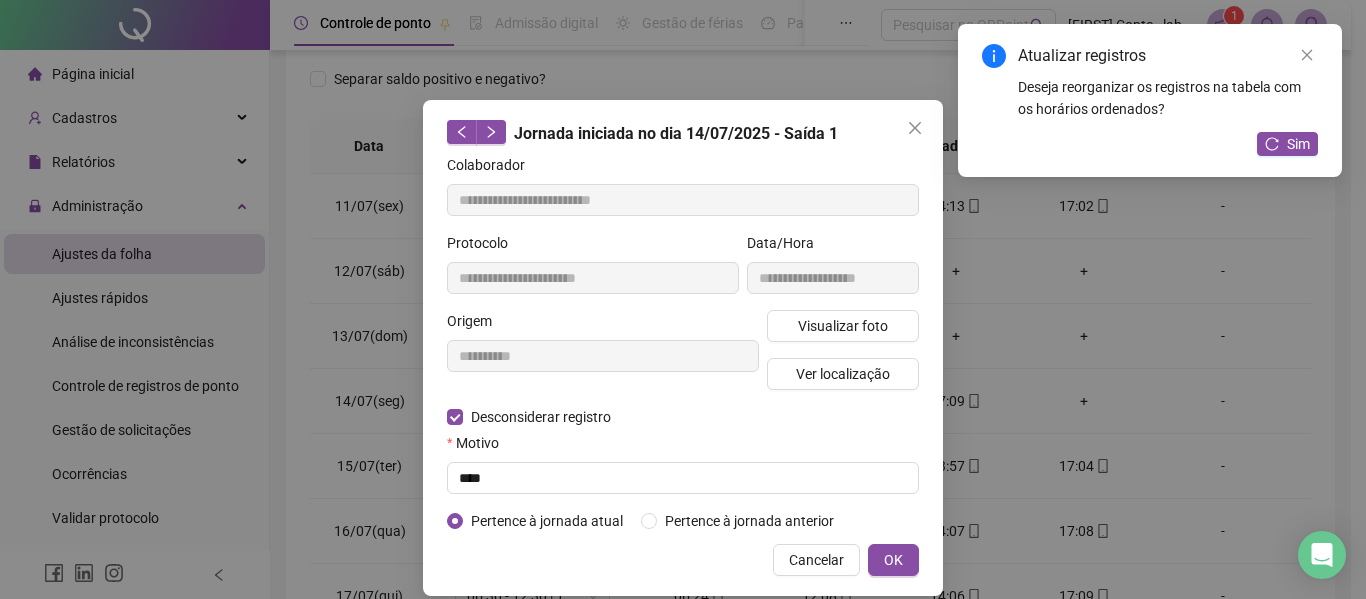 type on "**********" 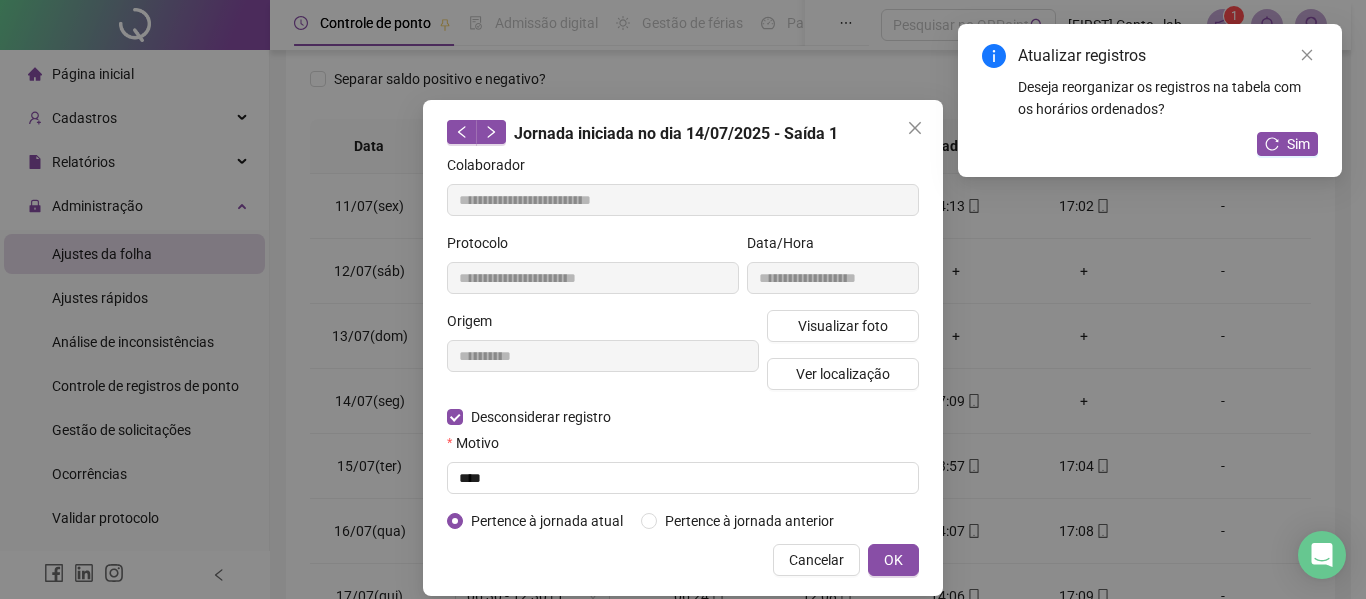 type on "**********" 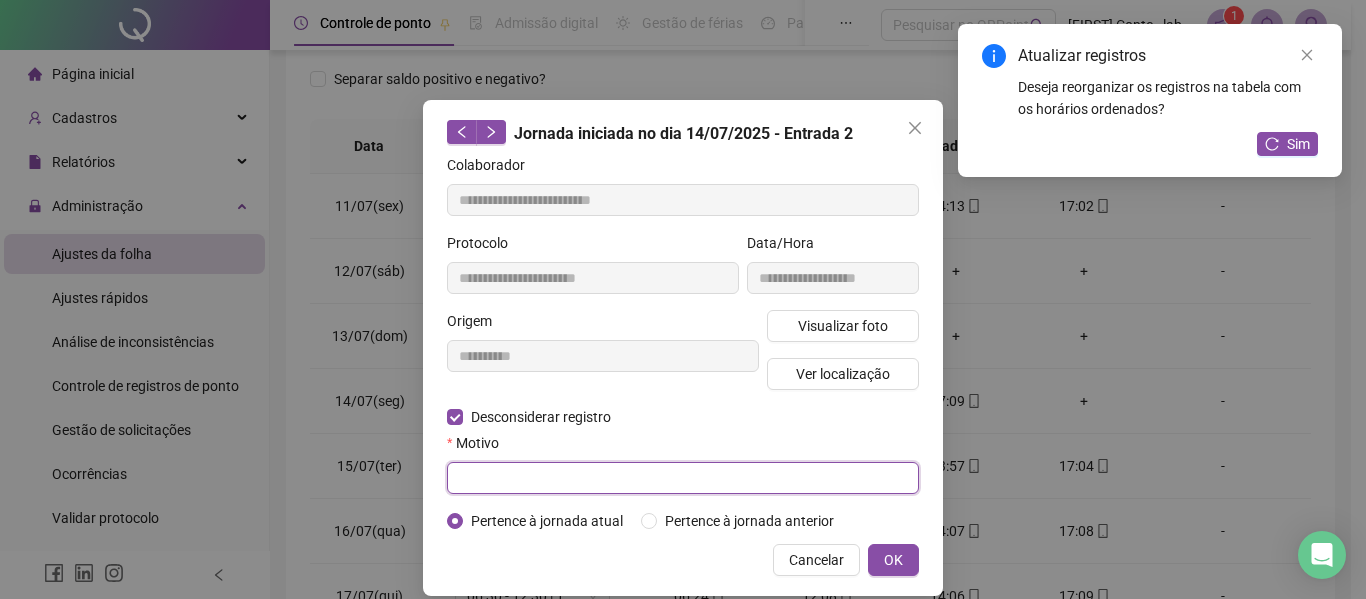 click at bounding box center (683, 478) 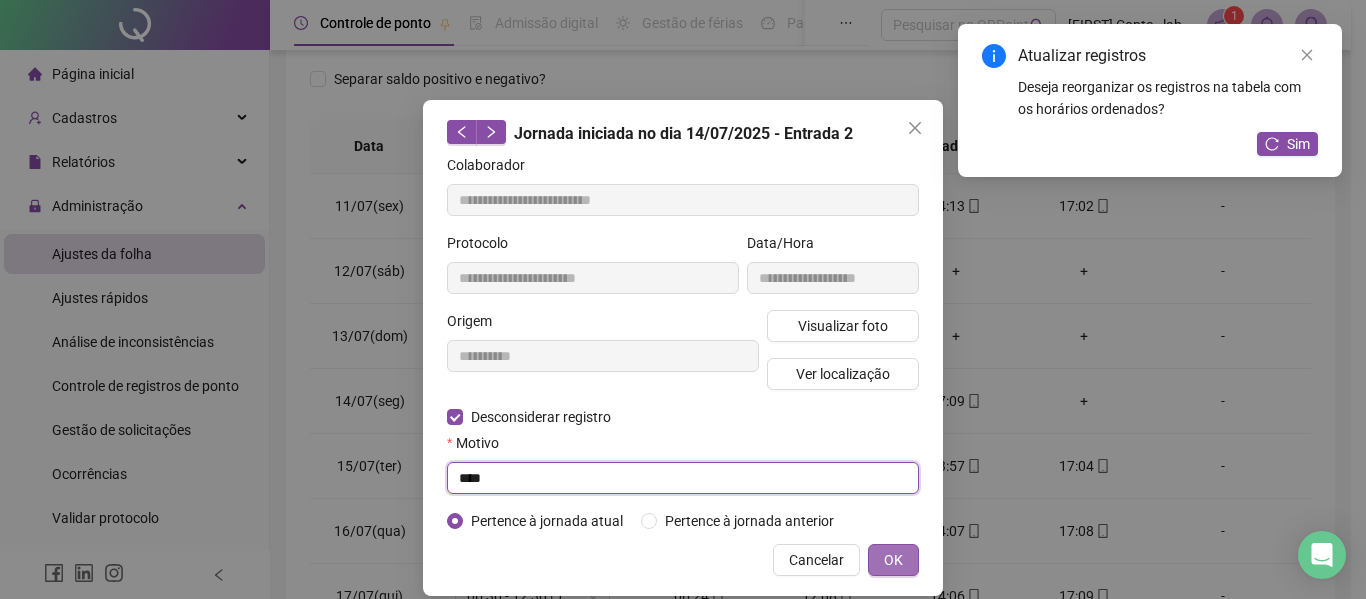 type on "****" 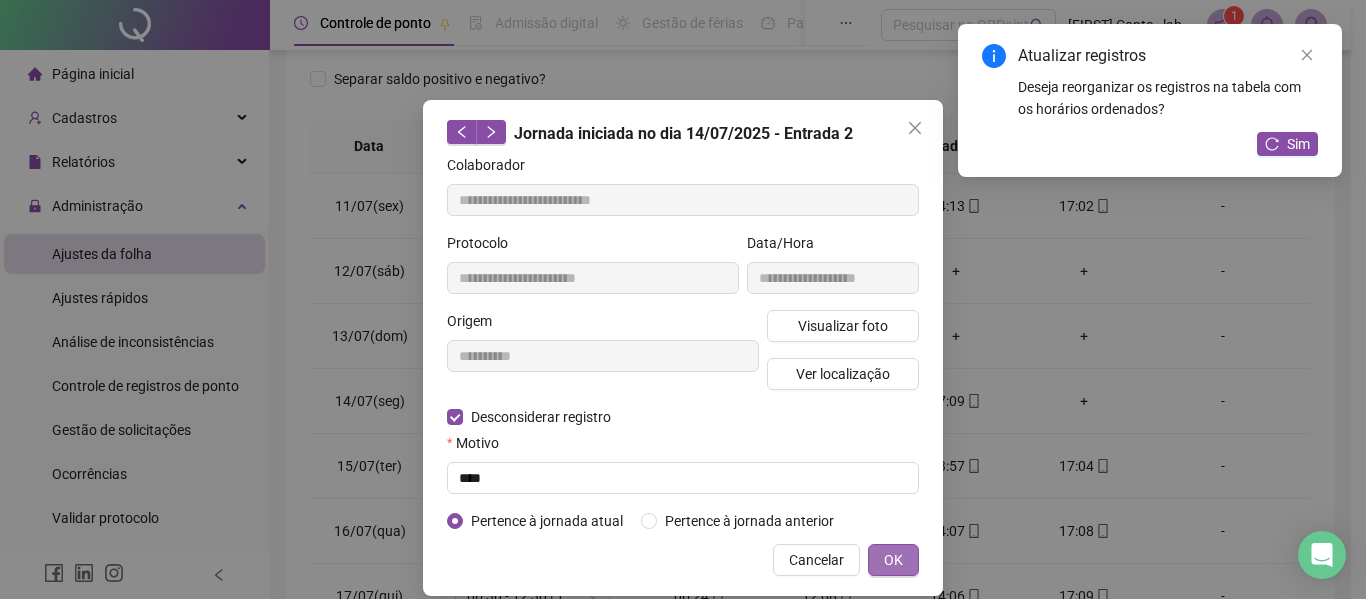 click on "OK" at bounding box center [893, 560] 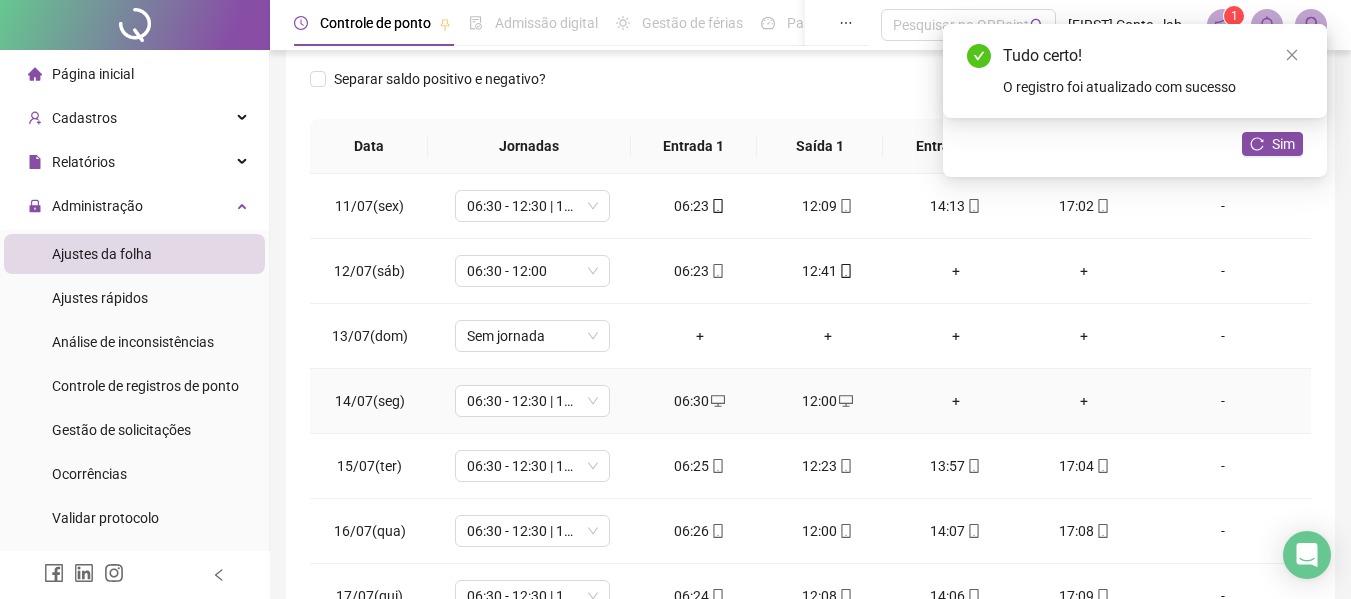 click on "+" at bounding box center (956, 401) 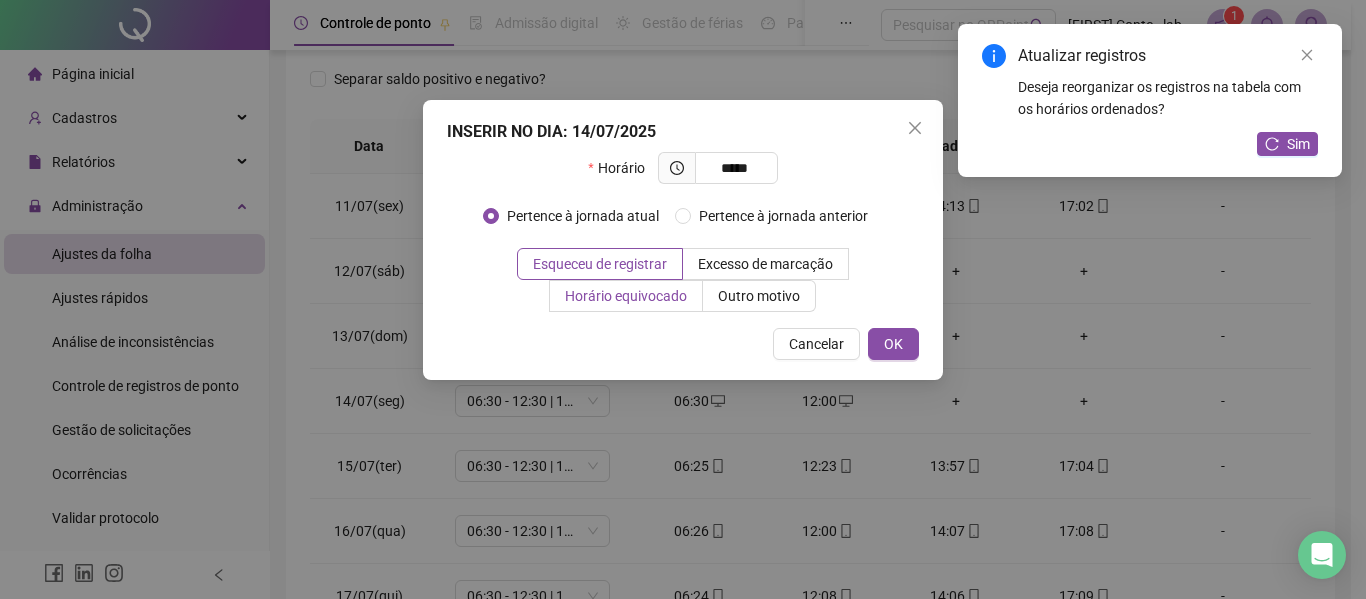type on "*****" 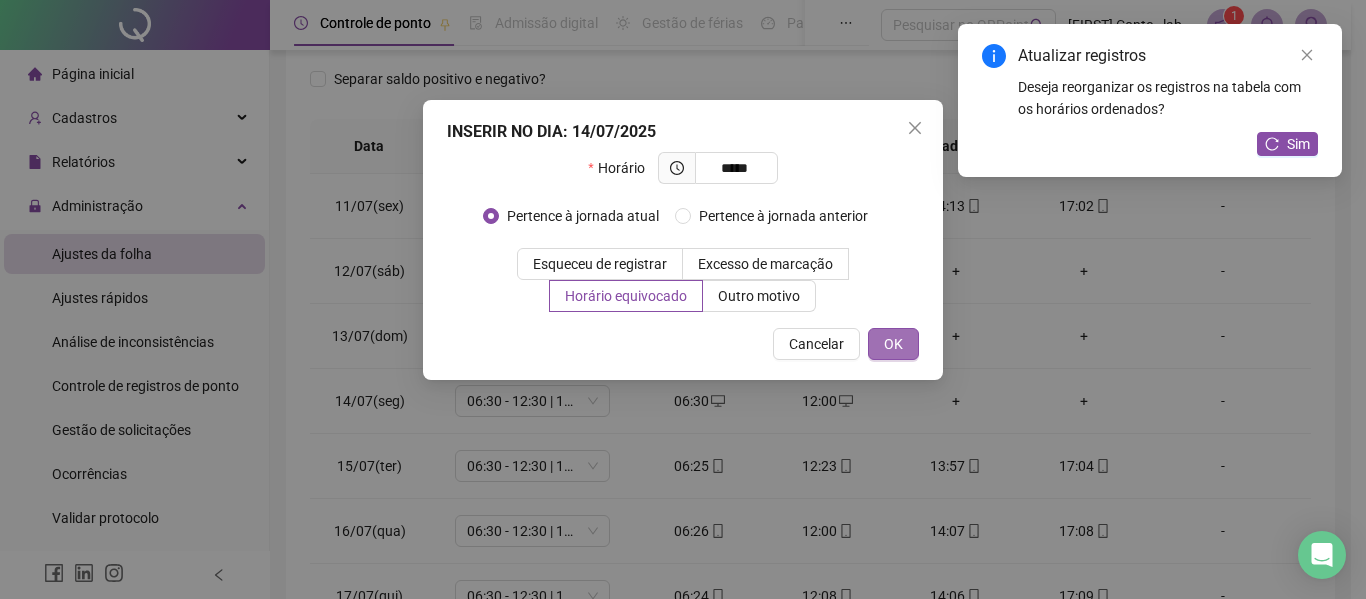click on "OK" at bounding box center [893, 344] 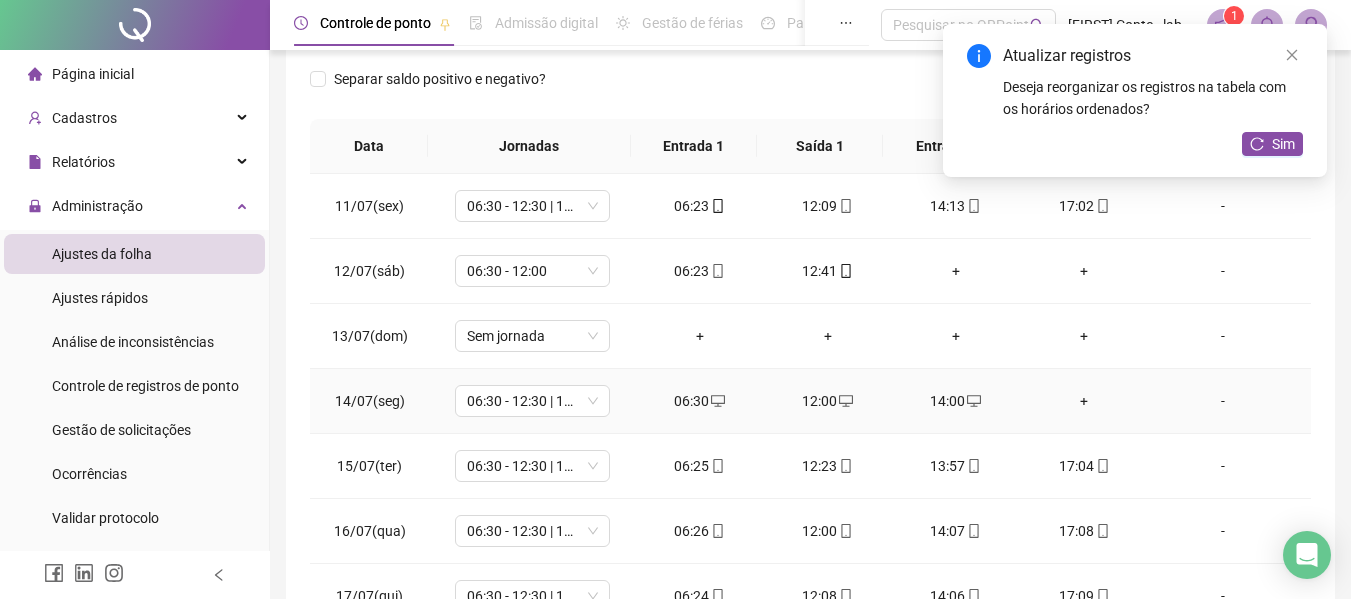 click on "+" at bounding box center (1084, 401) 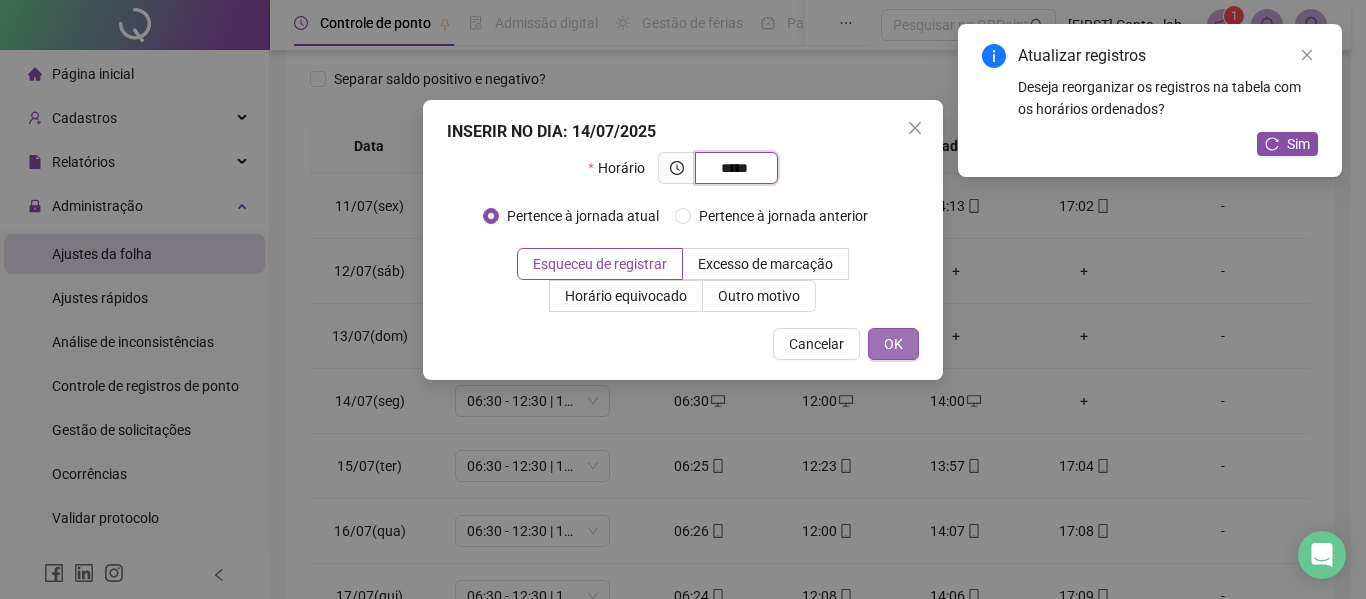 type on "*****" 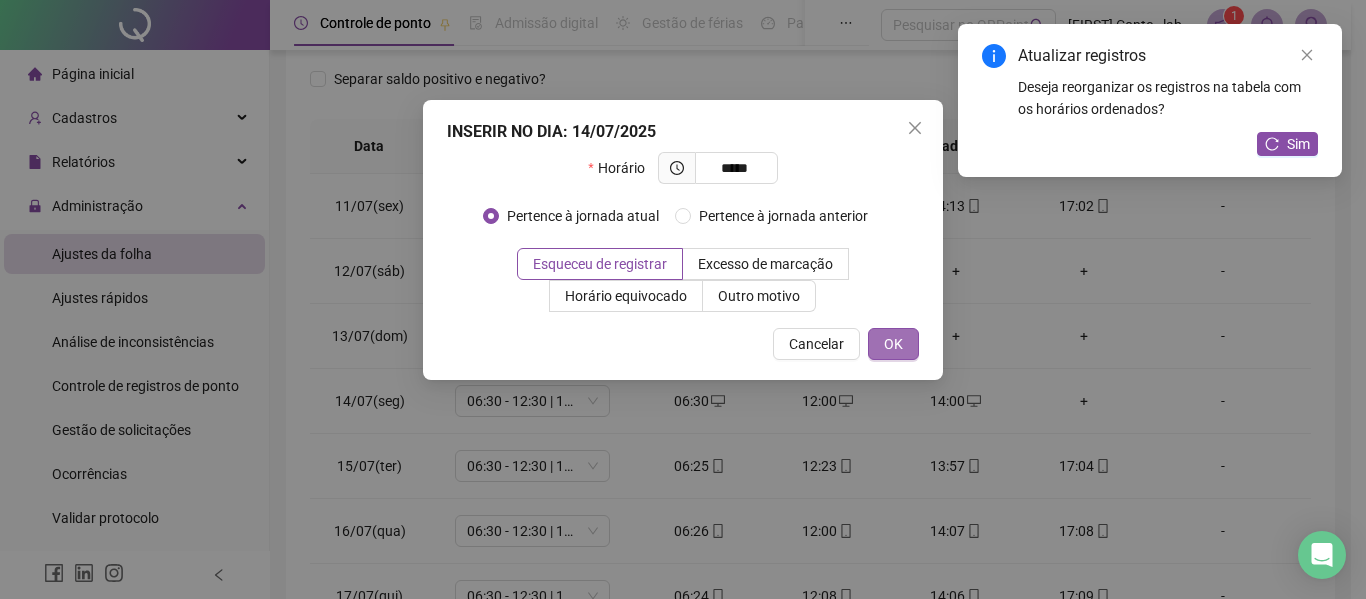 click on "OK" at bounding box center (893, 344) 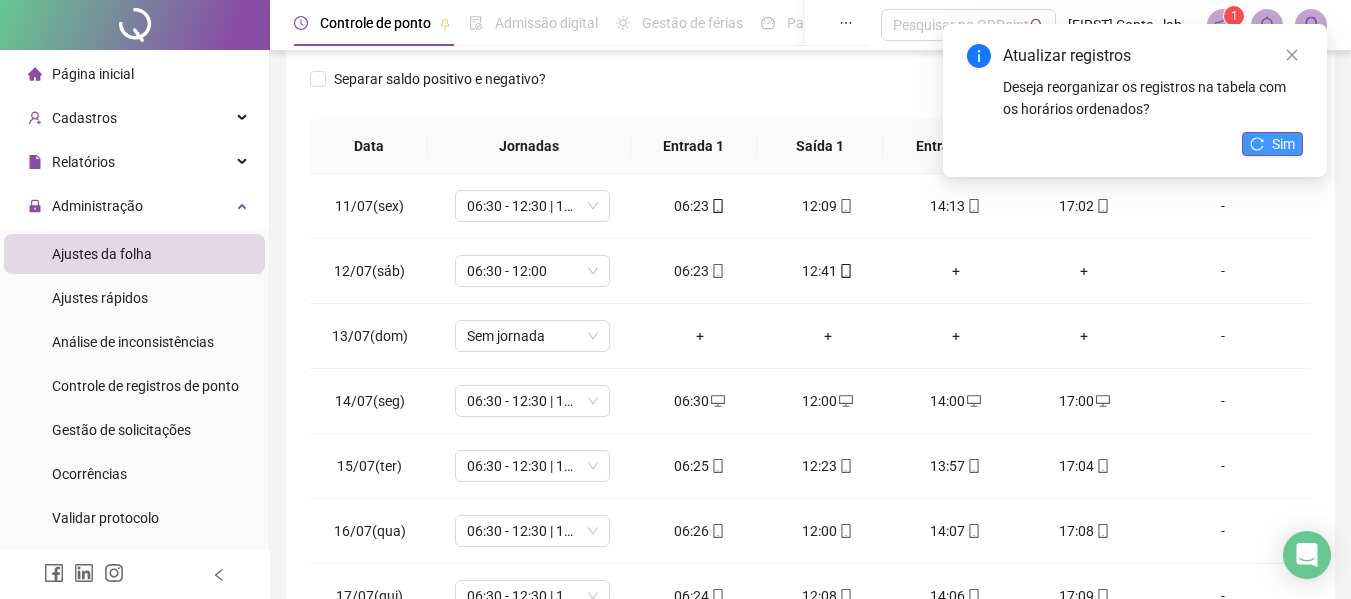 click on "Sim" at bounding box center [1283, 144] 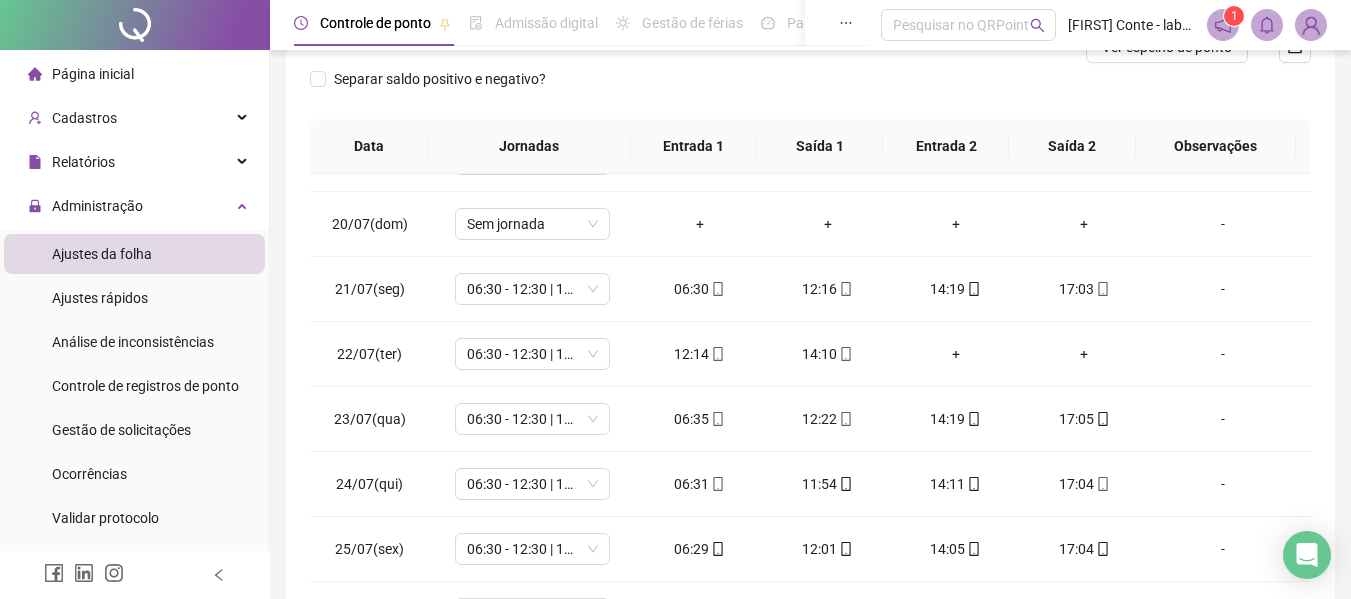 scroll, scrollTop: 1232, scrollLeft: 0, axis: vertical 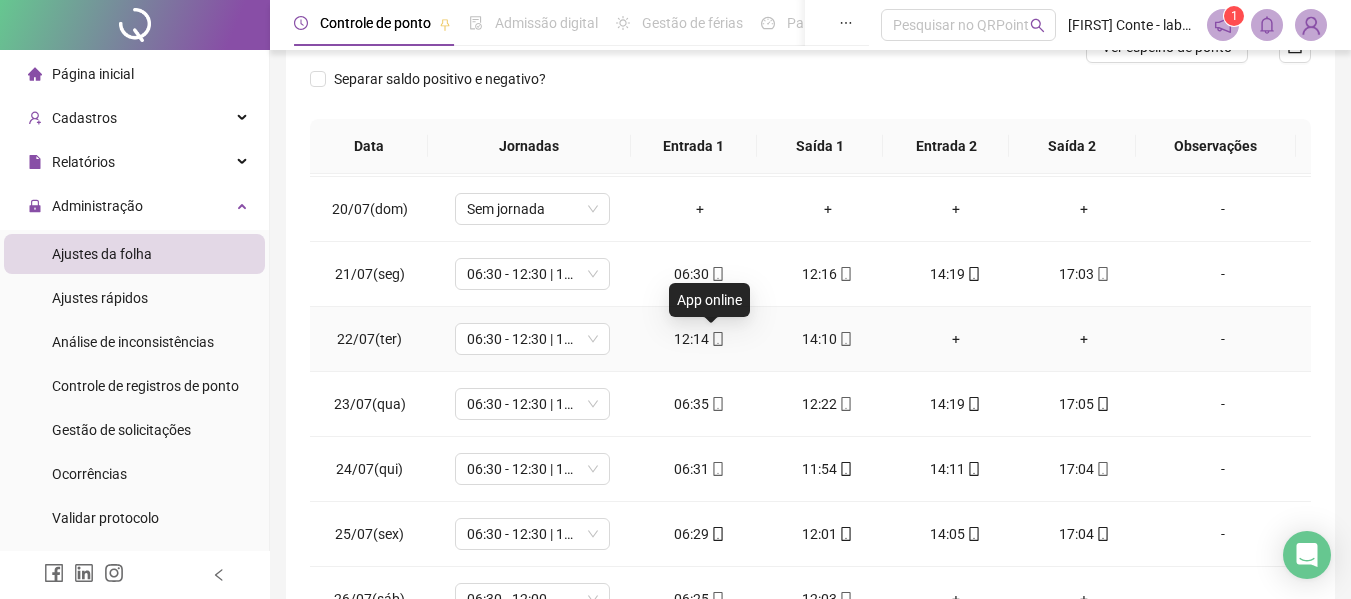 click 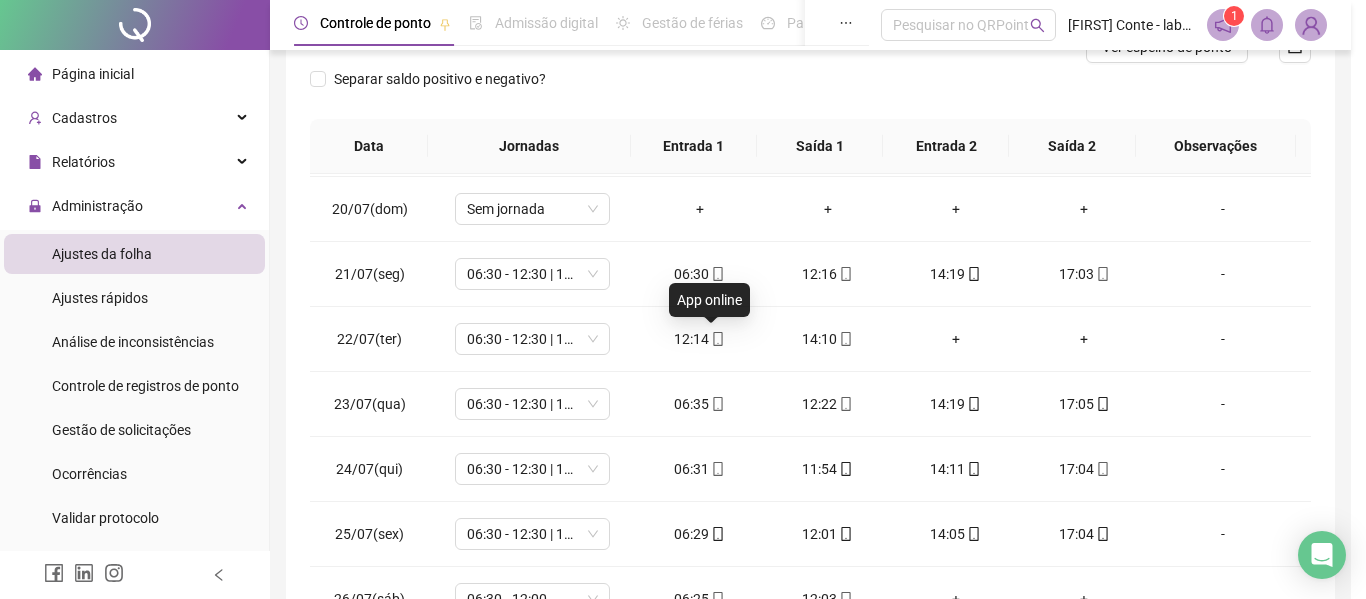 type on "**********" 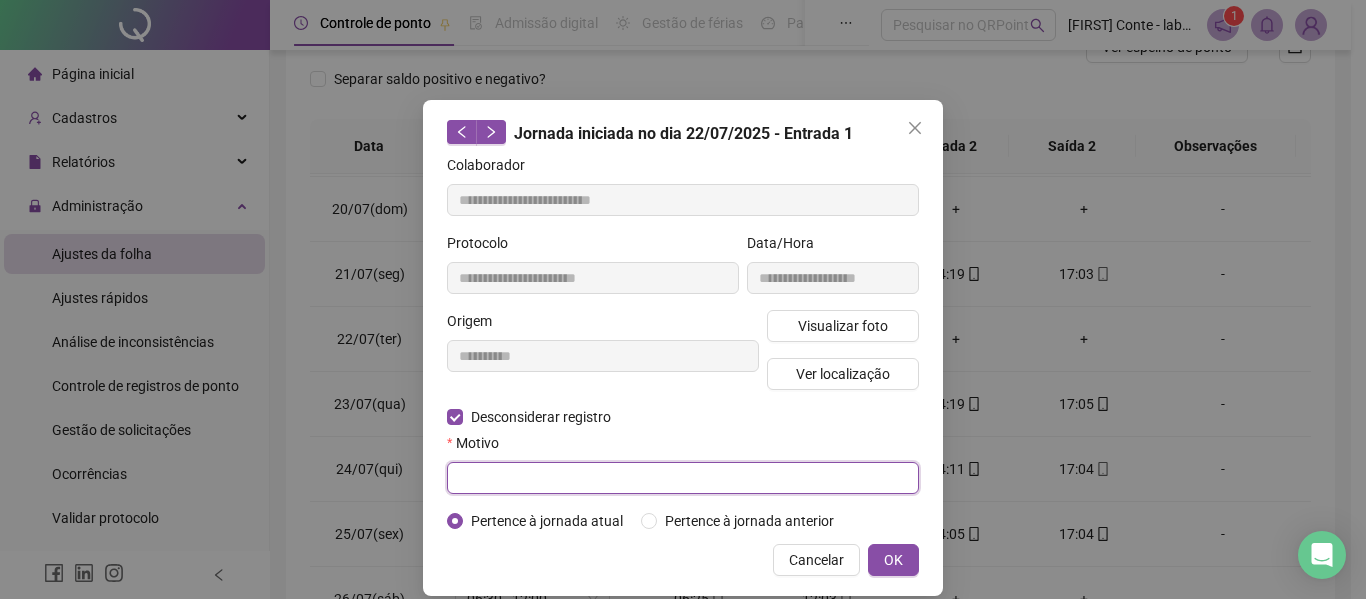 click at bounding box center (683, 478) 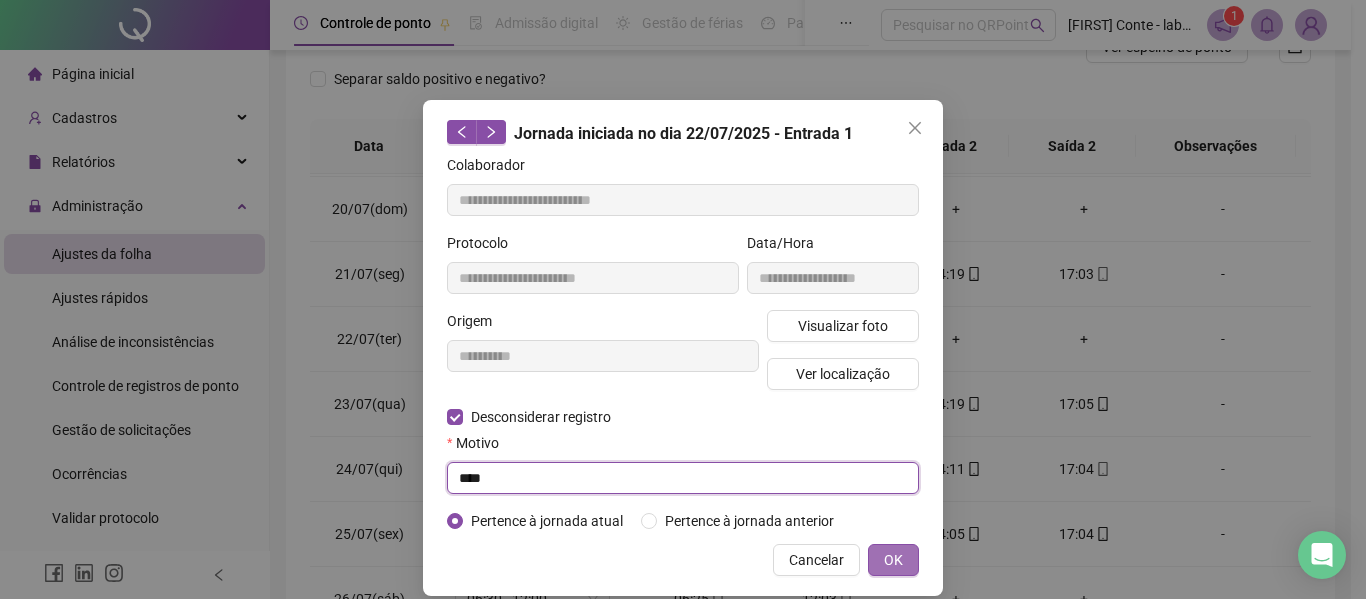type on "****" 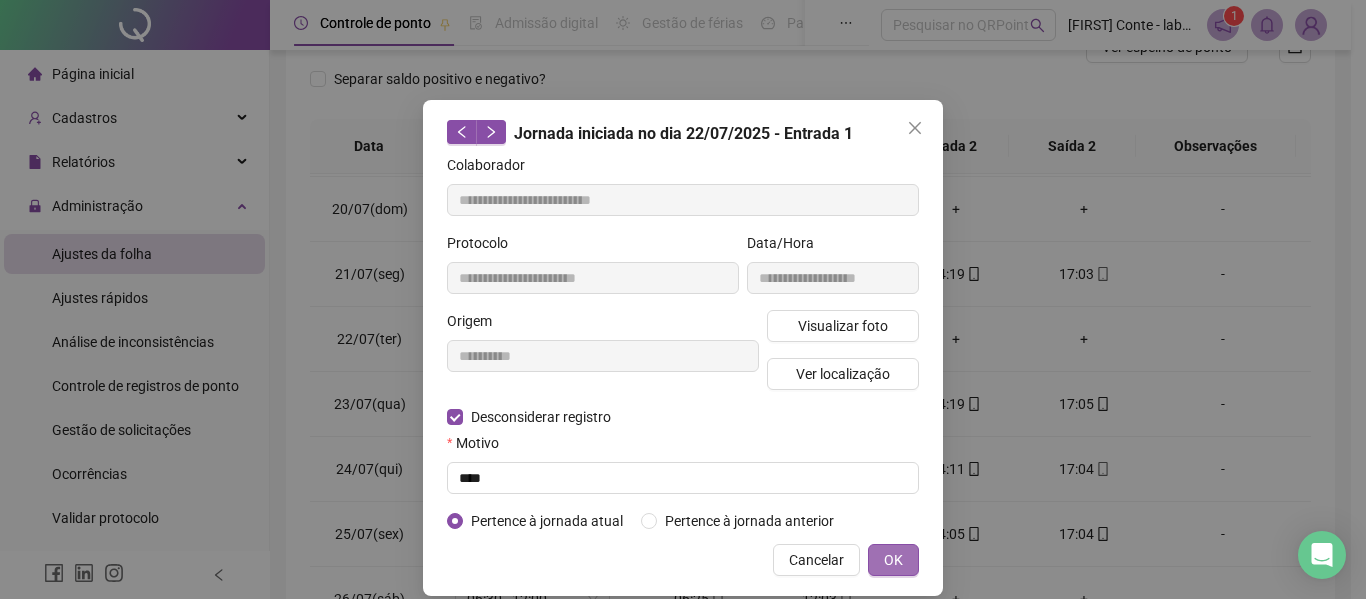 click on "OK" at bounding box center (893, 560) 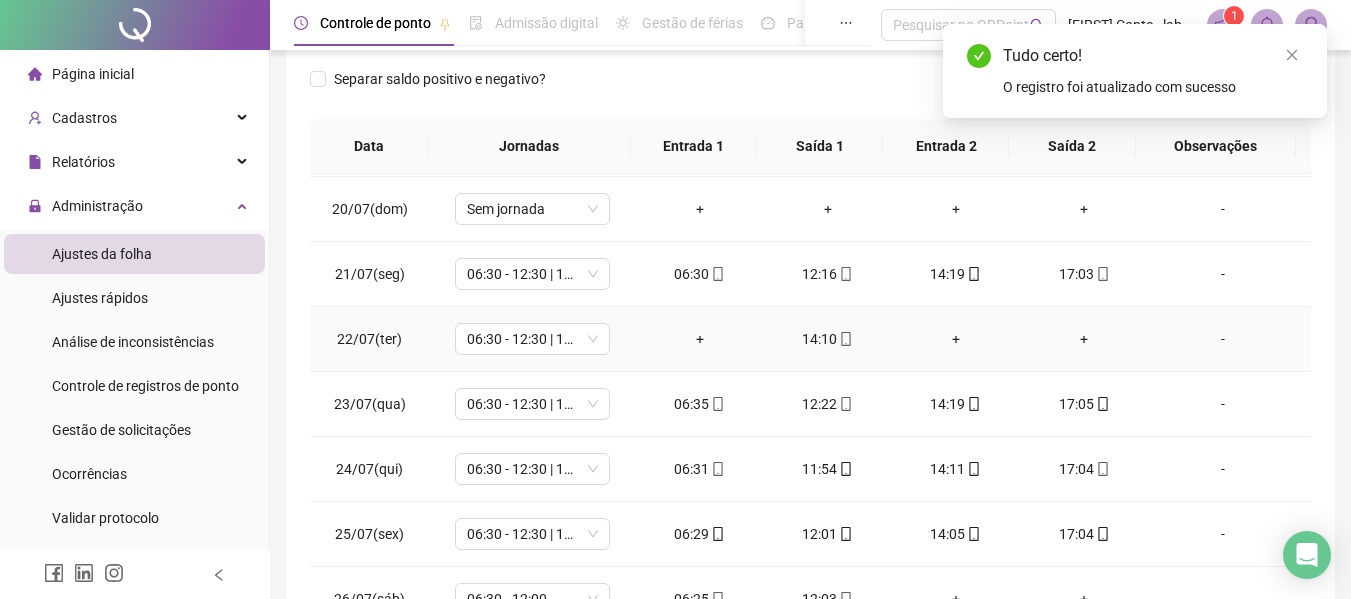 click on "14:10" at bounding box center [828, 339] 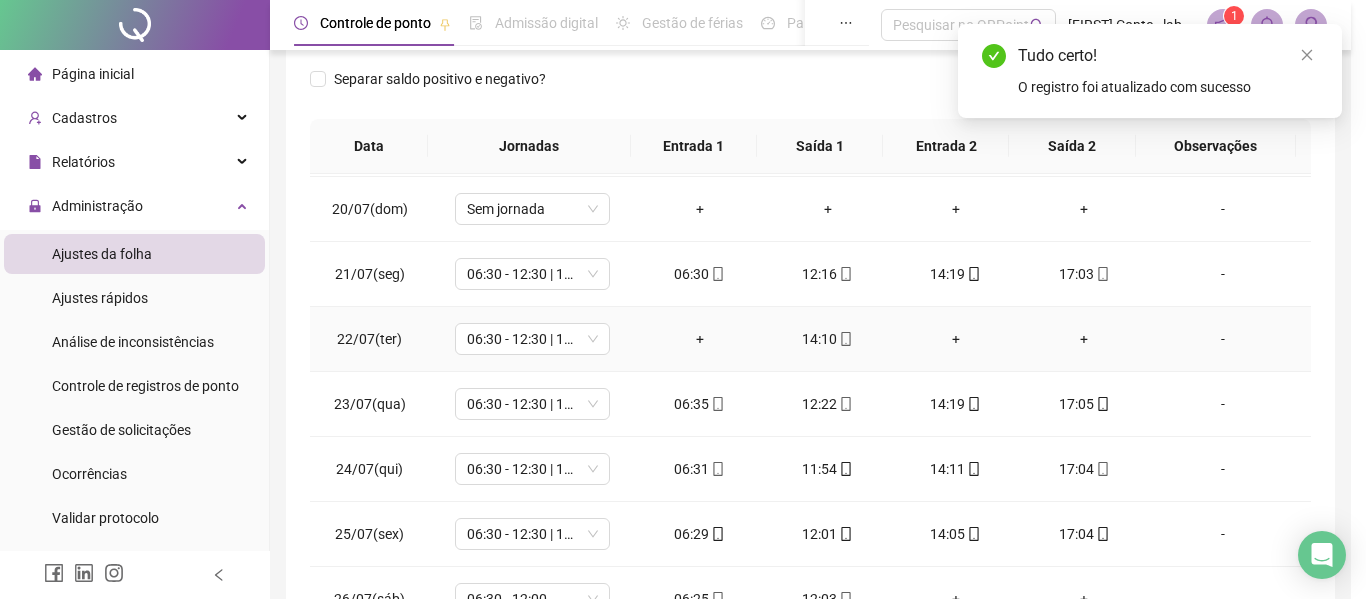 type on "**********" 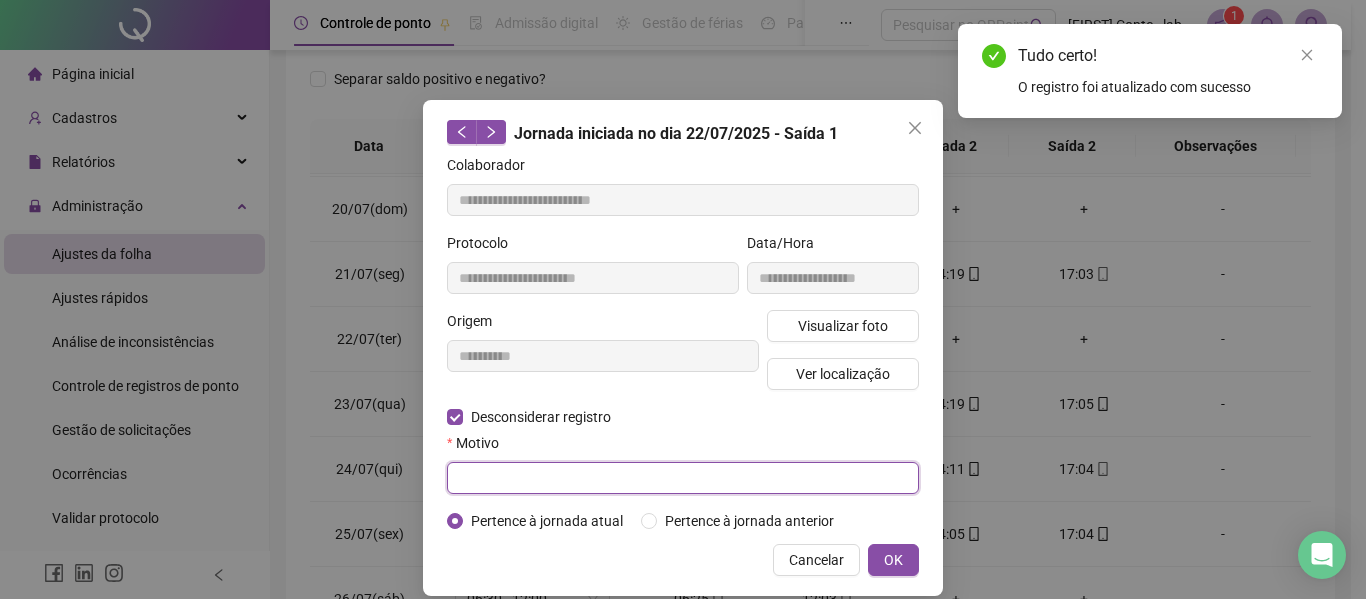click at bounding box center (683, 478) 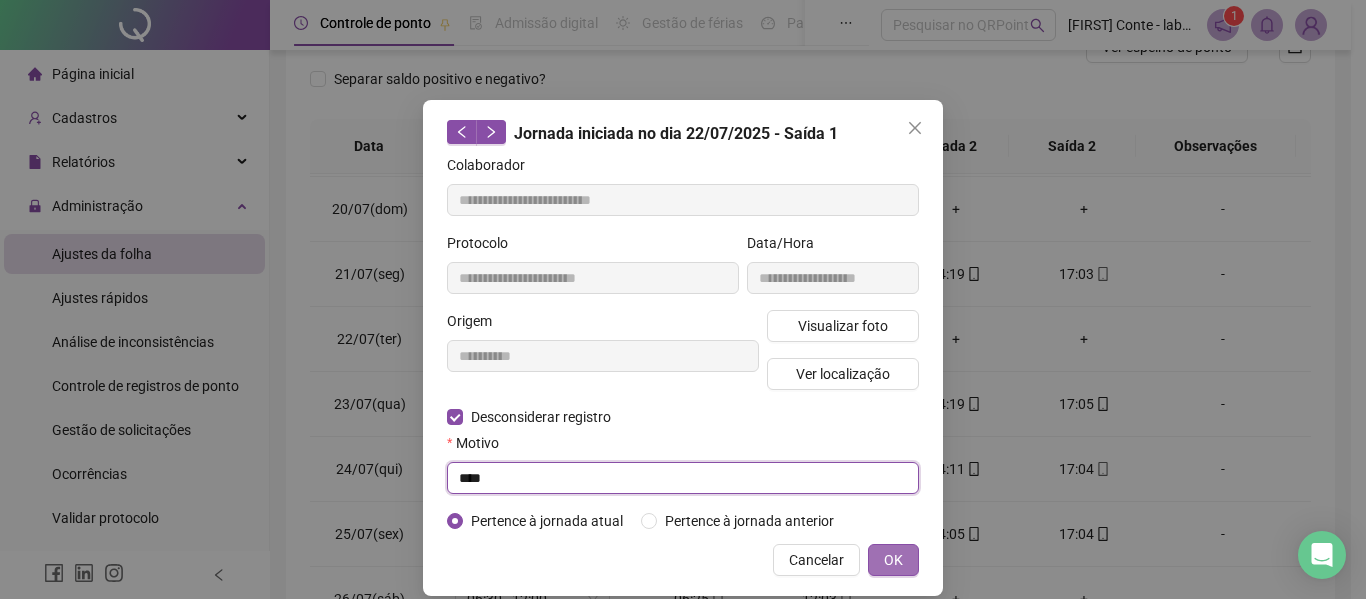 type on "****" 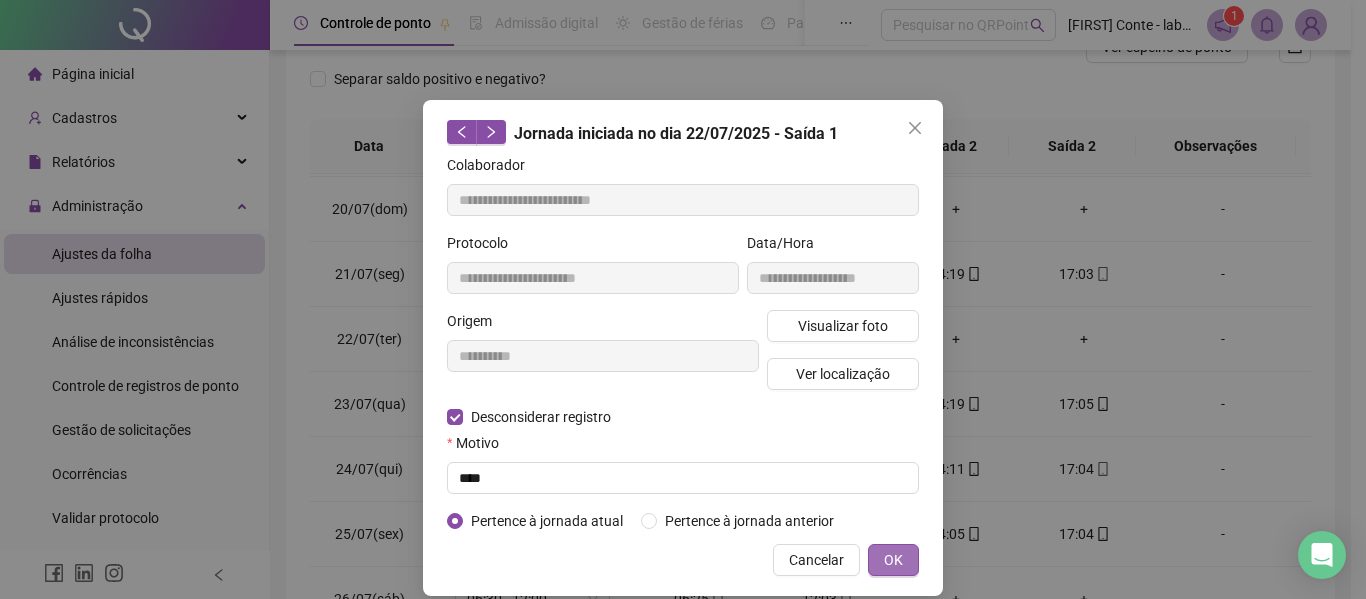 click on "OK" at bounding box center [893, 560] 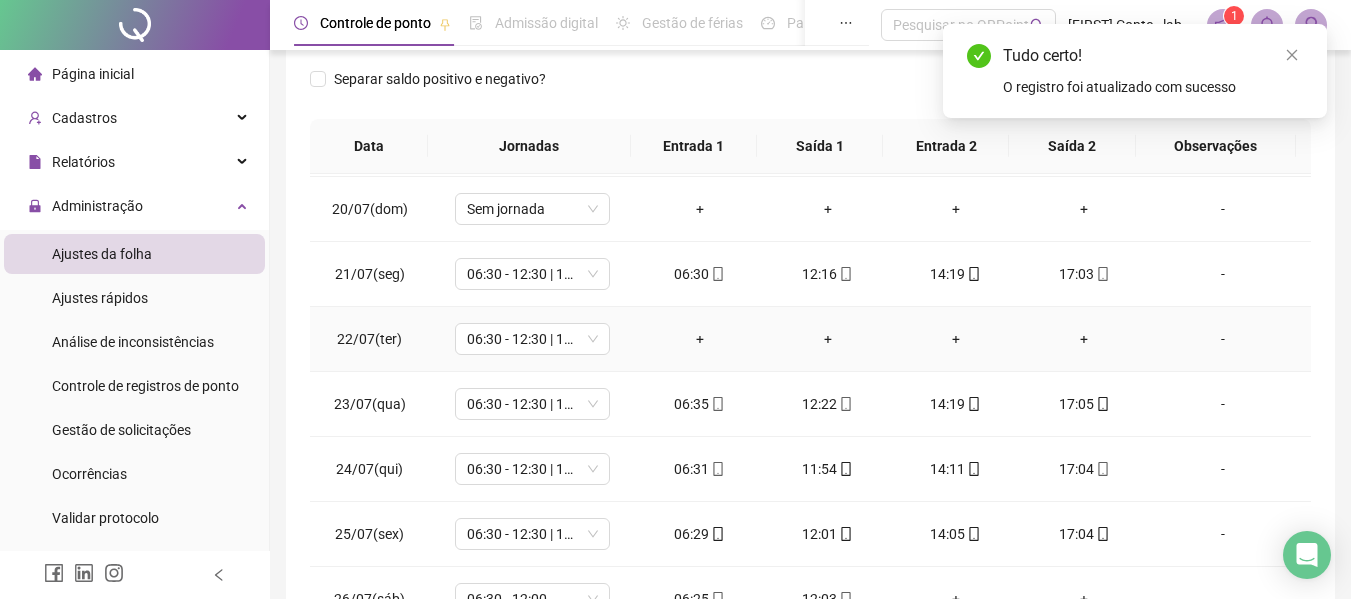 click on "+" at bounding box center [700, 339] 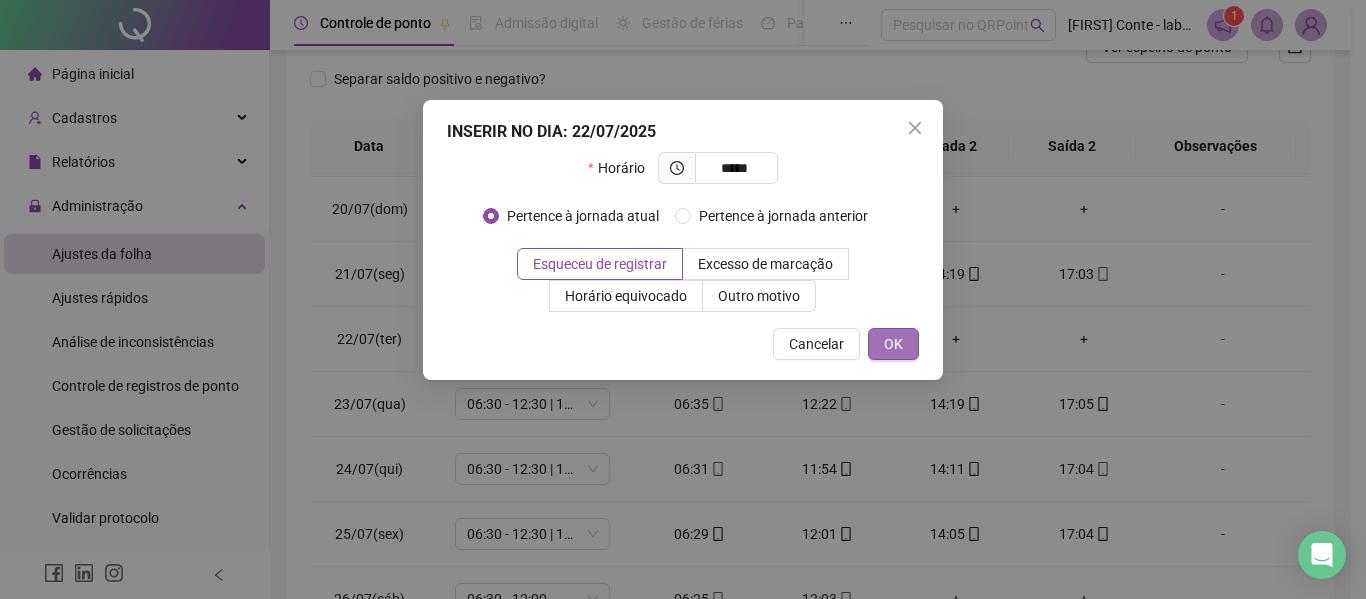 type on "*****" 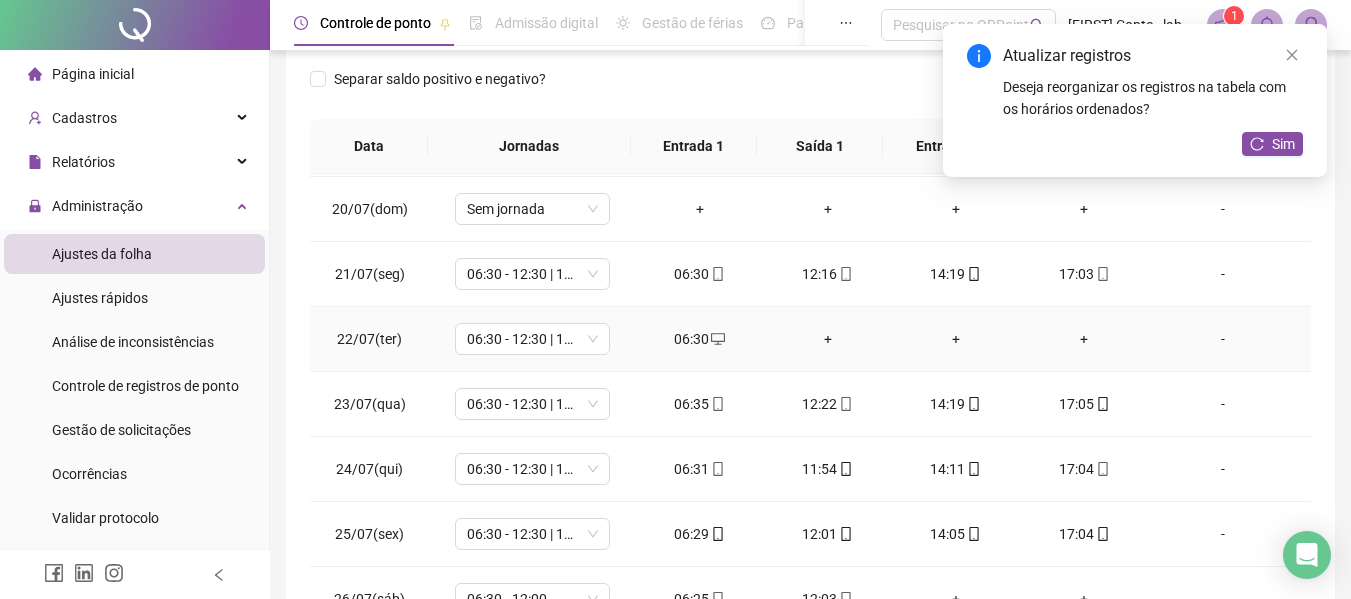 click on "+" at bounding box center [828, 339] 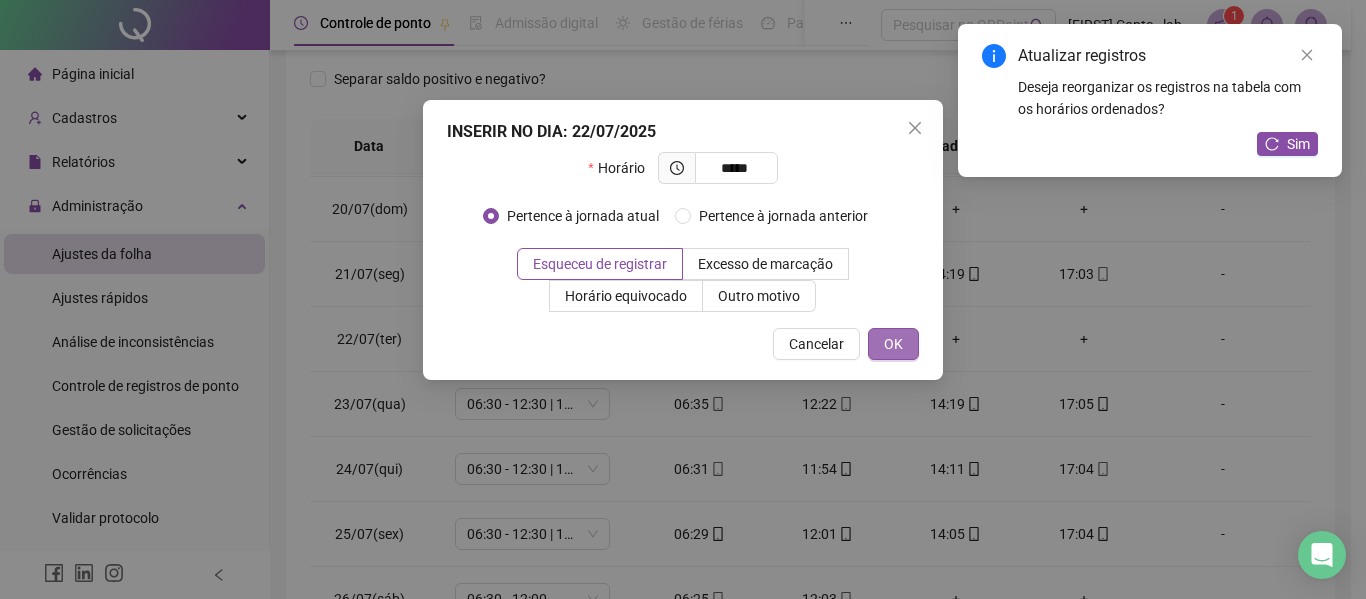 type on "*****" 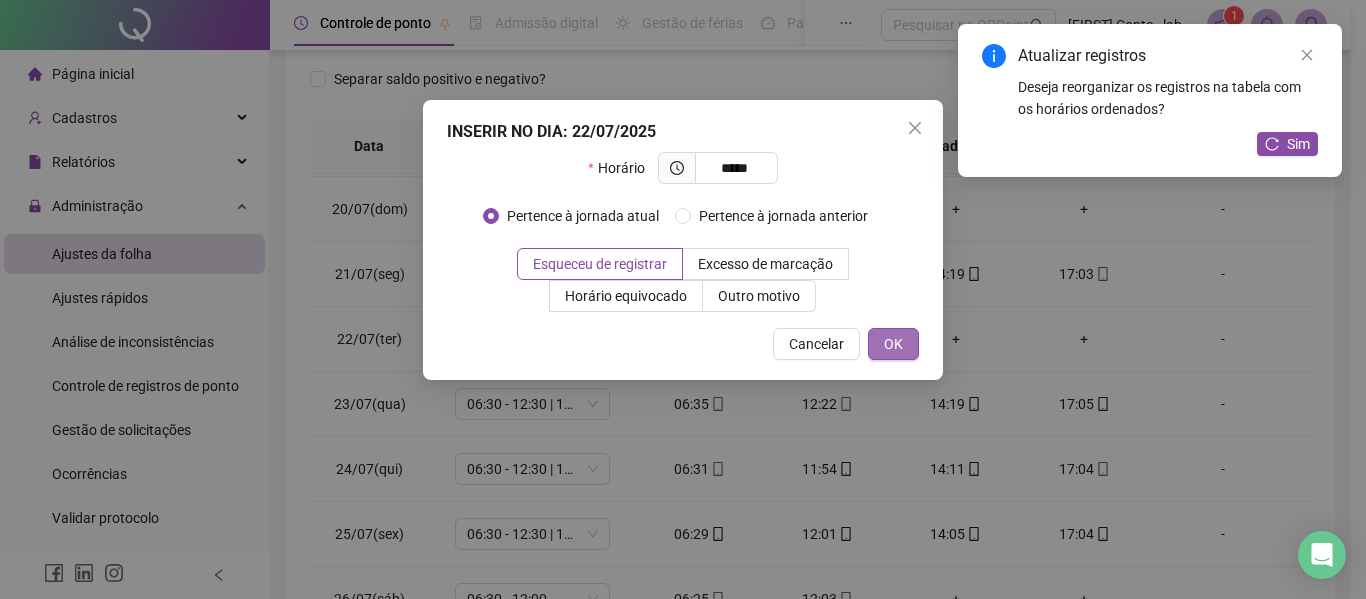 click on "OK" at bounding box center (893, 344) 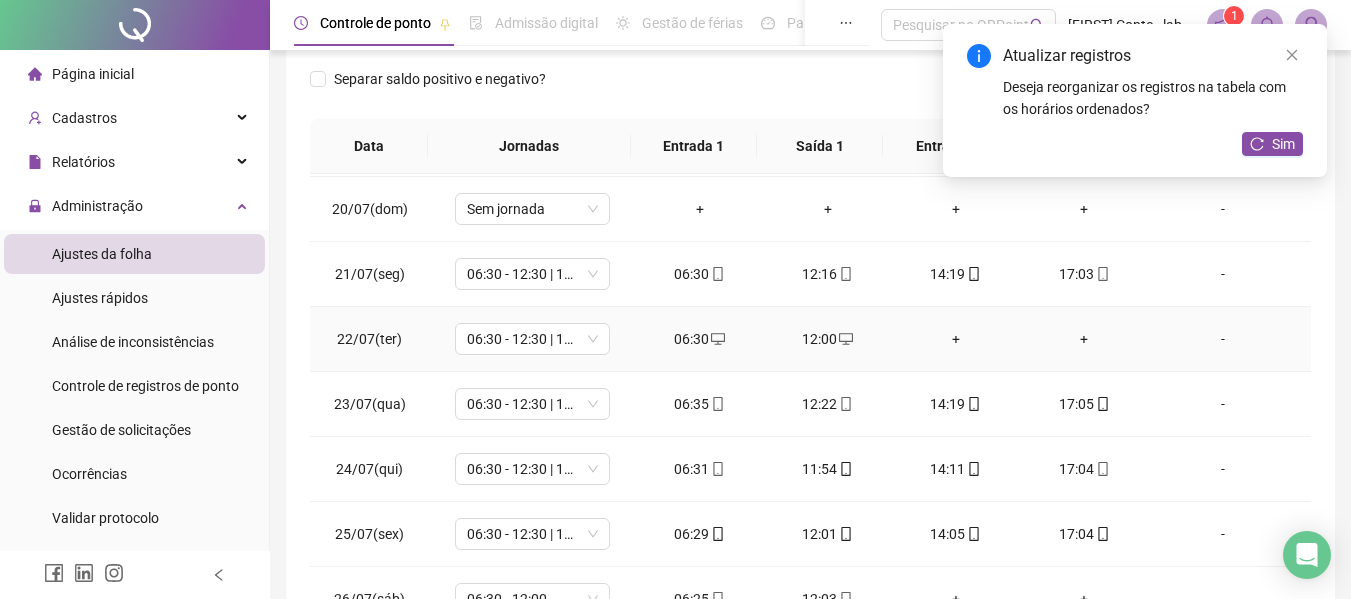 click on "+" at bounding box center (956, 339) 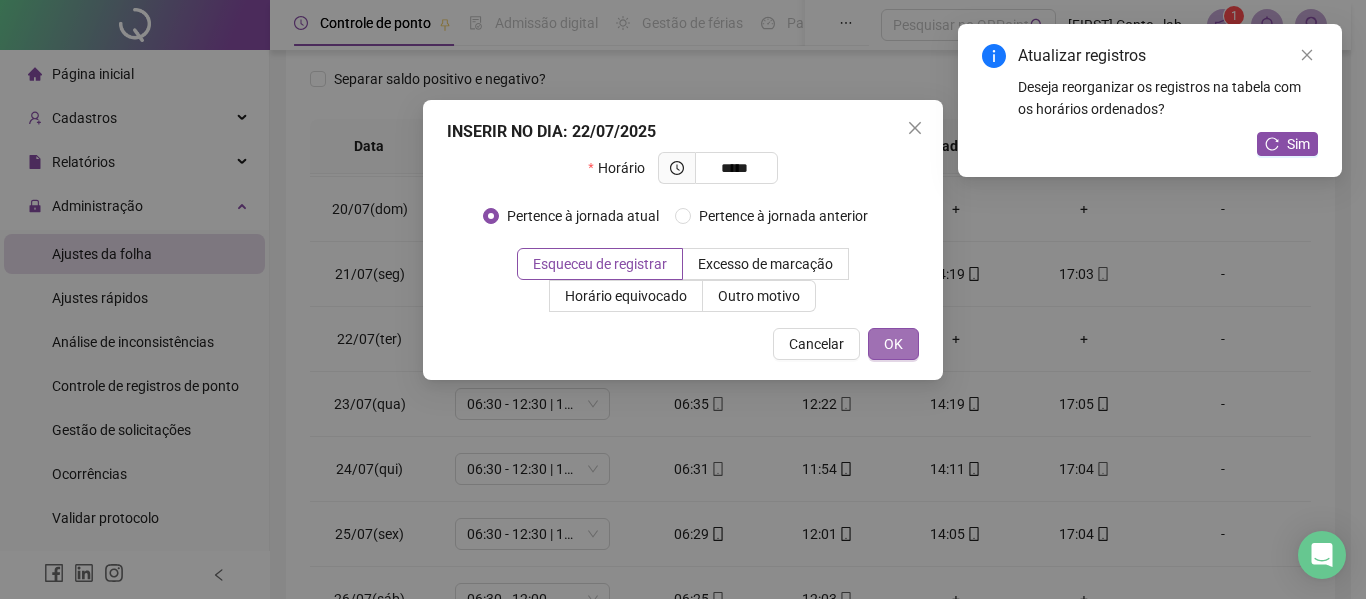 type on "*****" 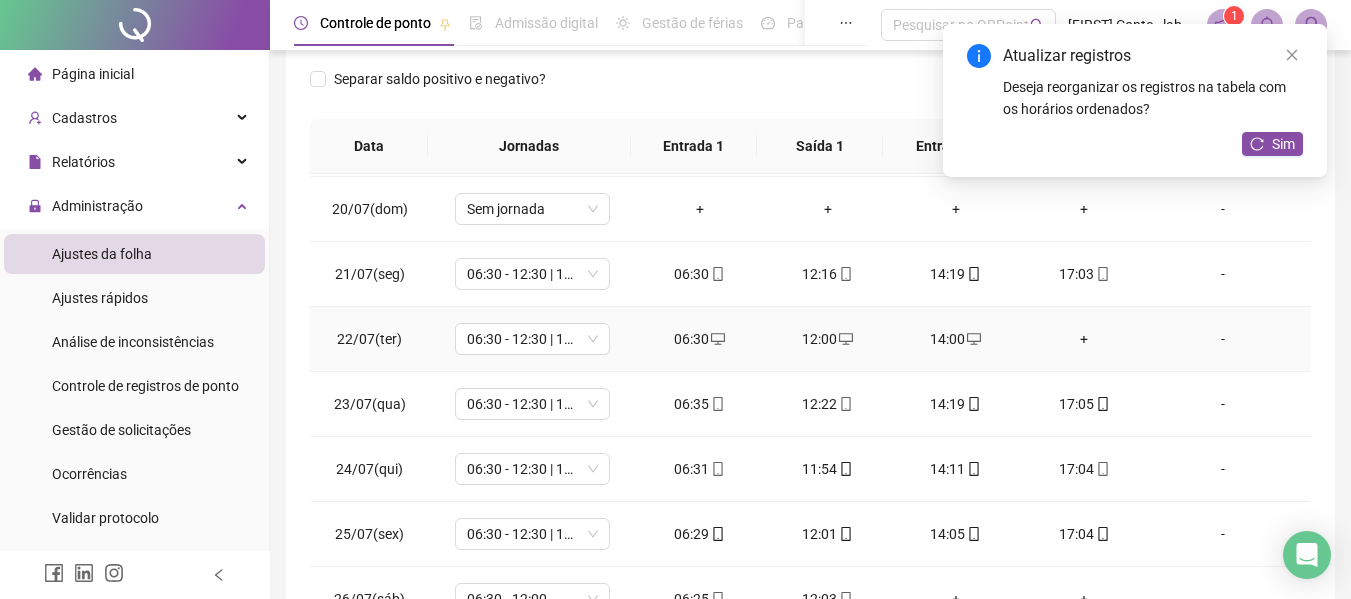 click on "+" at bounding box center (1084, 339) 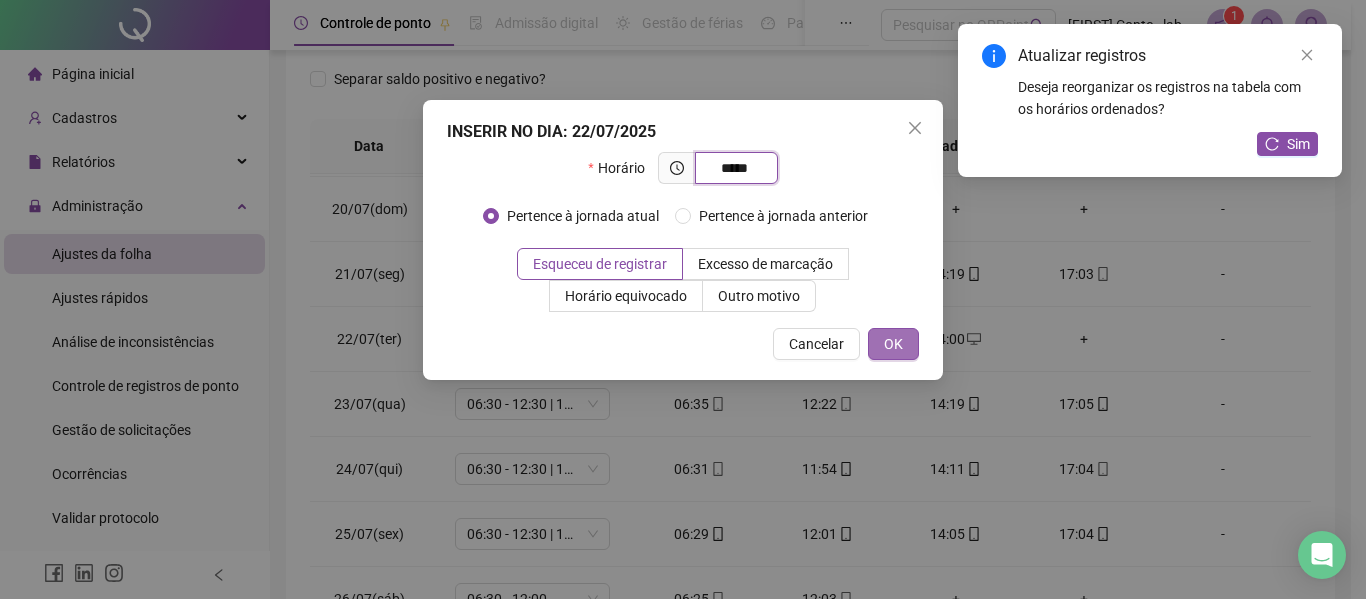 type on "*****" 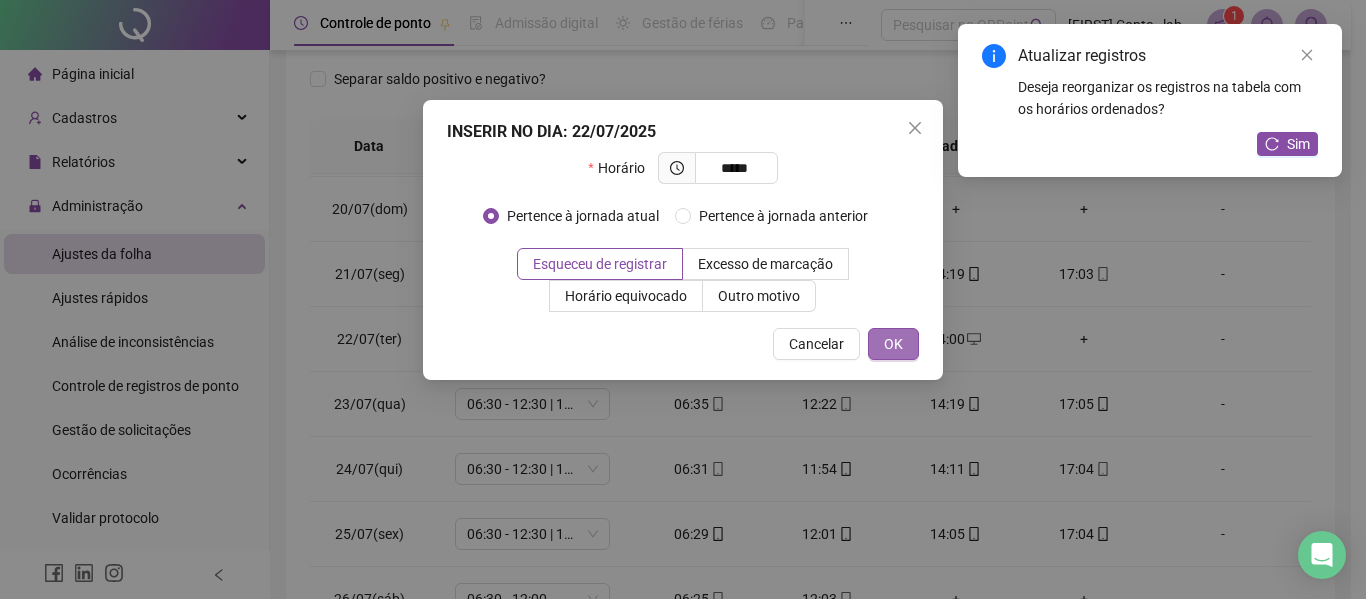 click on "OK" at bounding box center [893, 344] 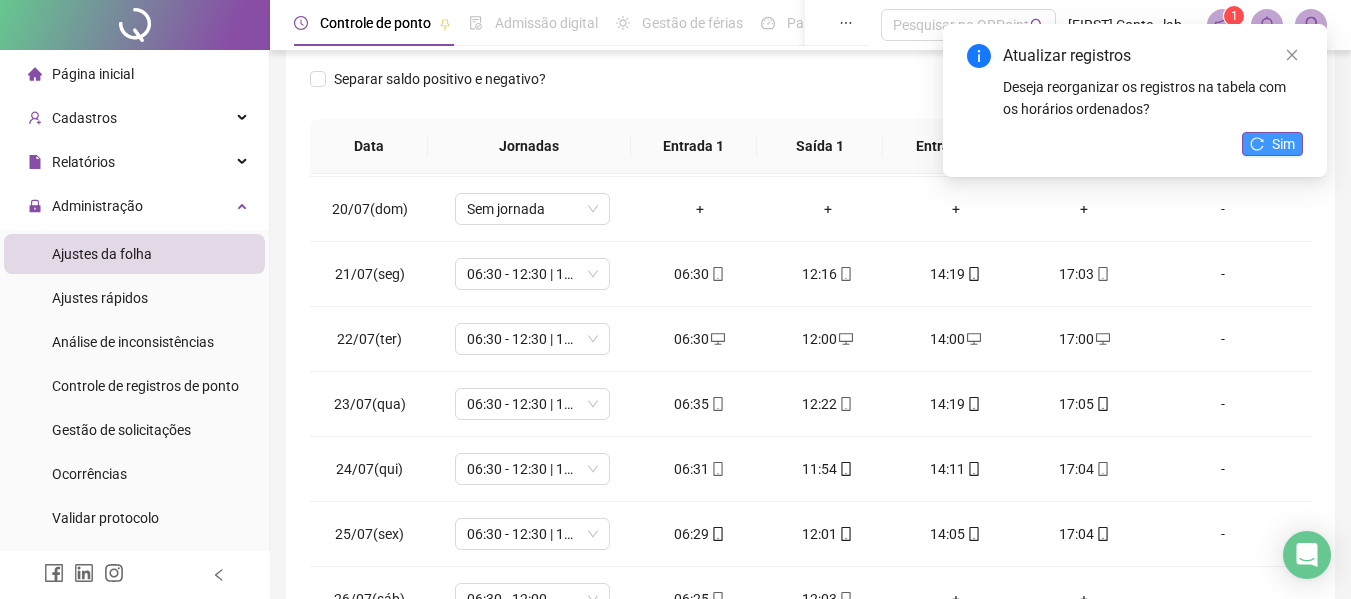 click on "Sim" at bounding box center (1283, 144) 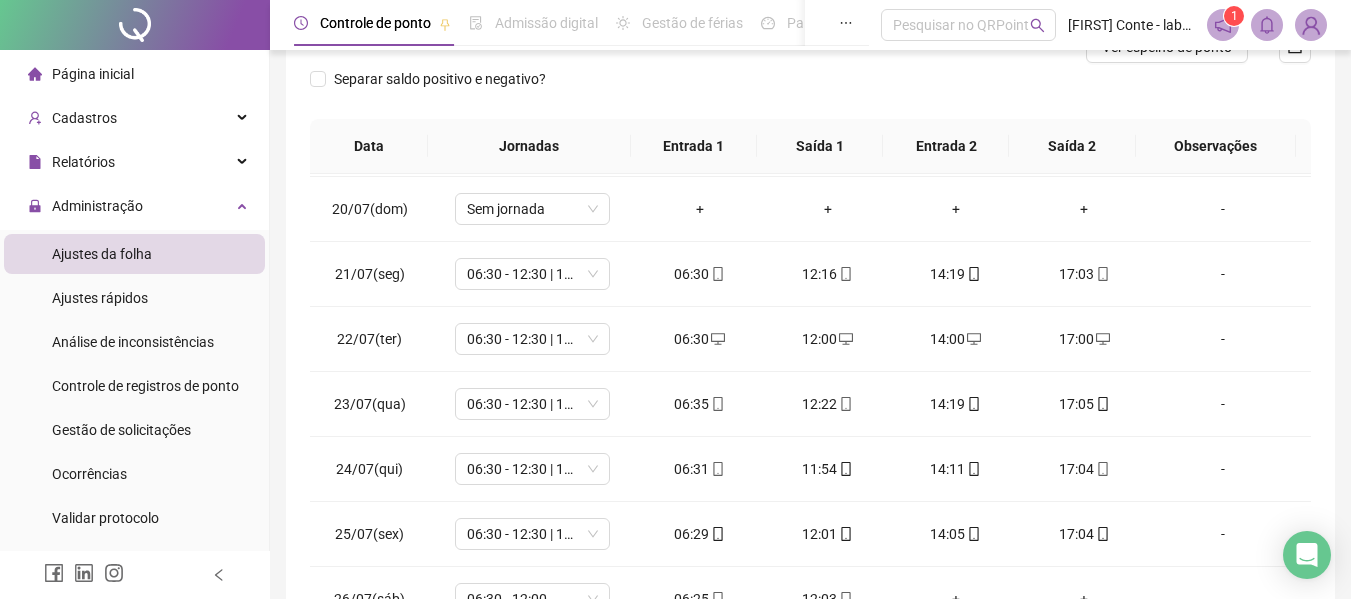 scroll, scrollTop: 399, scrollLeft: 0, axis: vertical 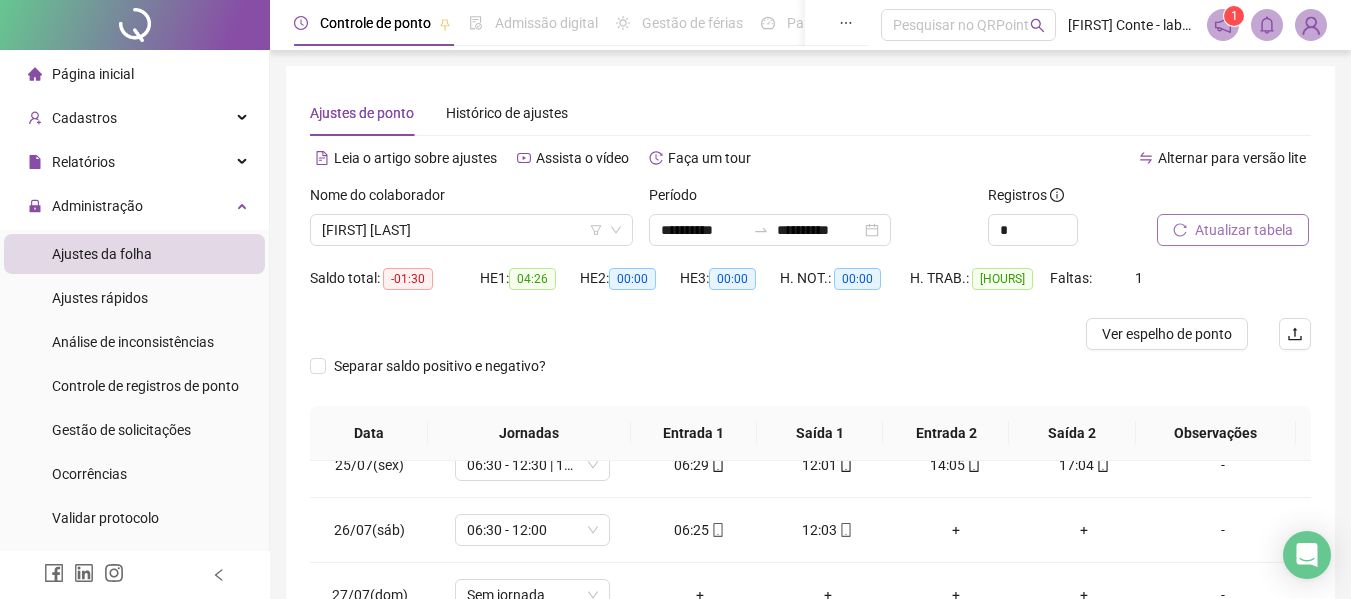 click on "Atualizar tabela" at bounding box center (1244, 230) 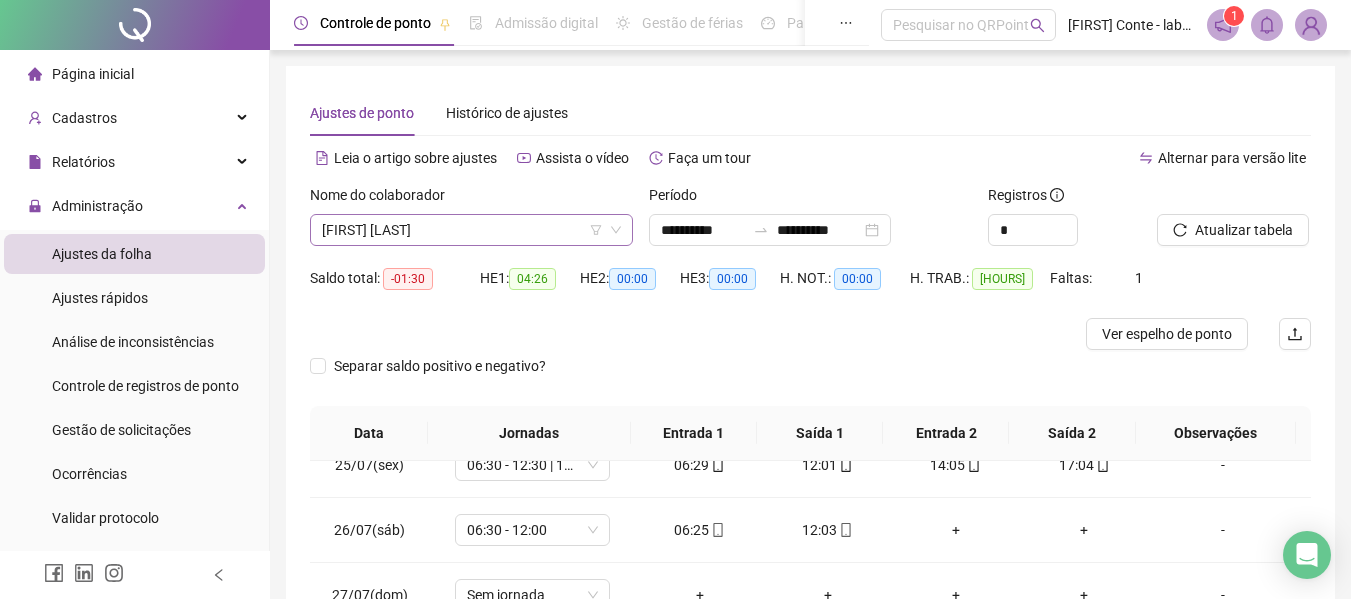 click on "[FIRST] [LAST]" at bounding box center (471, 230) 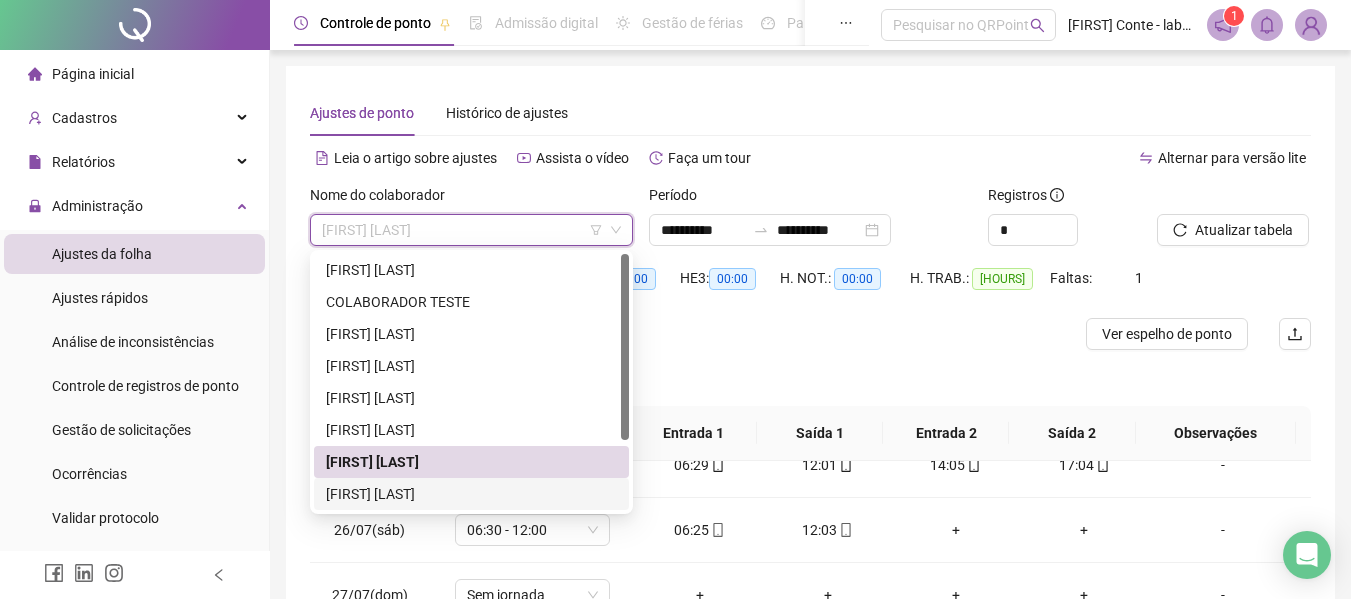 click on "[FIRST] [LAST]" at bounding box center (471, 494) 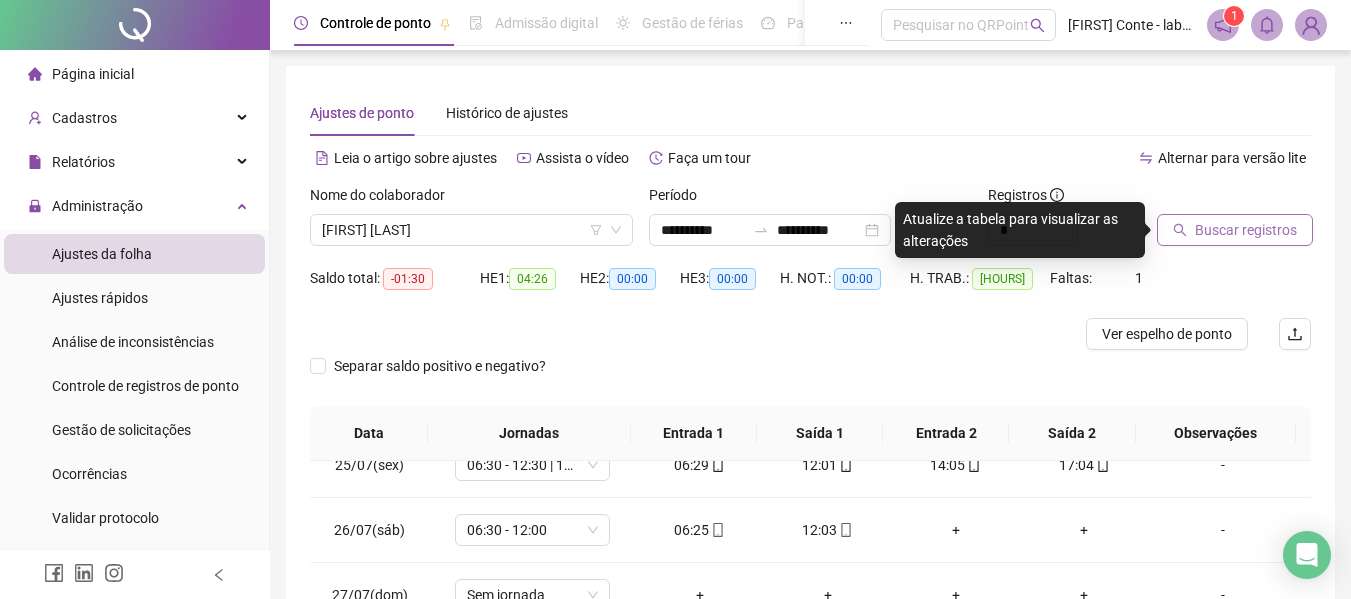 click on "Buscar registros" at bounding box center [1235, 230] 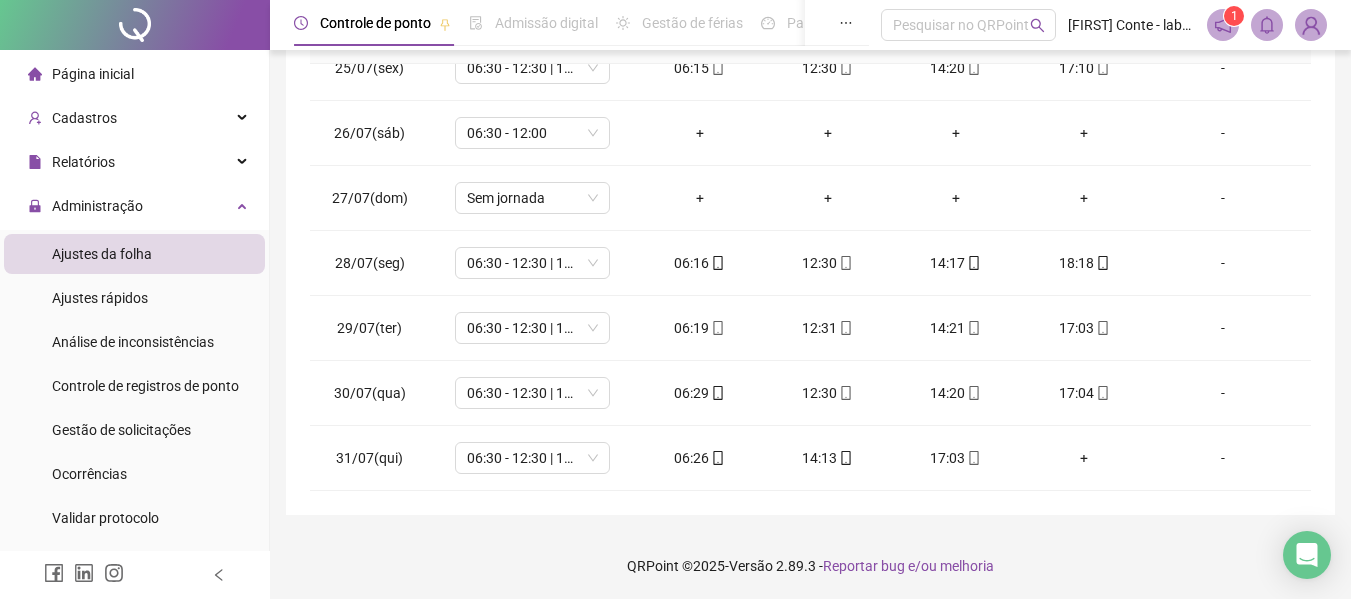 scroll, scrollTop: 399, scrollLeft: 0, axis: vertical 